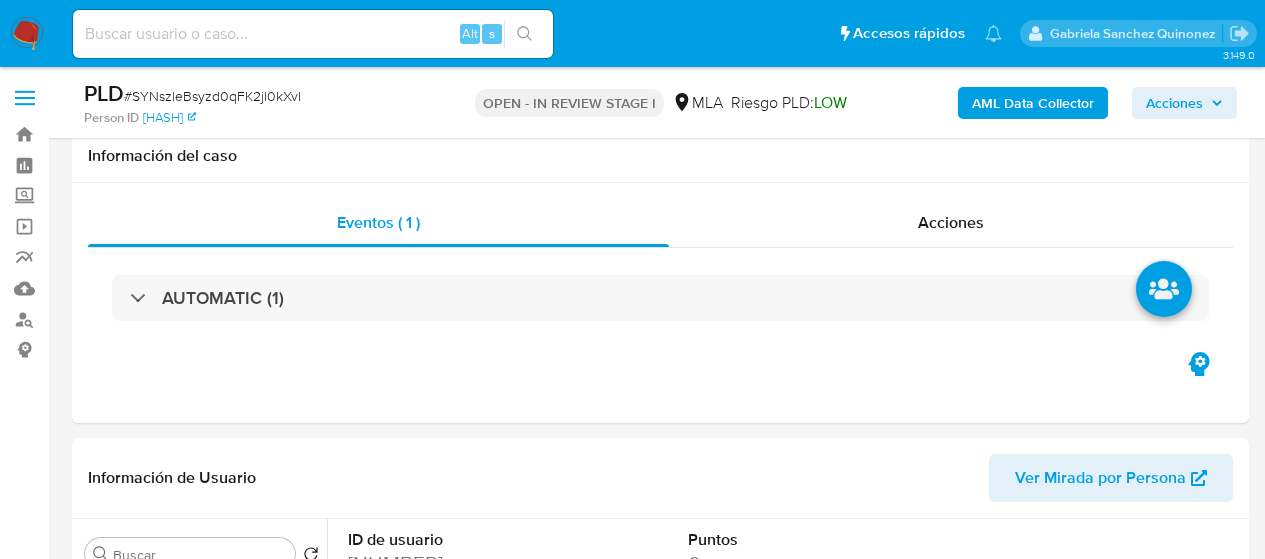 select on "10" 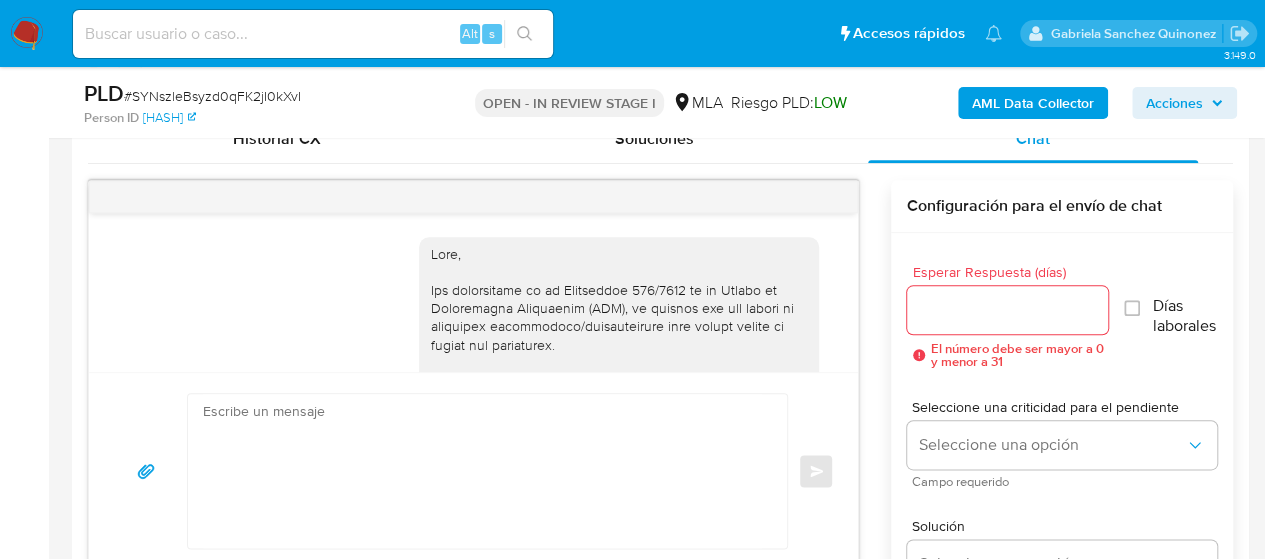 scroll, scrollTop: 1000, scrollLeft: 0, axis: vertical 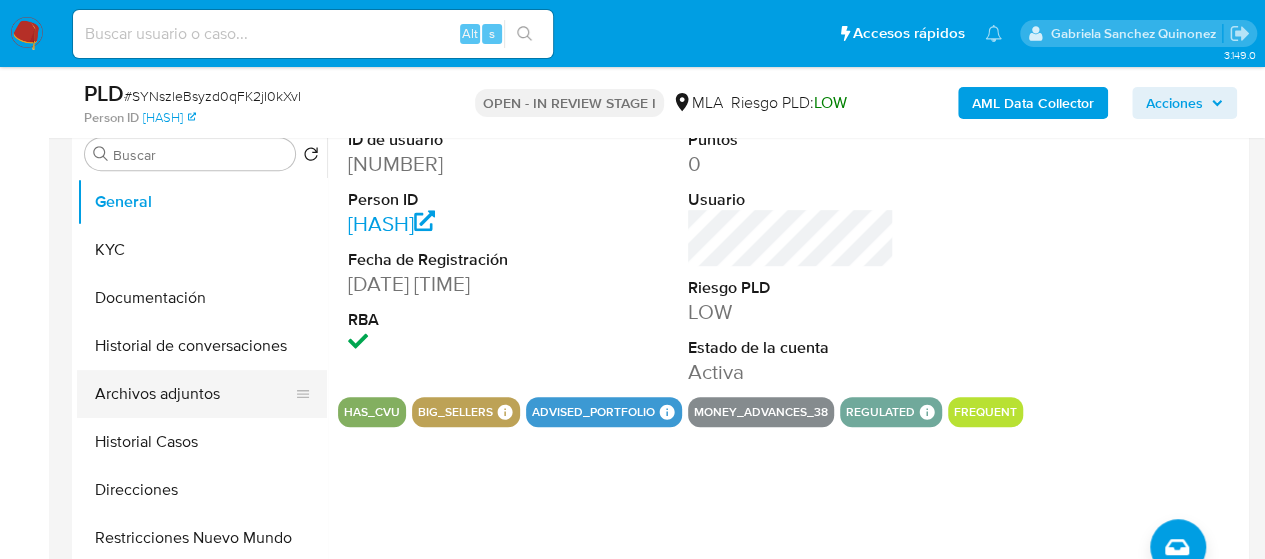click on "Archivos adjuntos" at bounding box center (194, 394) 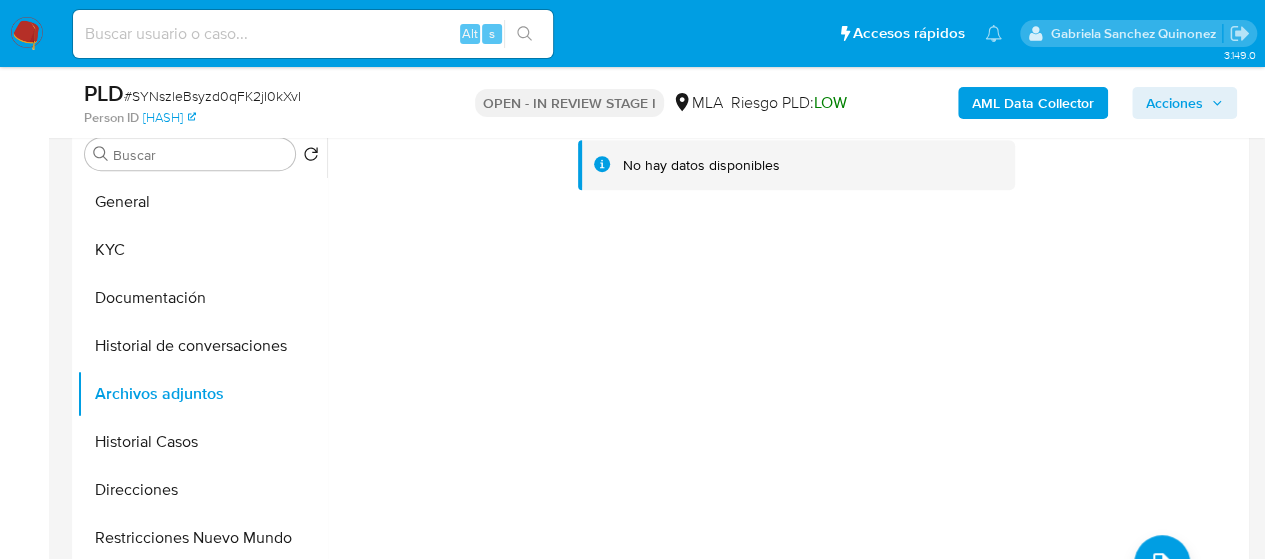 click on "AML Data Collector" at bounding box center [1033, 103] 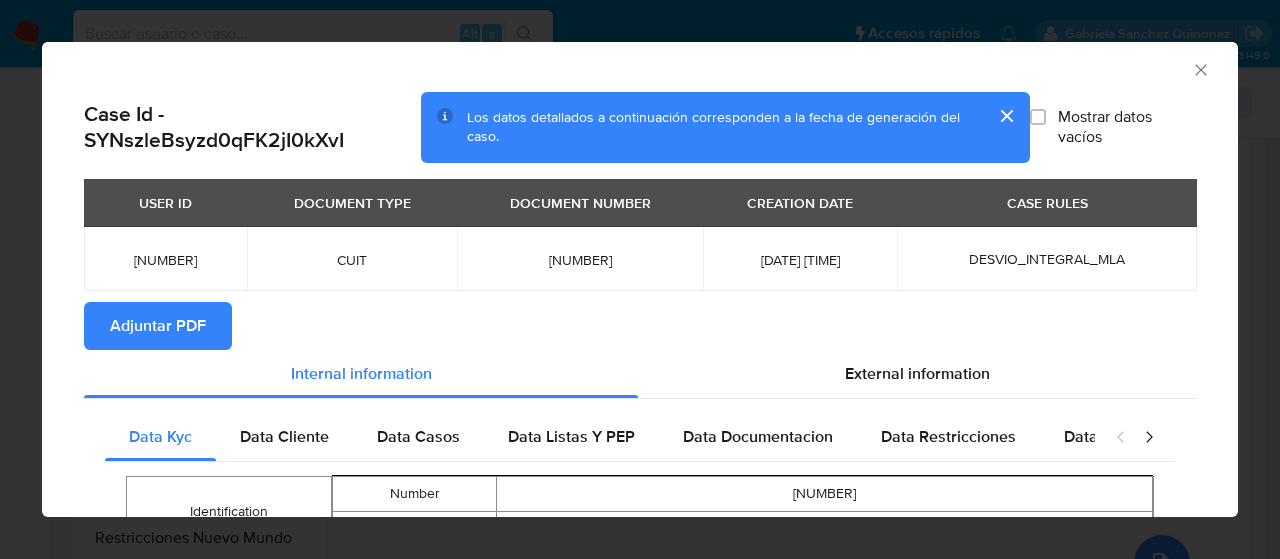 click 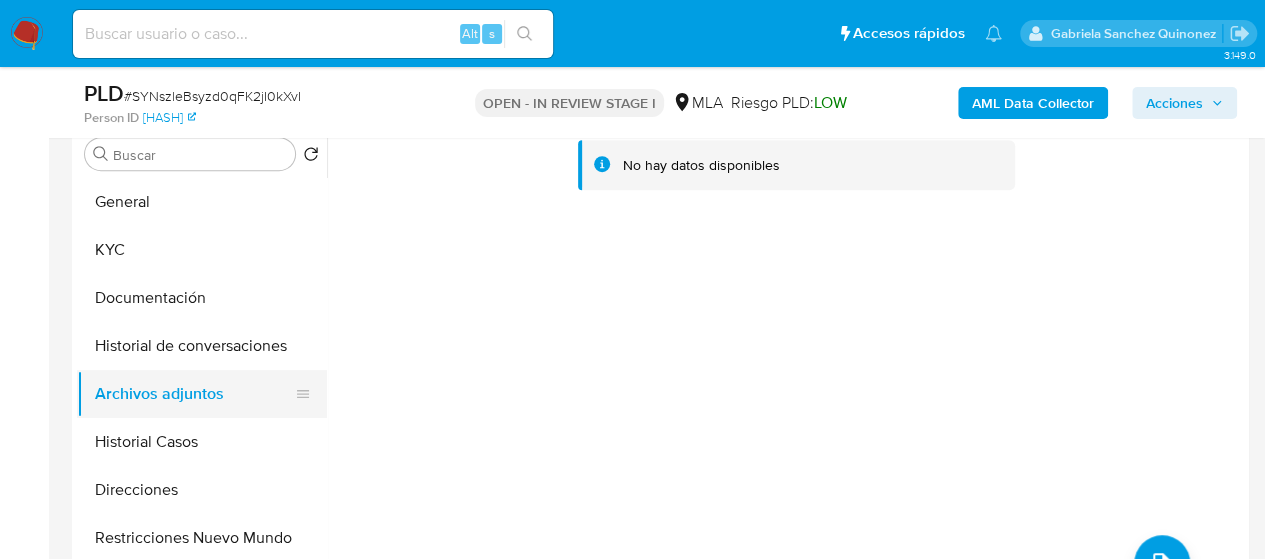 click on "Historial Casos" at bounding box center [202, 442] 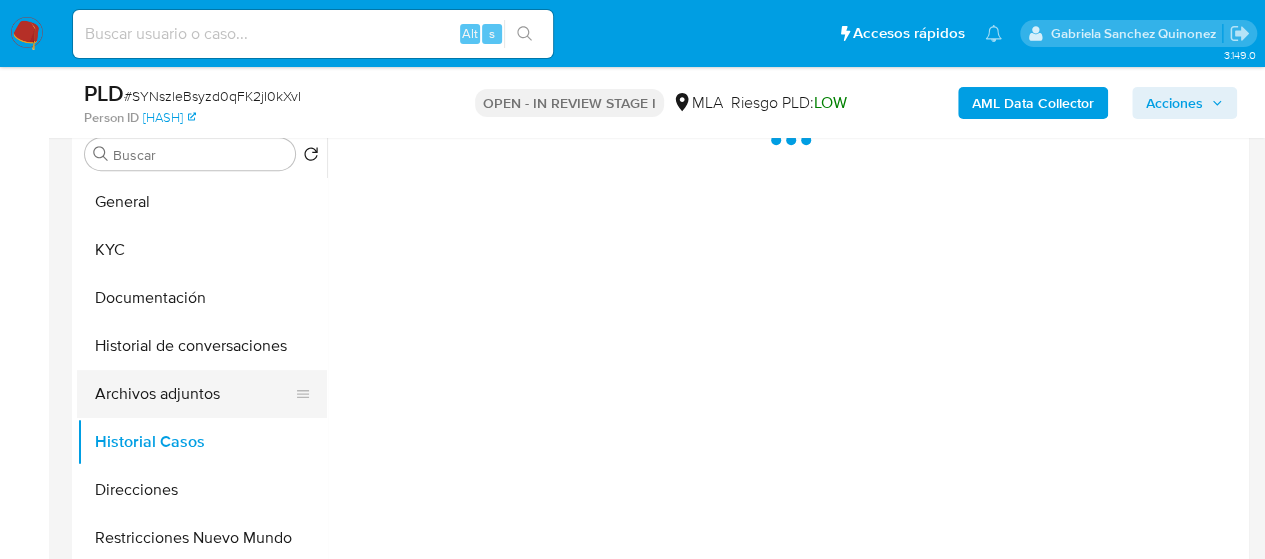 click on "Archivos adjuntos" at bounding box center [194, 394] 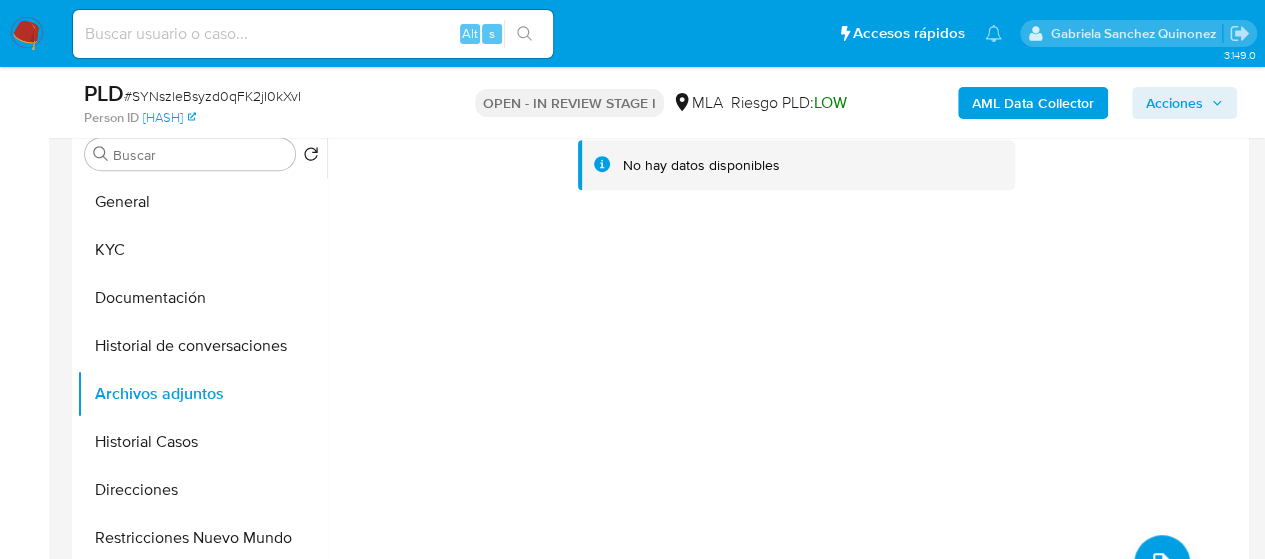 click on "AML Data Collector" at bounding box center [1033, 103] 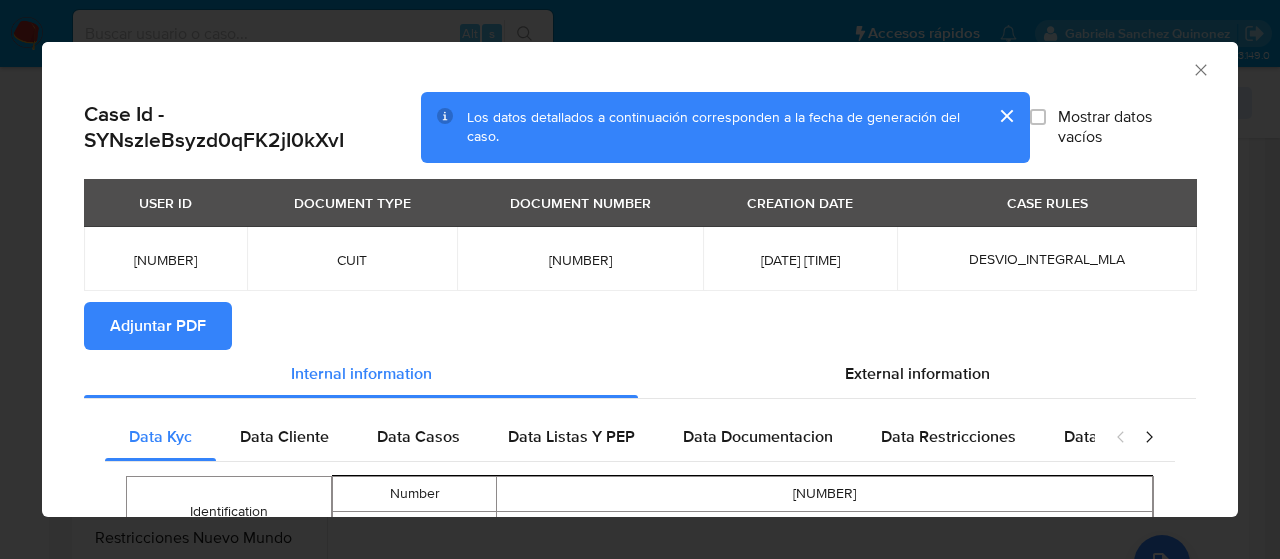 click on "Adjuntar PDF" at bounding box center (158, 326) 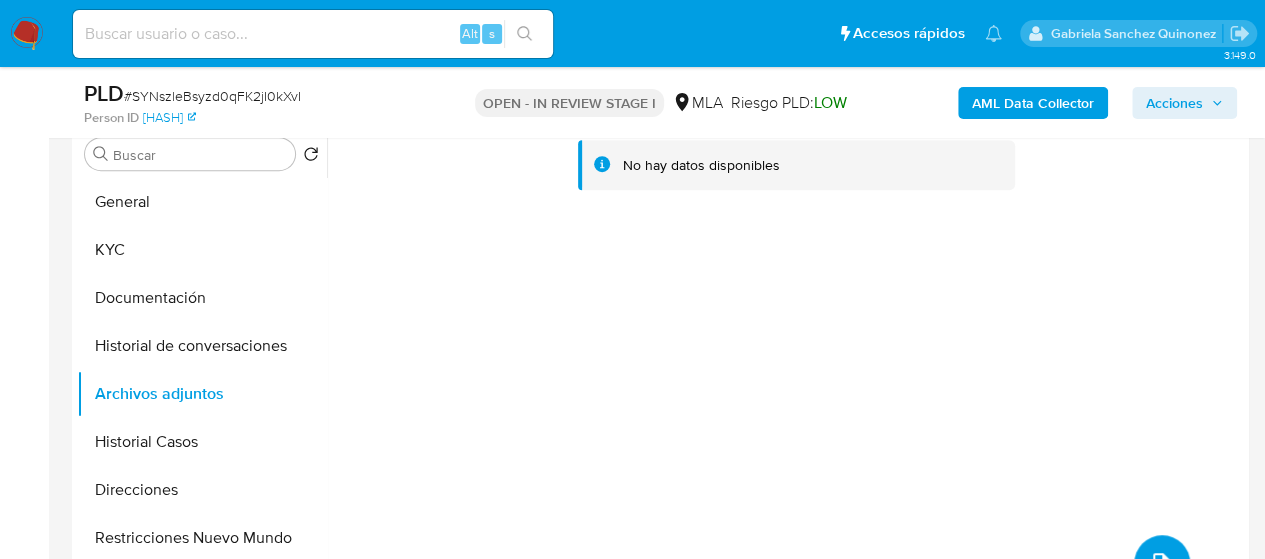 click 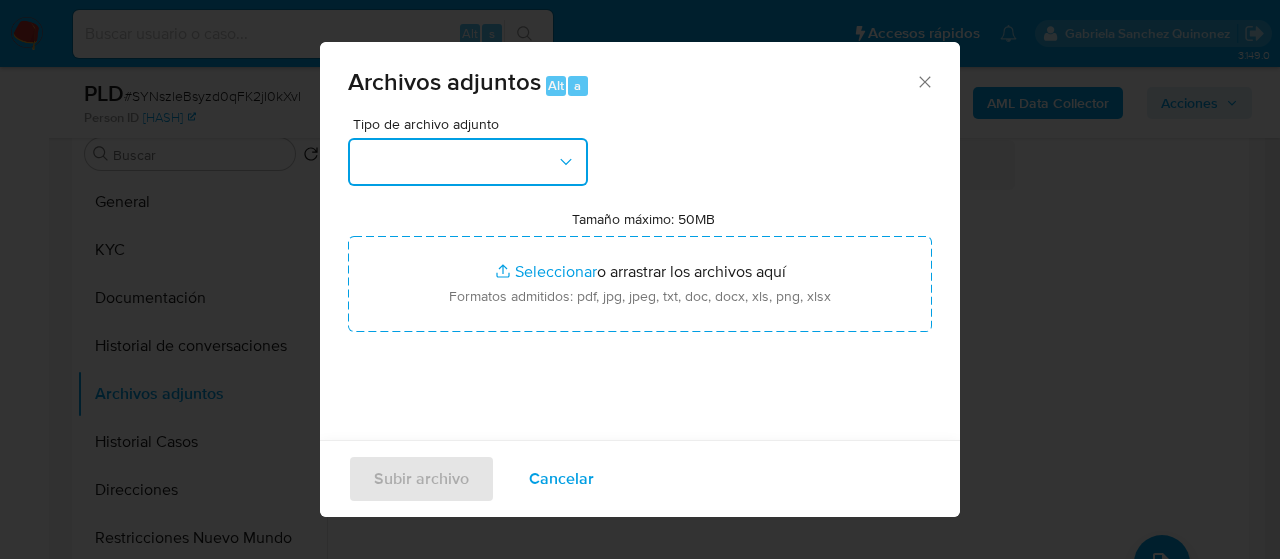 click at bounding box center [468, 162] 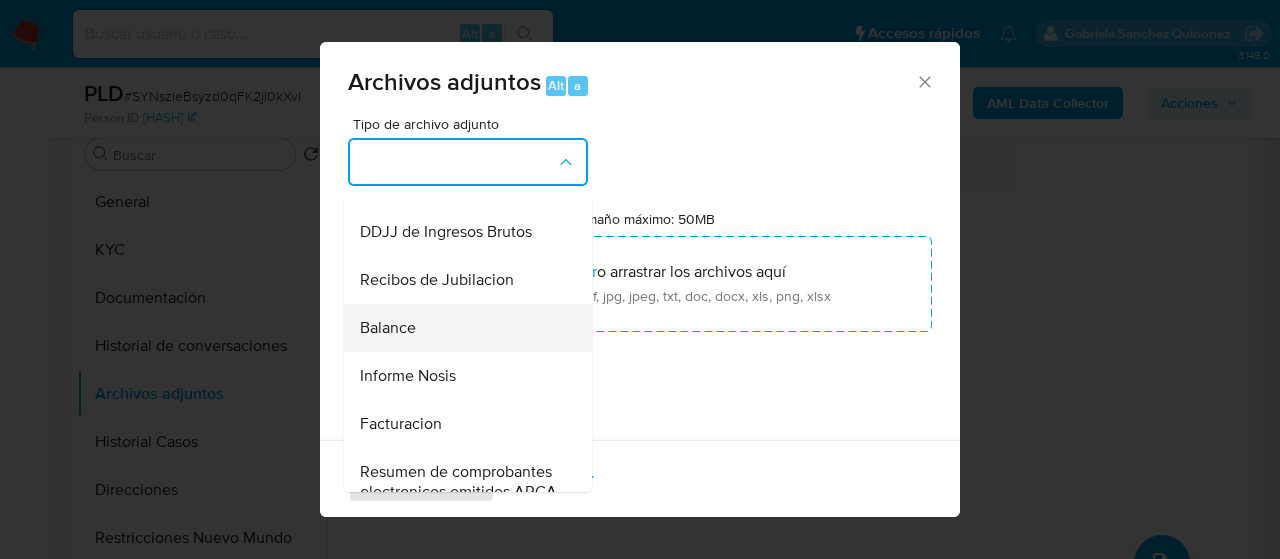 scroll, scrollTop: 700, scrollLeft: 0, axis: vertical 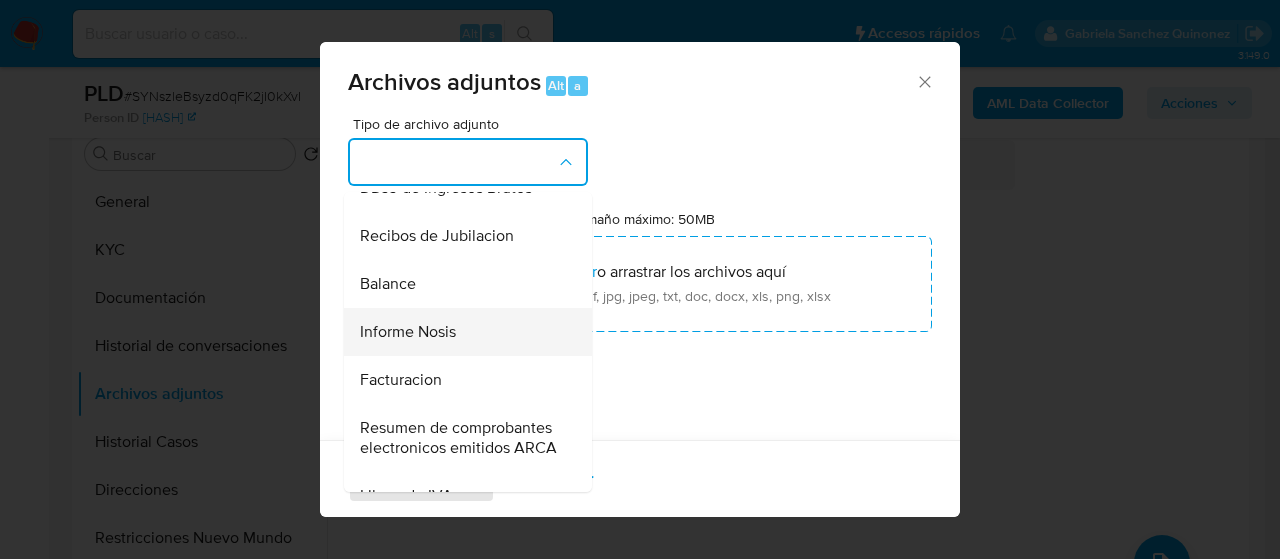 click on "Informe Nosis" at bounding box center [408, 332] 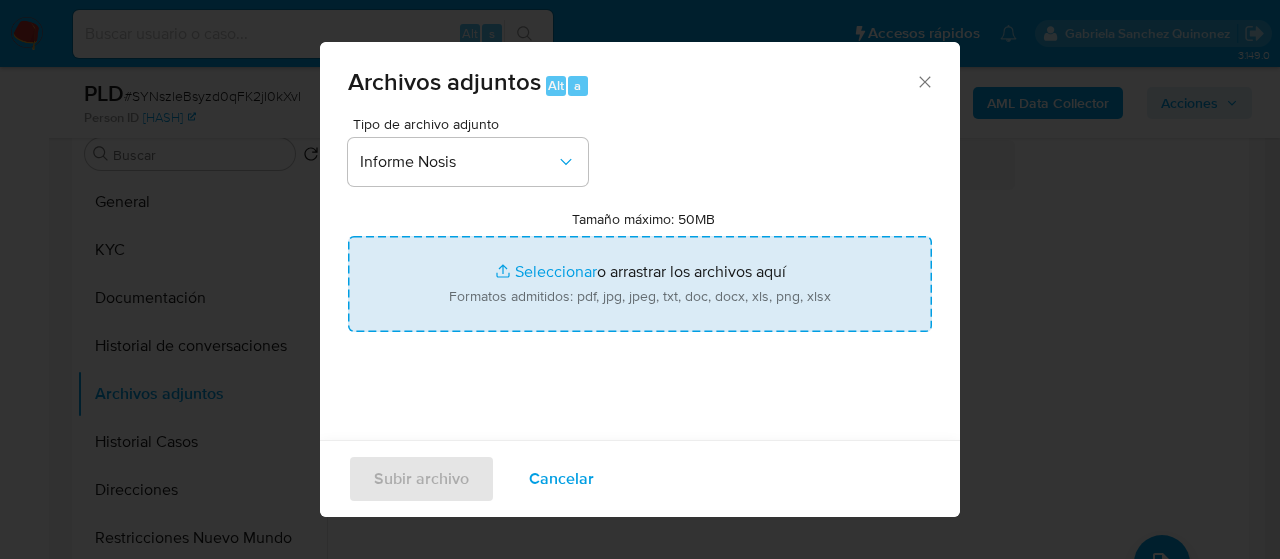 click on "Tamaño máximo: 50MB Seleccionar archivos" at bounding box center [640, 284] 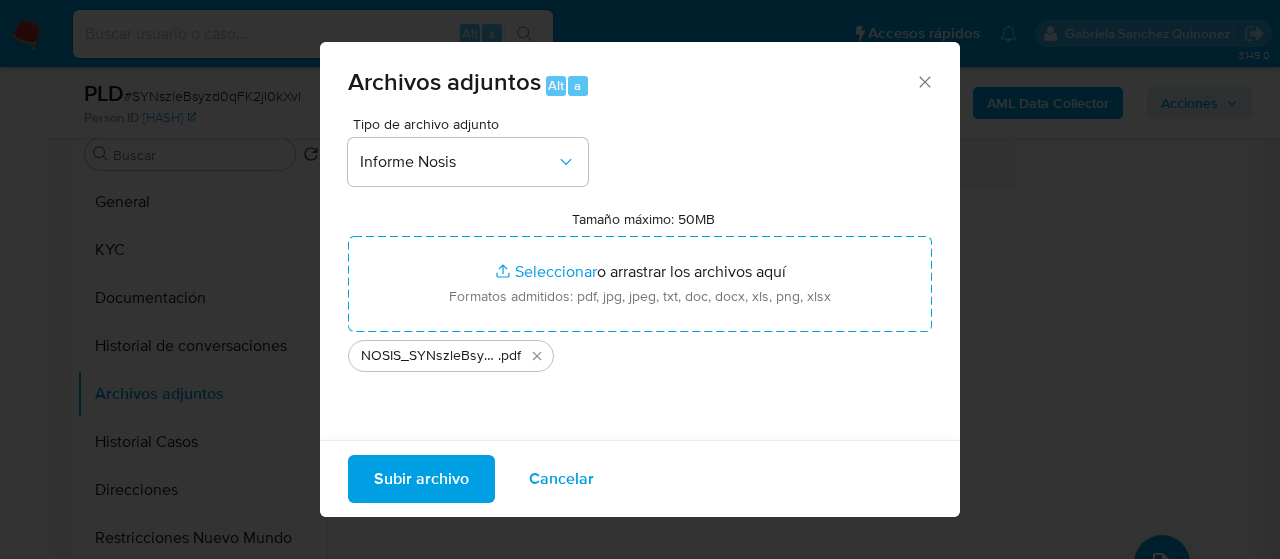 click on "Subir archivo" at bounding box center [421, 479] 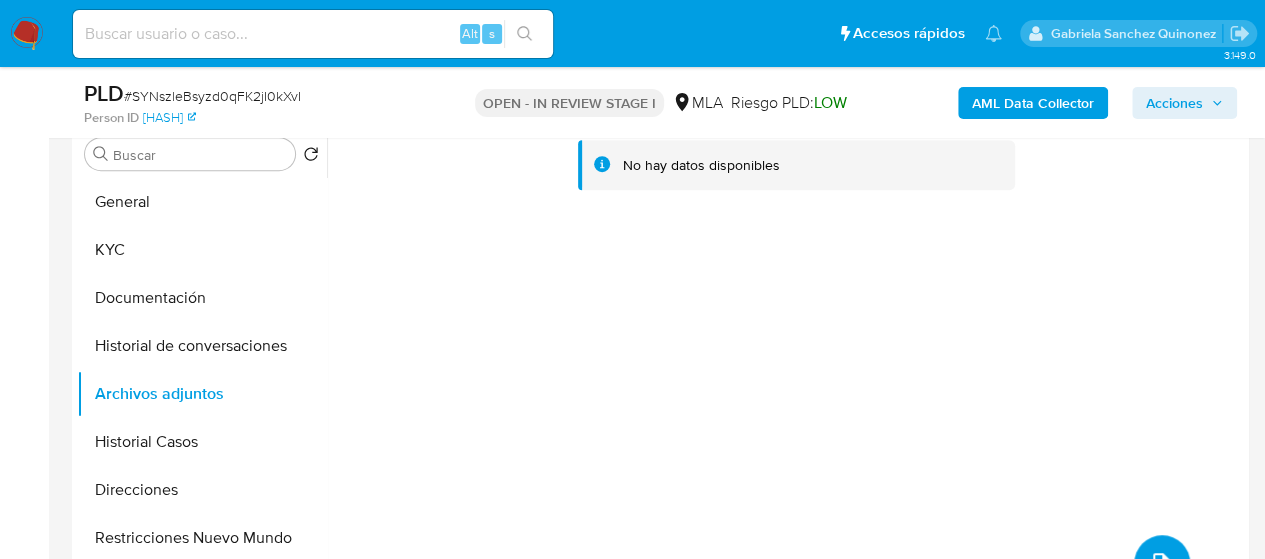 click at bounding box center (1162, 563) 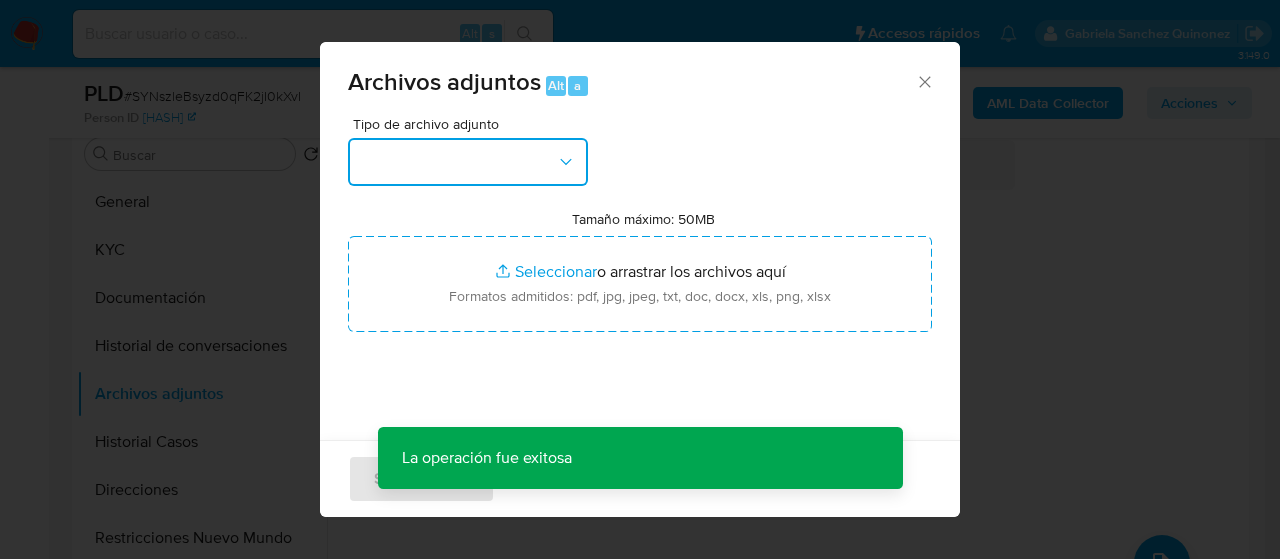 click at bounding box center [468, 162] 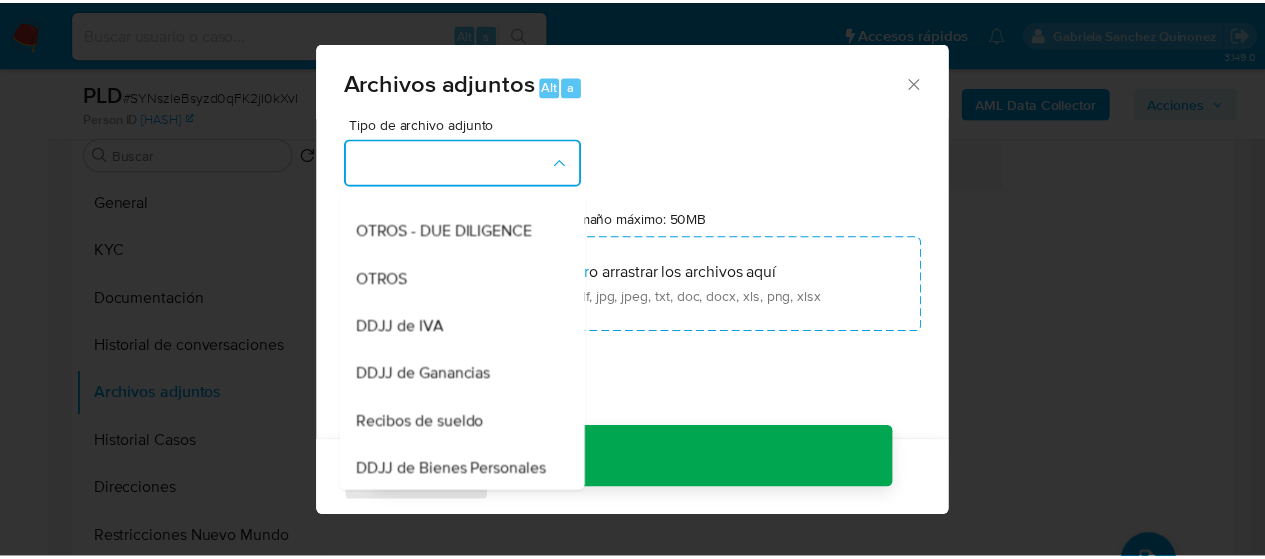 scroll, scrollTop: 400, scrollLeft: 0, axis: vertical 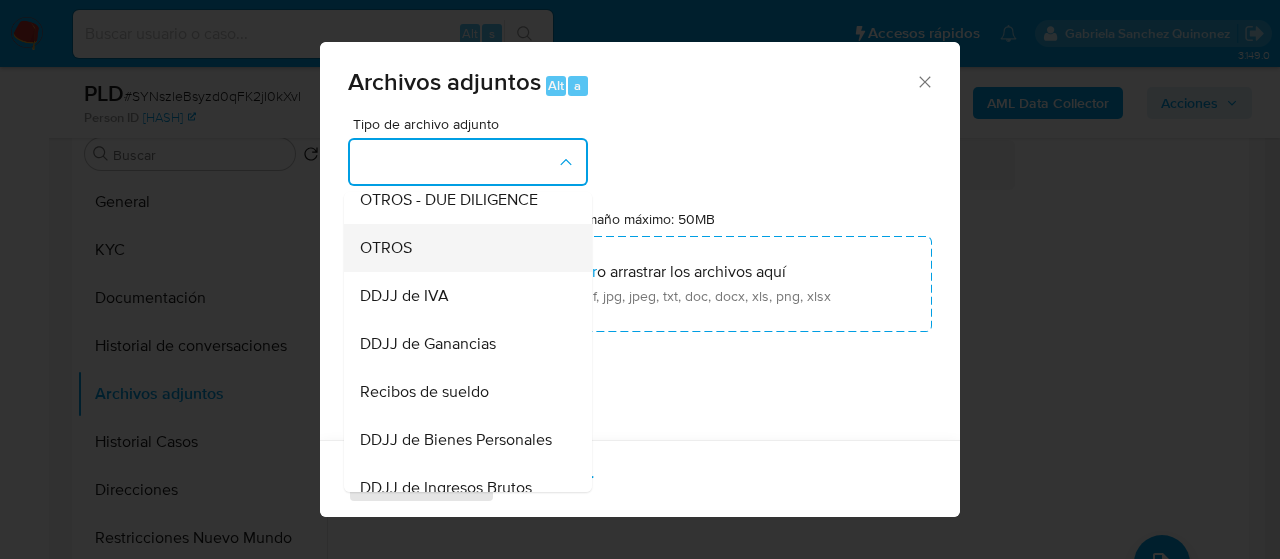 click on "OTROS" at bounding box center [386, 248] 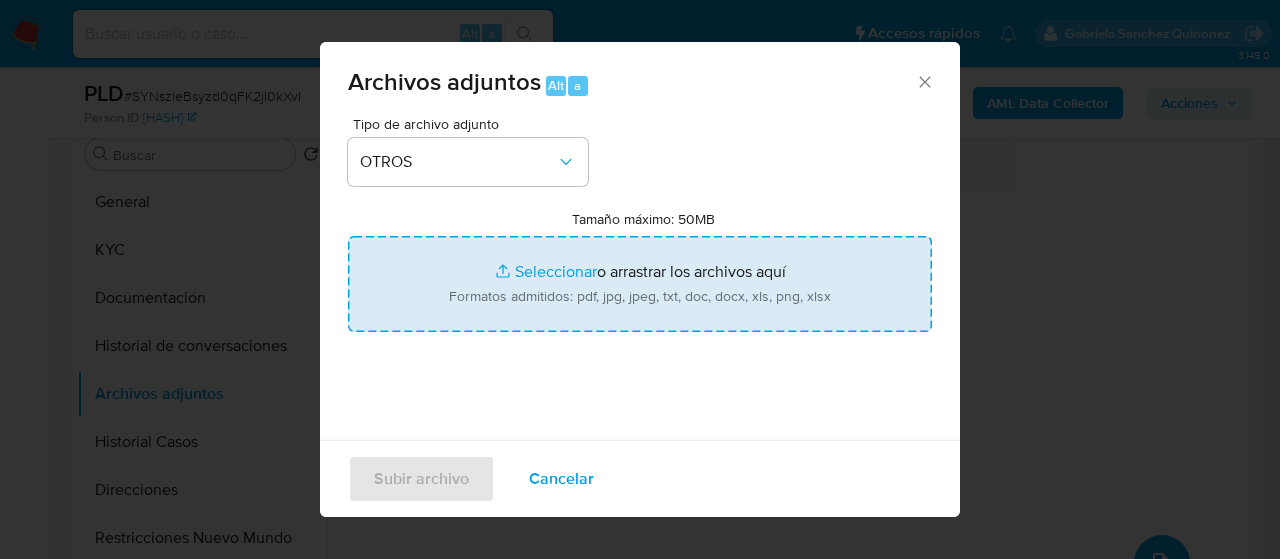 click on "Tamaño máximo: 50MB Seleccionar archivos" at bounding box center (640, 284) 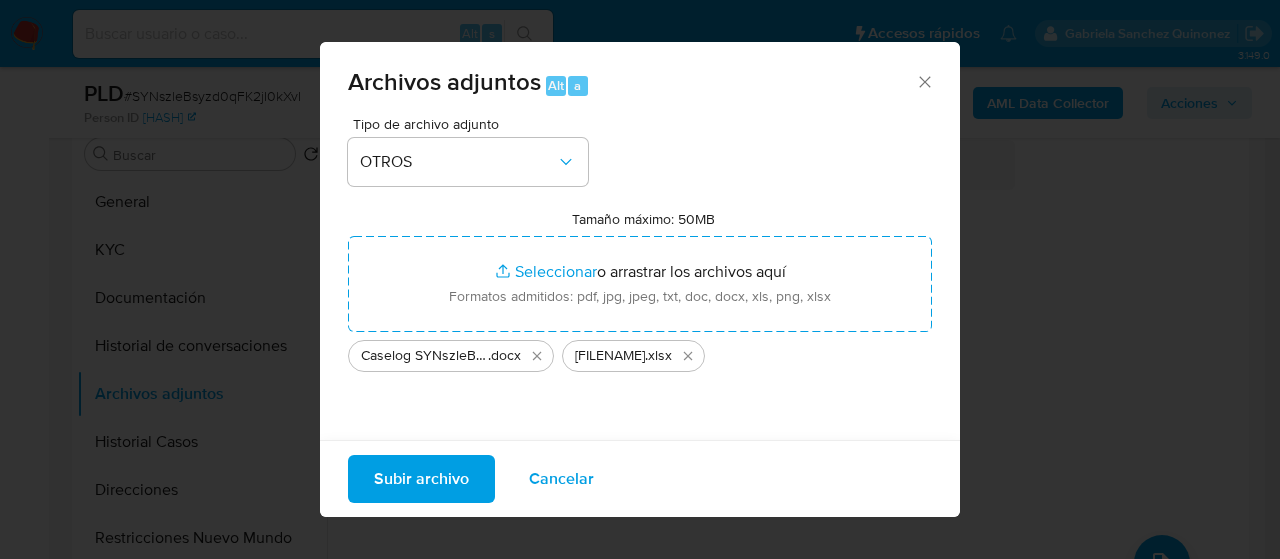 drag, startPoint x: 605, startPoint y: 293, endPoint x: 410, endPoint y: 472, distance: 264.69983 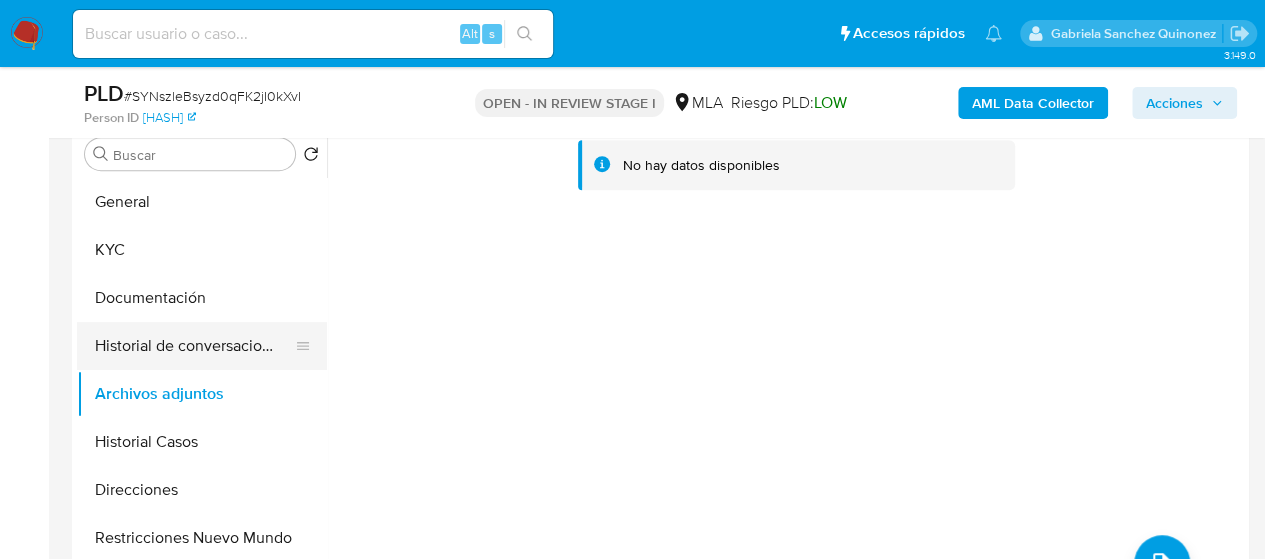 click on "Historial de conversaciones" at bounding box center [194, 346] 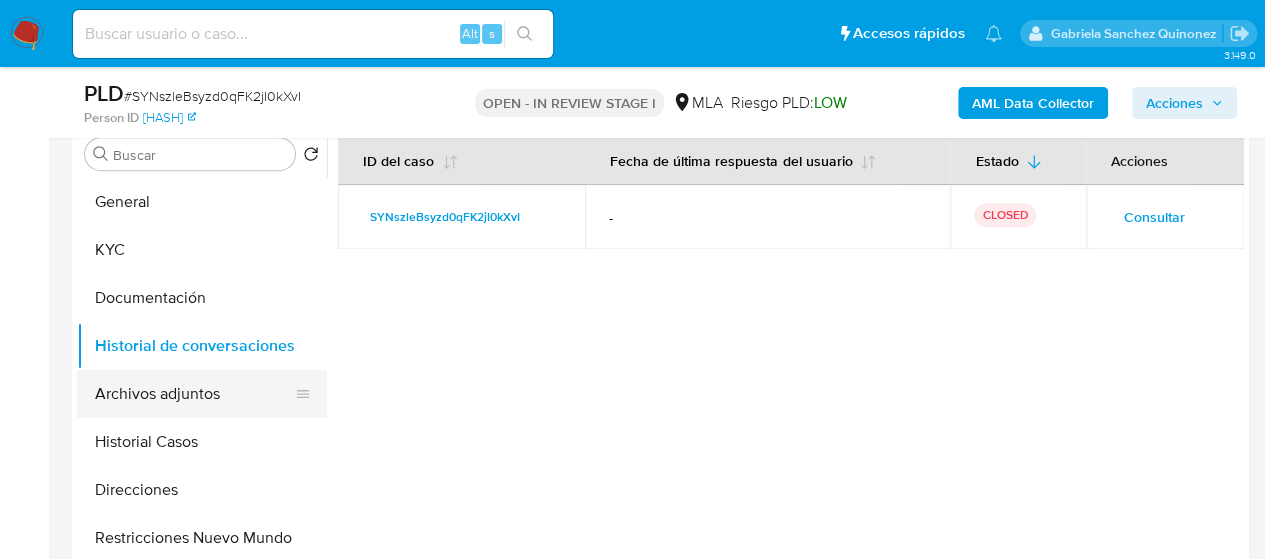click on "Archivos adjuntos" at bounding box center (194, 394) 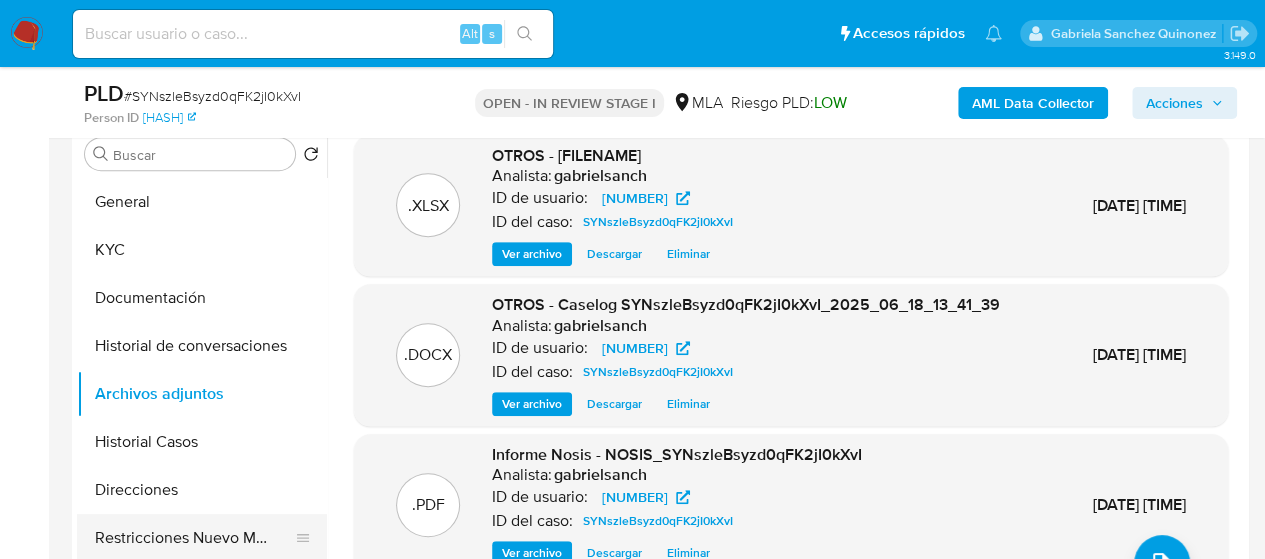 click on "Restricciones Nuevo Mundo" at bounding box center [194, 538] 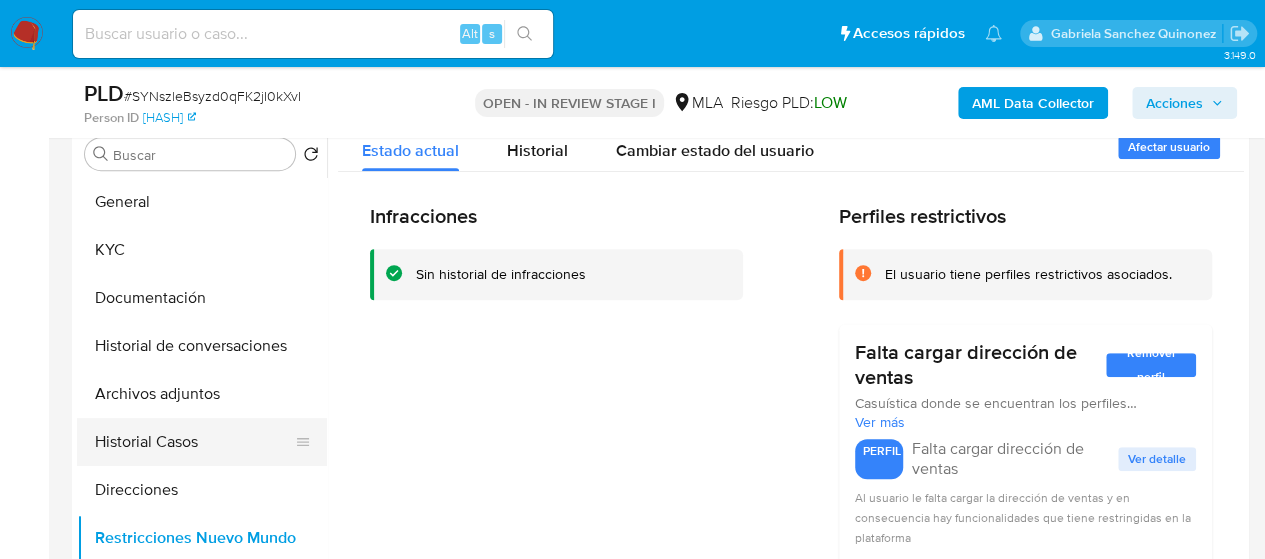 click on "Historial Casos" at bounding box center [194, 442] 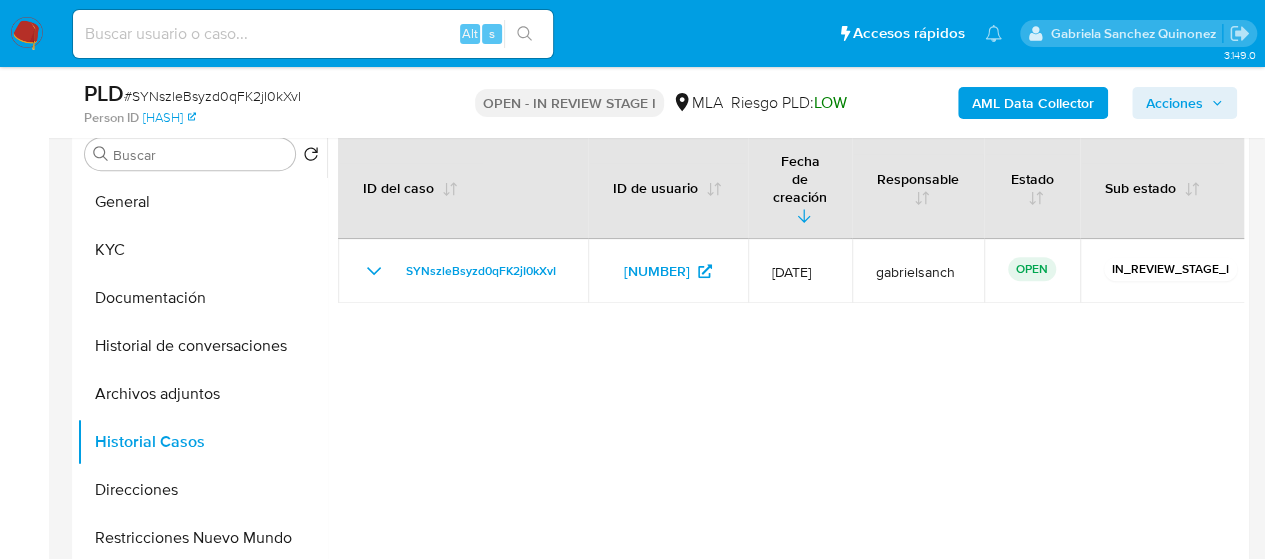 click on "Acciones" at bounding box center [1174, 103] 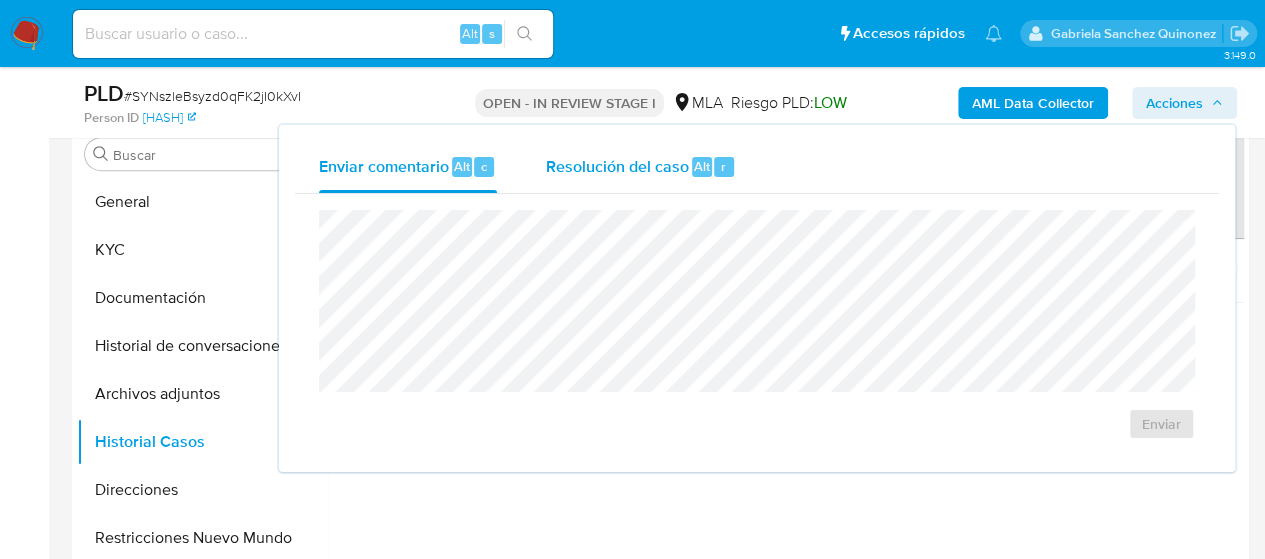 click on "Resolución del caso" at bounding box center (616, 165) 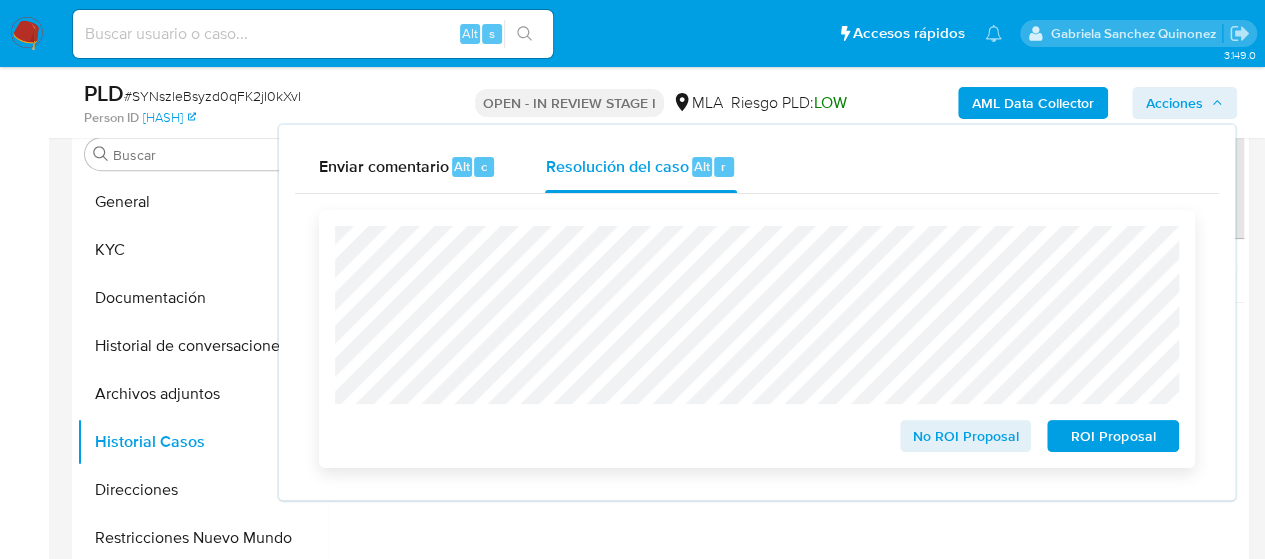 click on "No ROI Proposal" at bounding box center [966, 436] 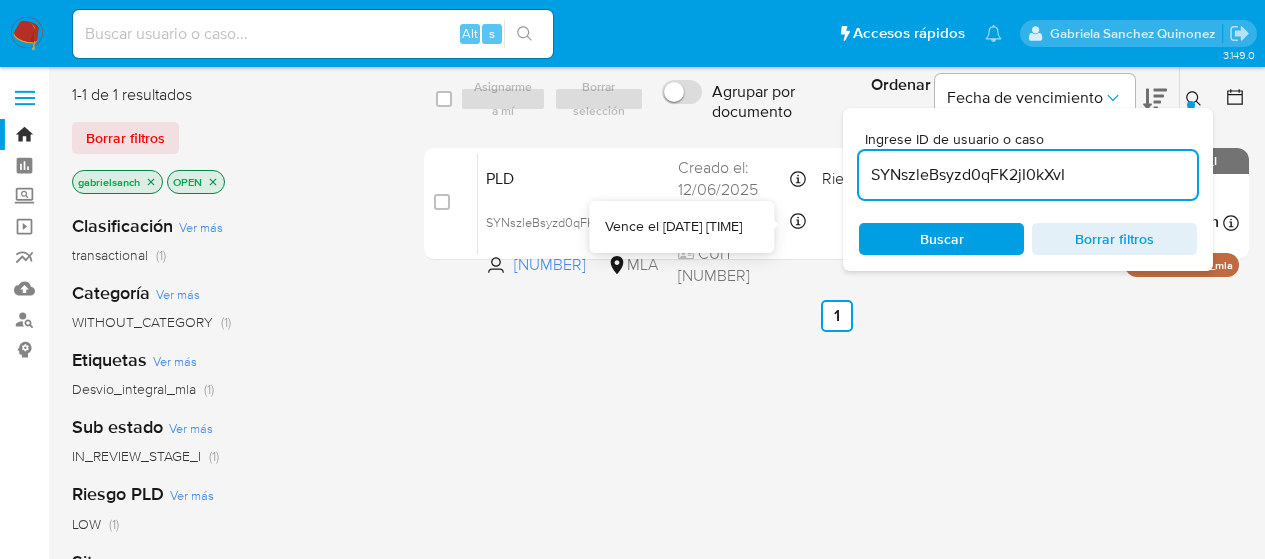 scroll, scrollTop: 0, scrollLeft: 0, axis: both 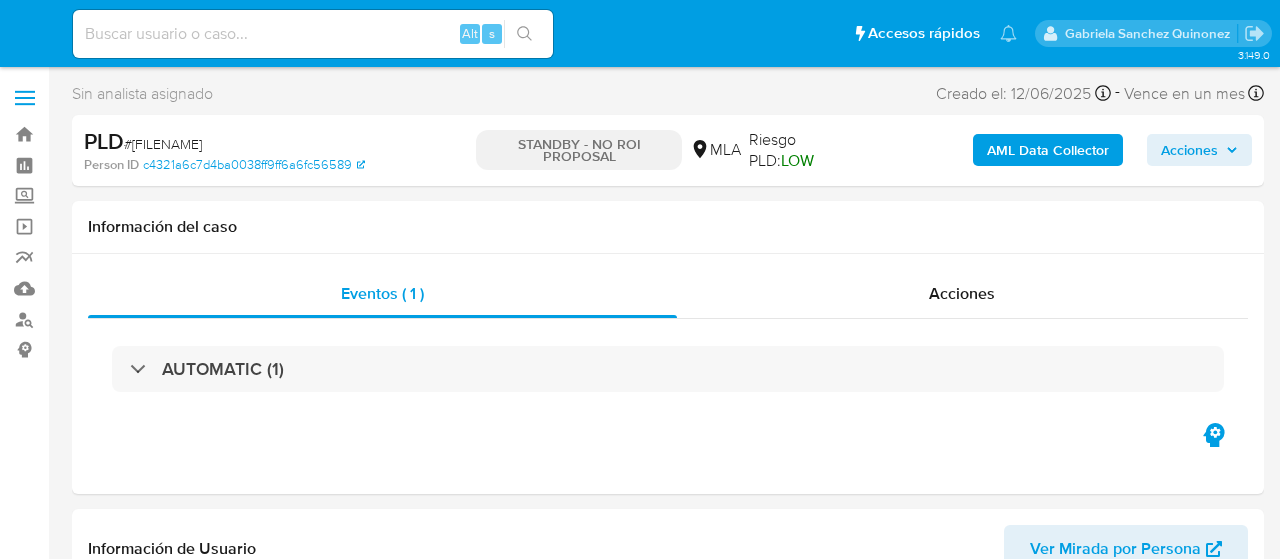 select on "10" 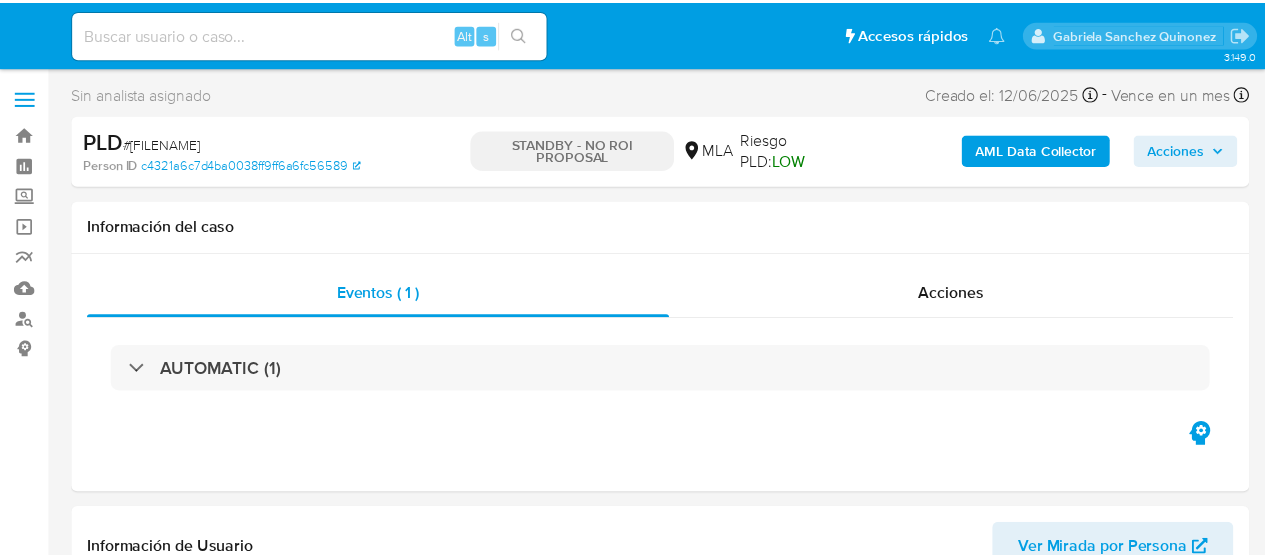 scroll, scrollTop: 0, scrollLeft: 0, axis: both 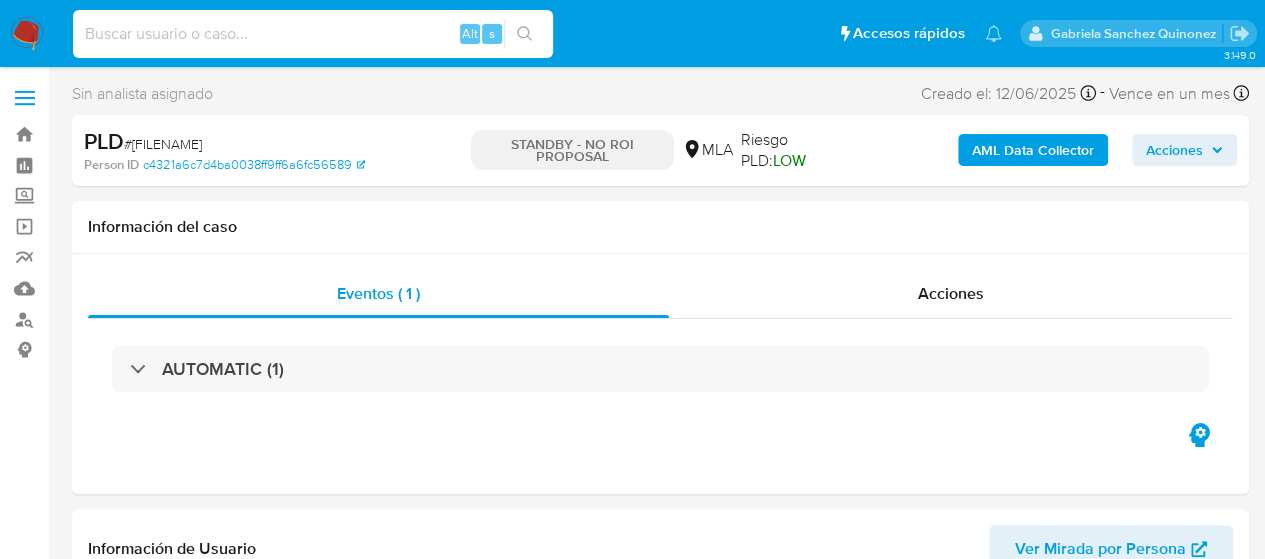 click at bounding box center [313, 34] 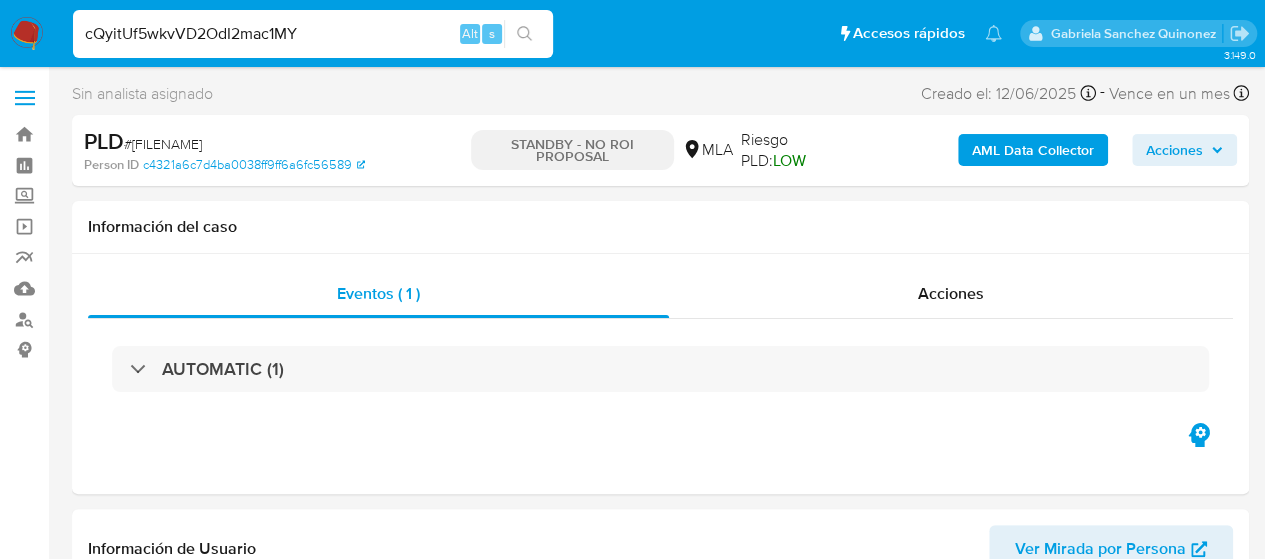 type on "cQyitUf5wkvVD2OdI2mac1MY" 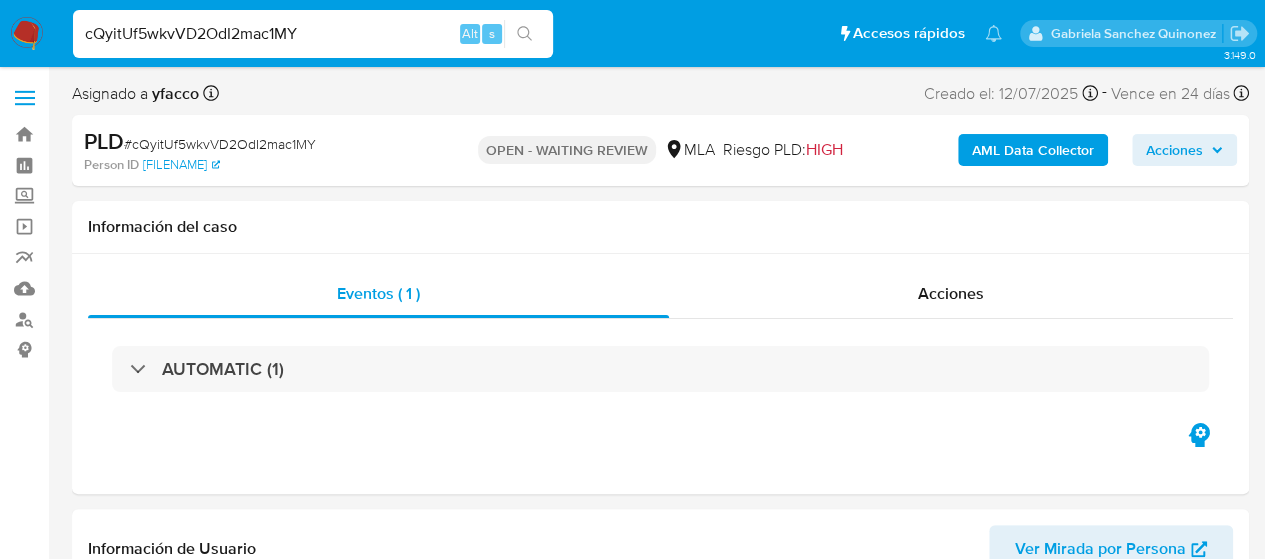 select on "10" 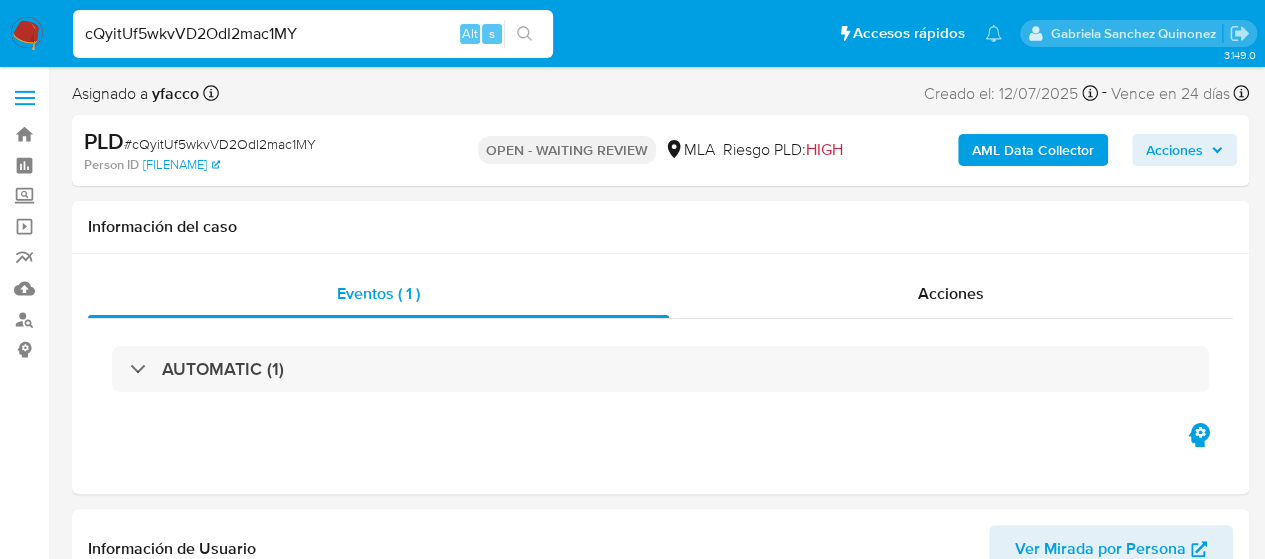 click on "cQyitUf5wkvVD2OdI2mac1MY" at bounding box center (313, 34) 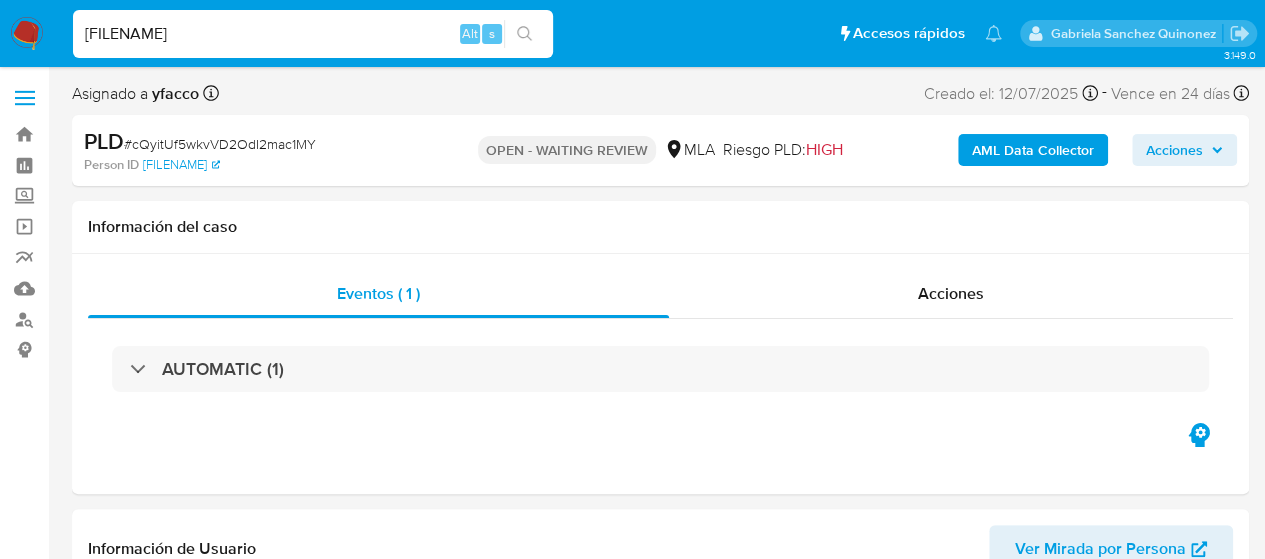 type on "iEdIkTeDdl5UsDsIukfCcVCx" 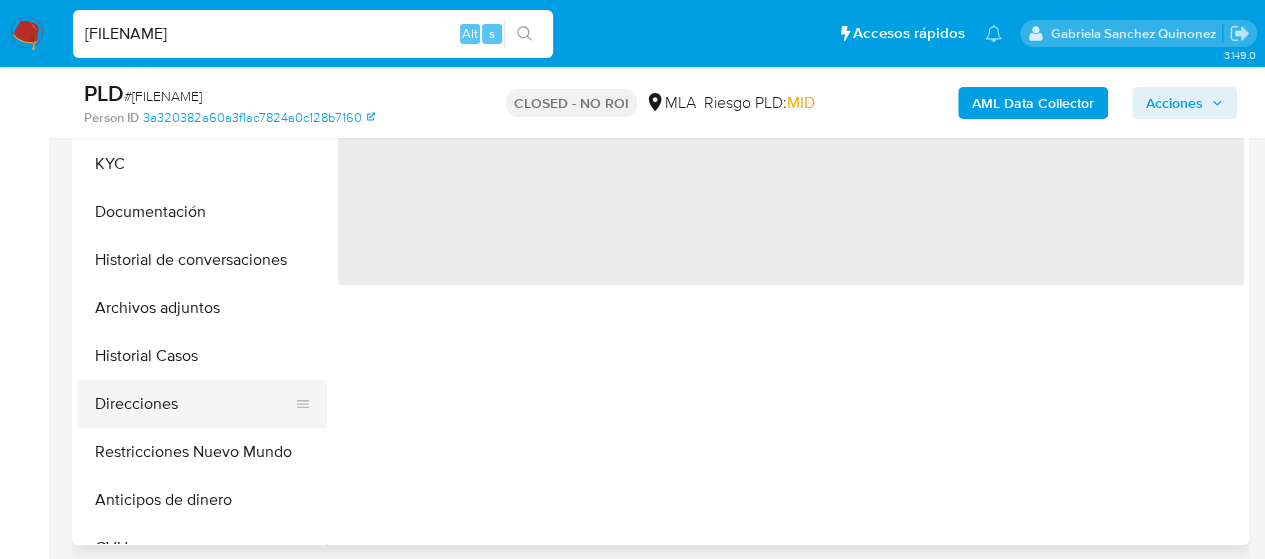scroll, scrollTop: 500, scrollLeft: 0, axis: vertical 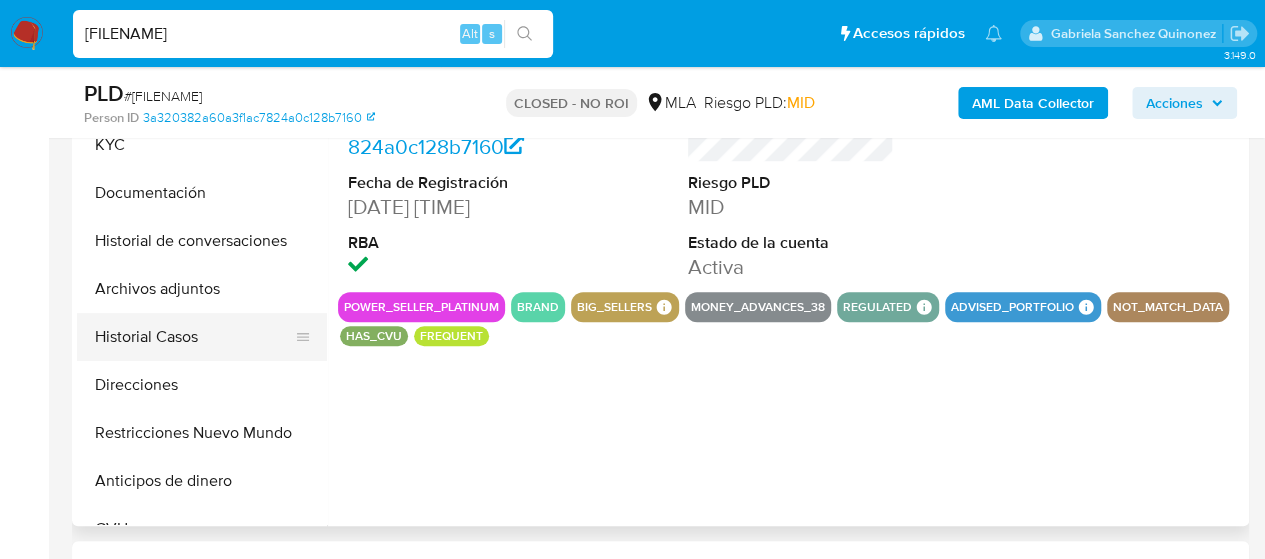 click on "Historial Casos" at bounding box center (194, 337) 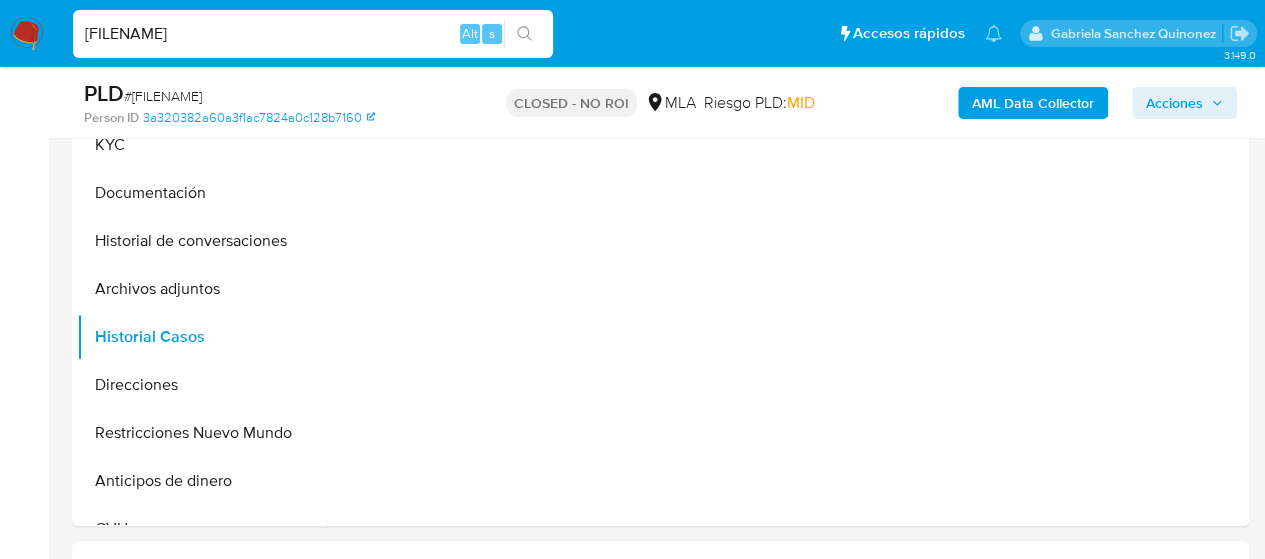 select on "10" 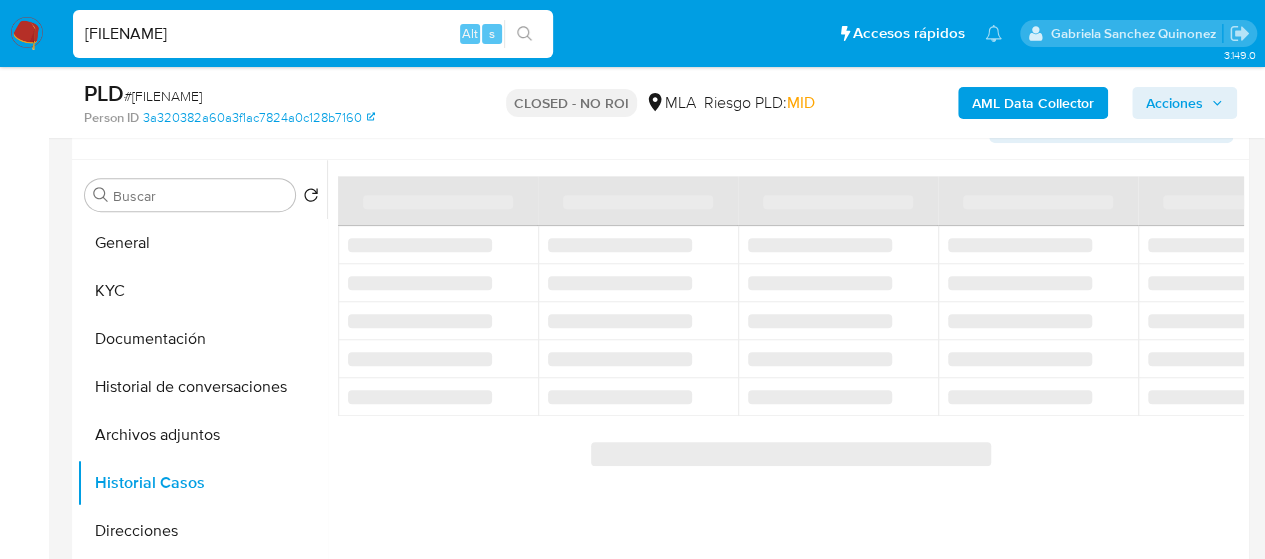 scroll, scrollTop: 400, scrollLeft: 0, axis: vertical 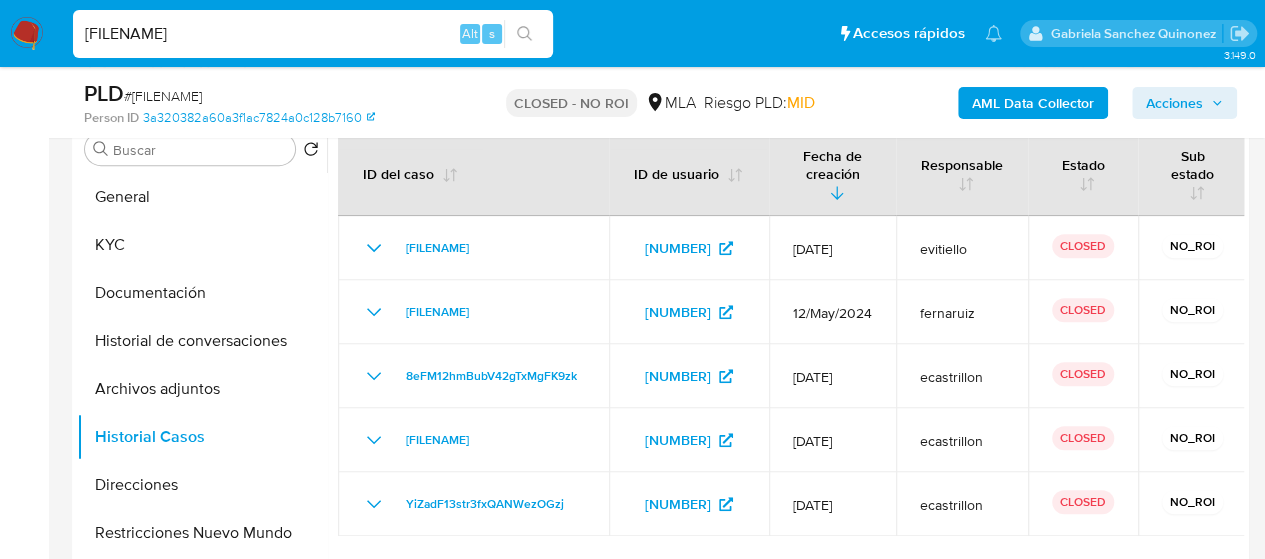 click on "iEdIkTeDdl5UsDsIukfCcVCx" at bounding box center (313, 34) 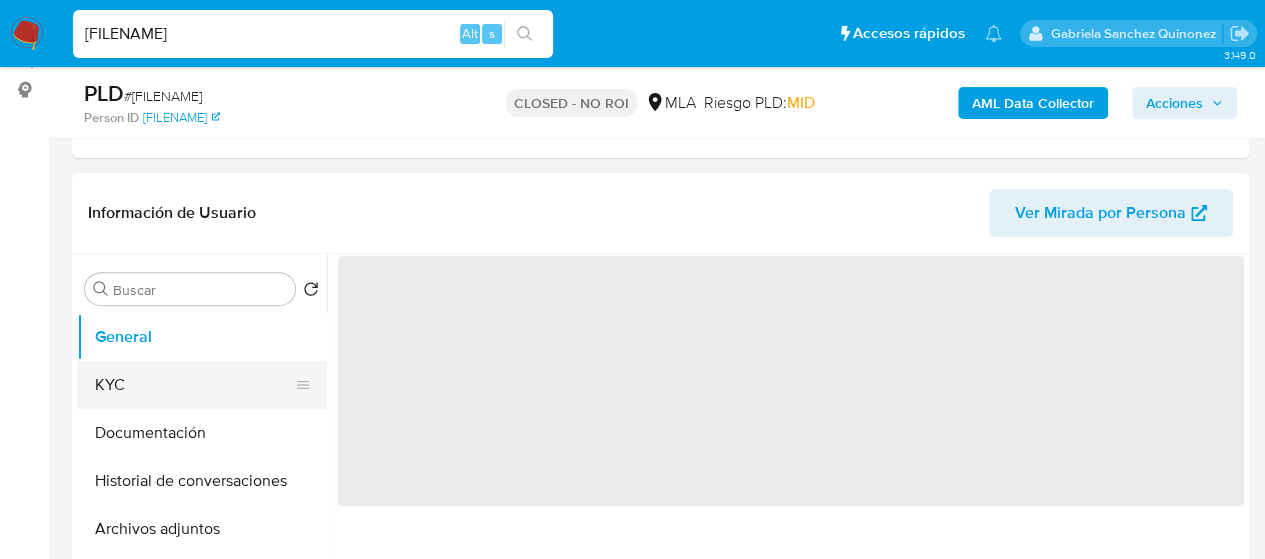 scroll, scrollTop: 300, scrollLeft: 0, axis: vertical 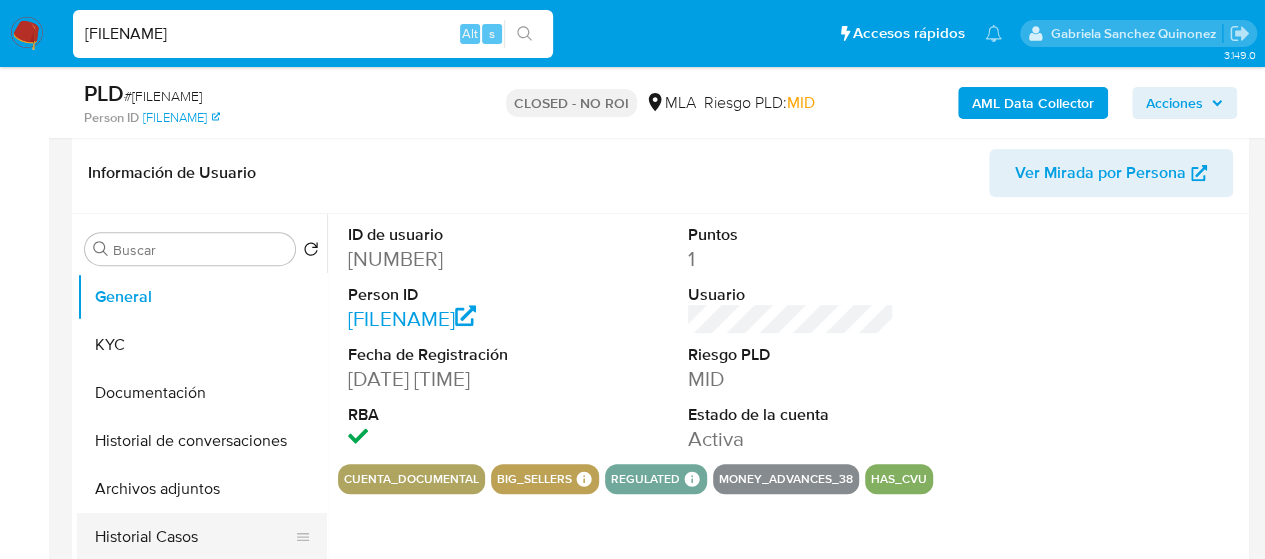 click on "Historial Casos" at bounding box center [194, 537] 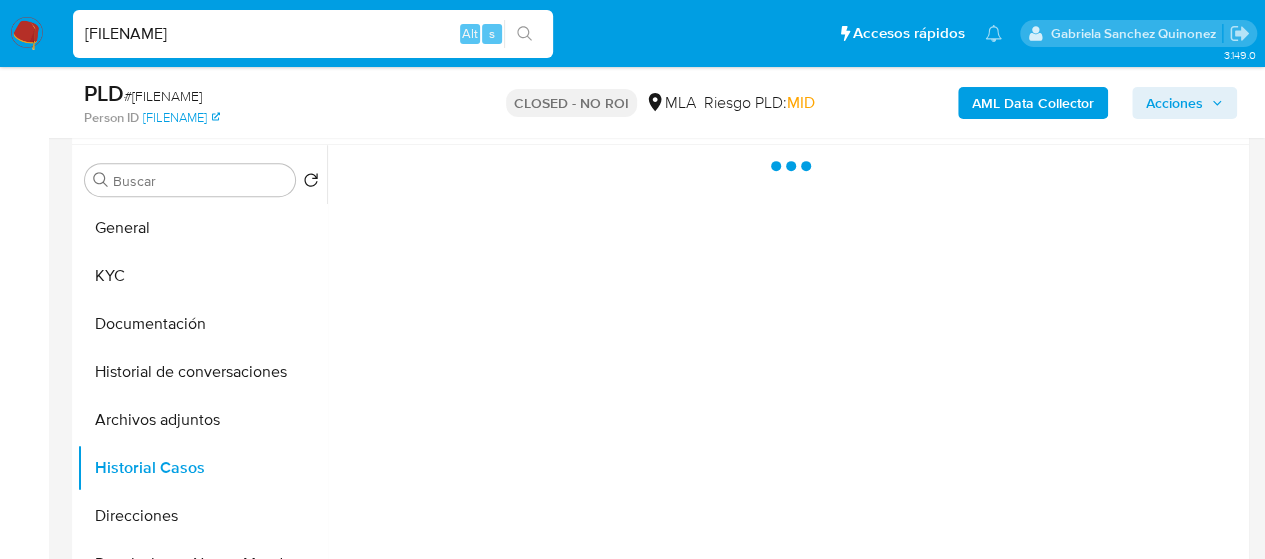 scroll, scrollTop: 400, scrollLeft: 0, axis: vertical 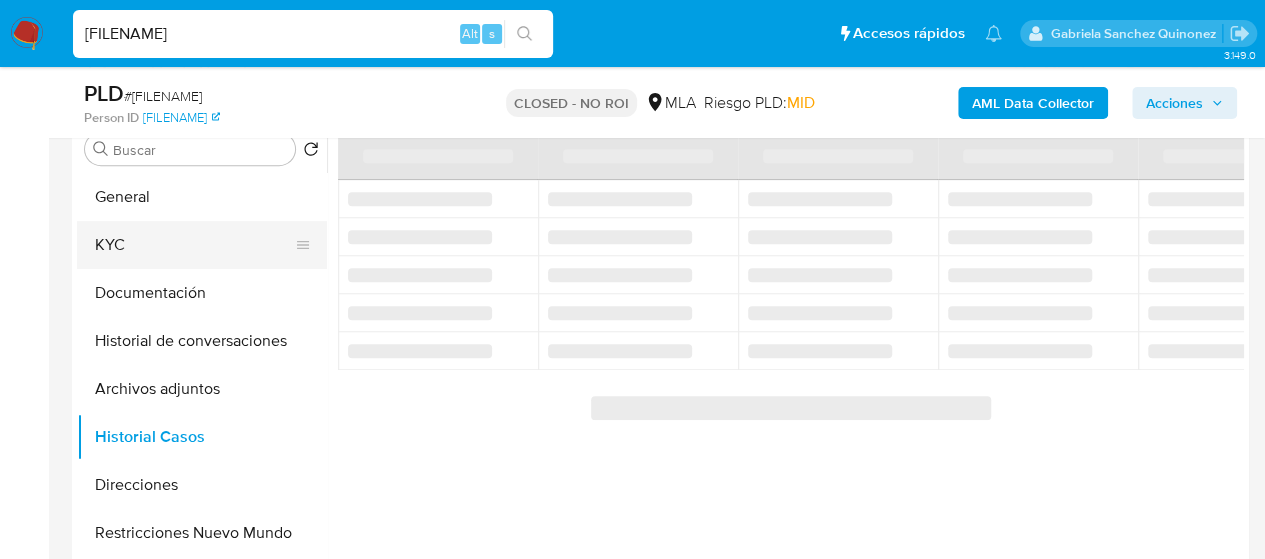 select on "10" 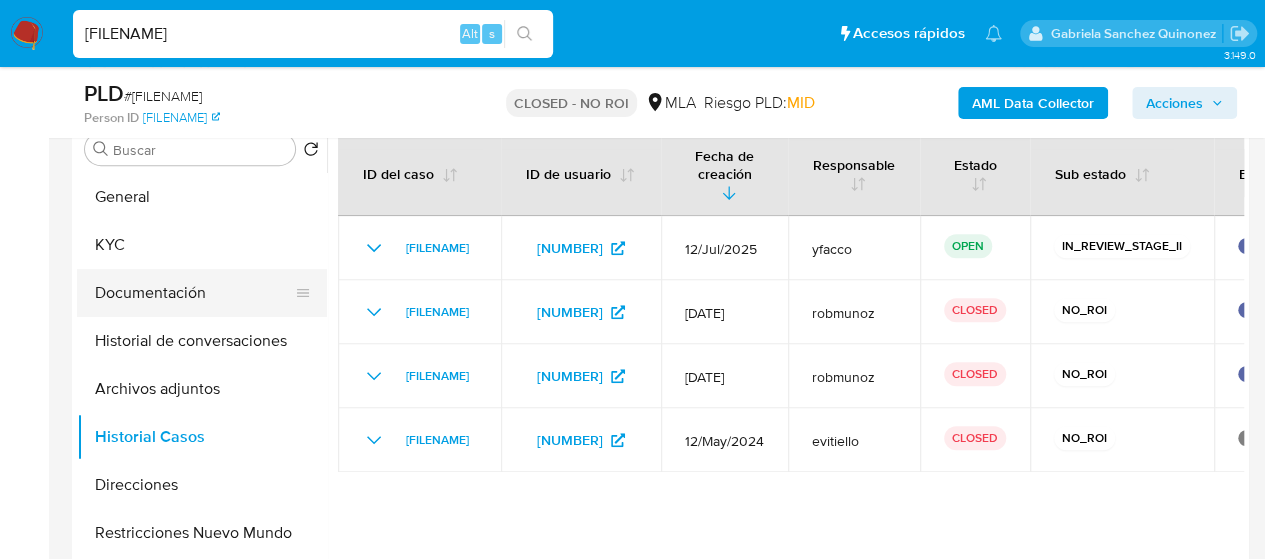 click on "Documentación" at bounding box center (194, 293) 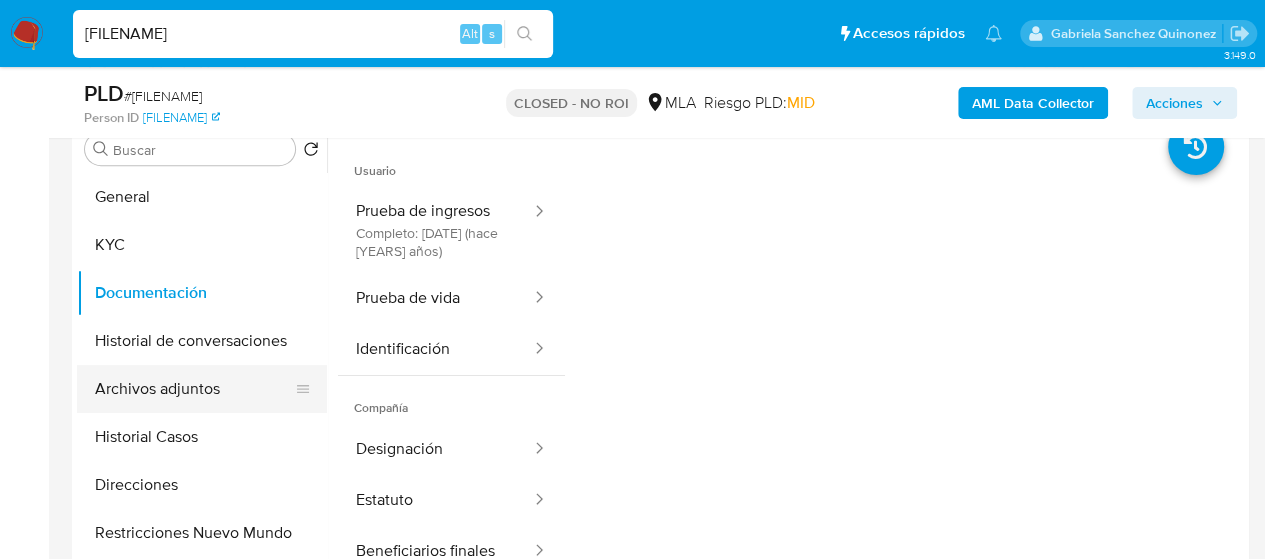 click on "Archivos adjuntos" at bounding box center [194, 389] 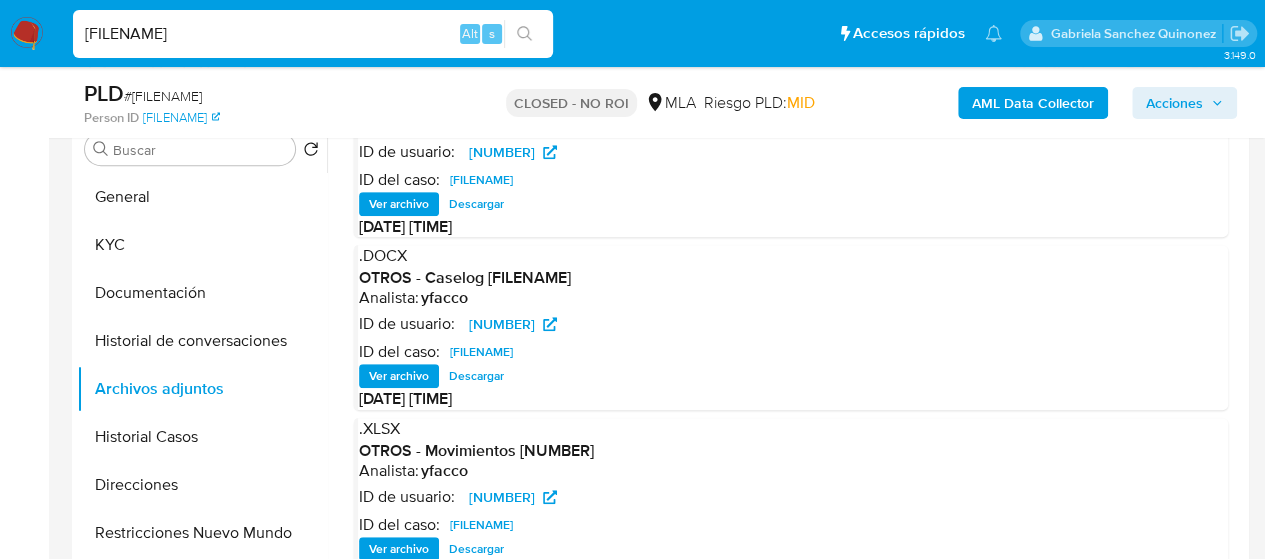 scroll, scrollTop: 233, scrollLeft: 0, axis: vertical 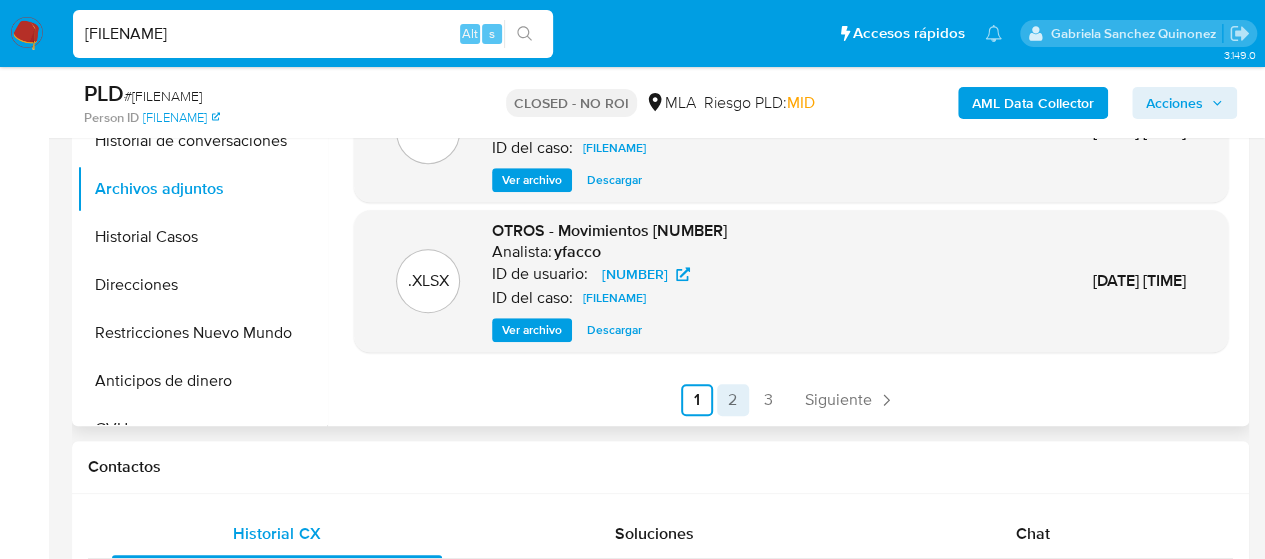 click on "2" at bounding box center (733, 400) 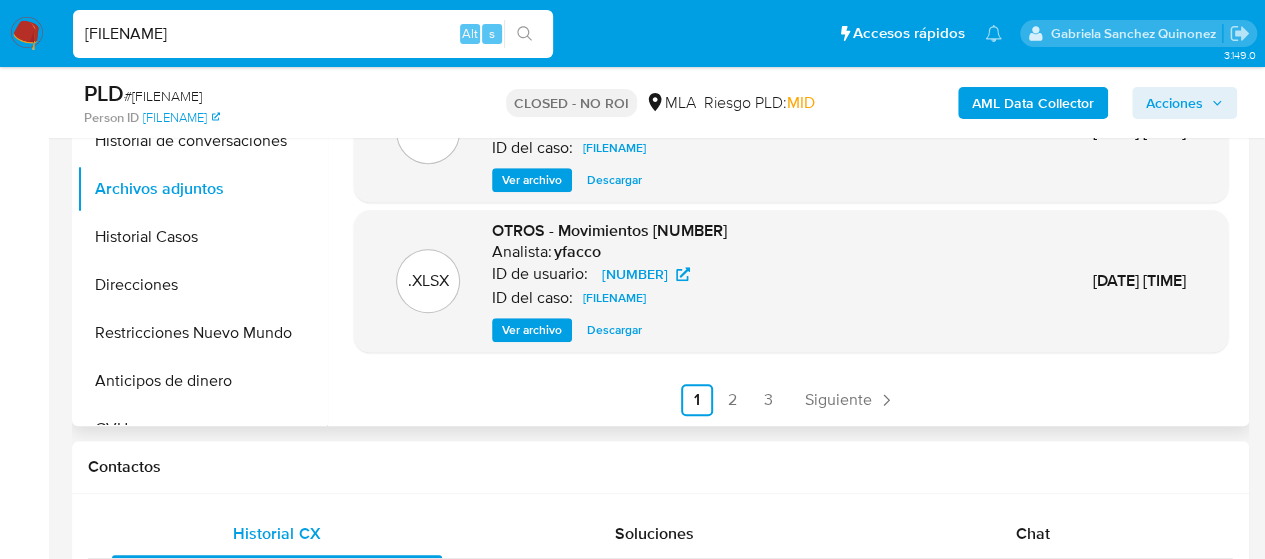 scroll, scrollTop: 0, scrollLeft: 0, axis: both 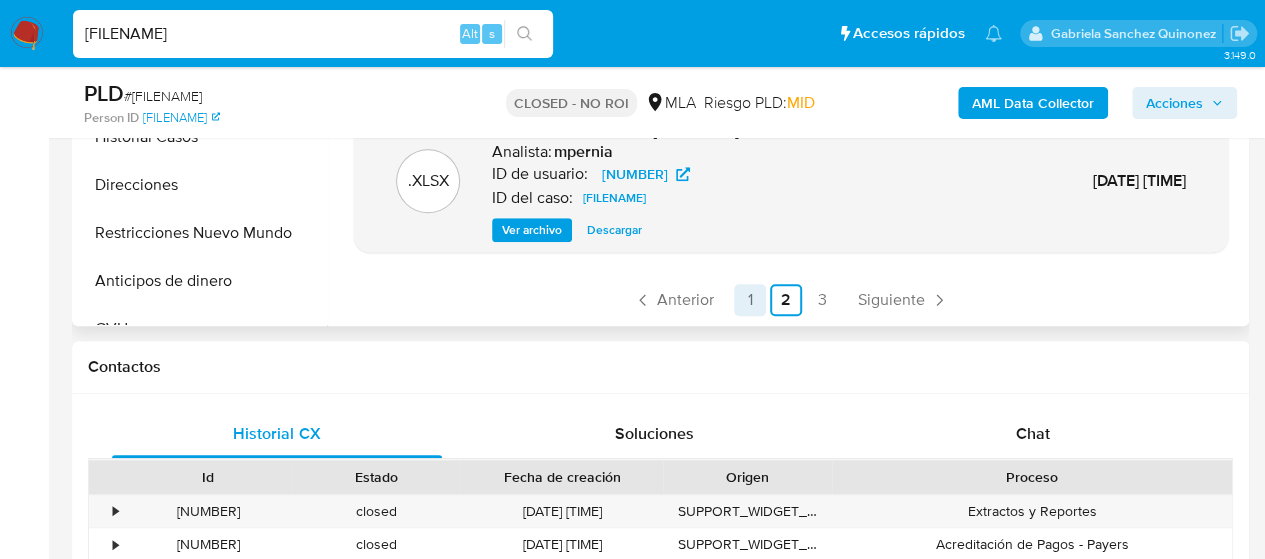 click on "1" at bounding box center [750, 300] 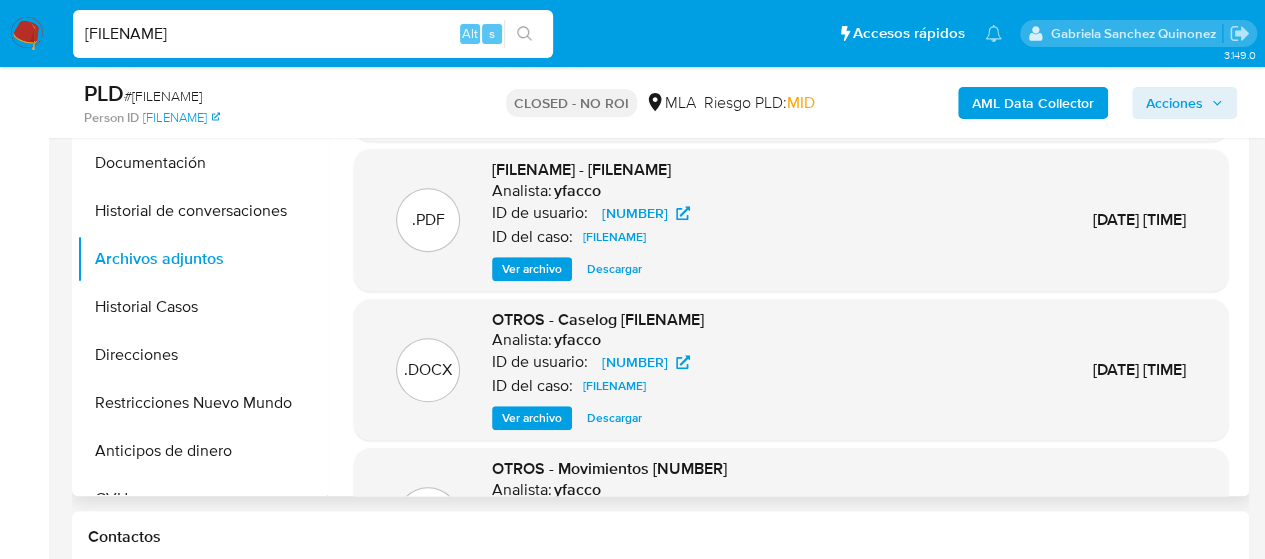 scroll, scrollTop: 400, scrollLeft: 0, axis: vertical 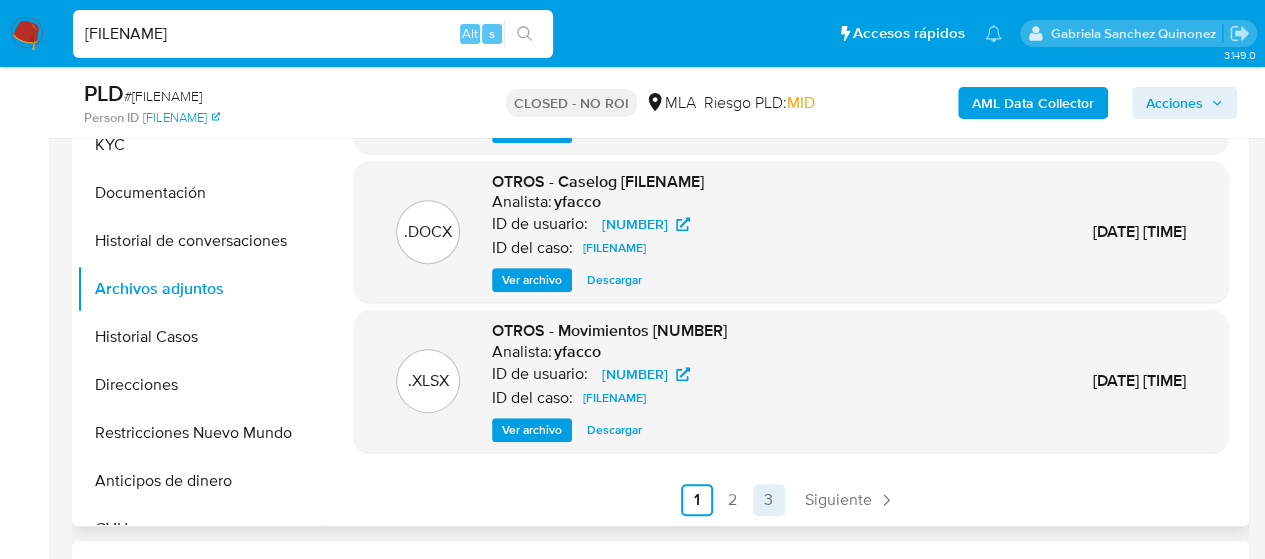click on "3" at bounding box center (769, 500) 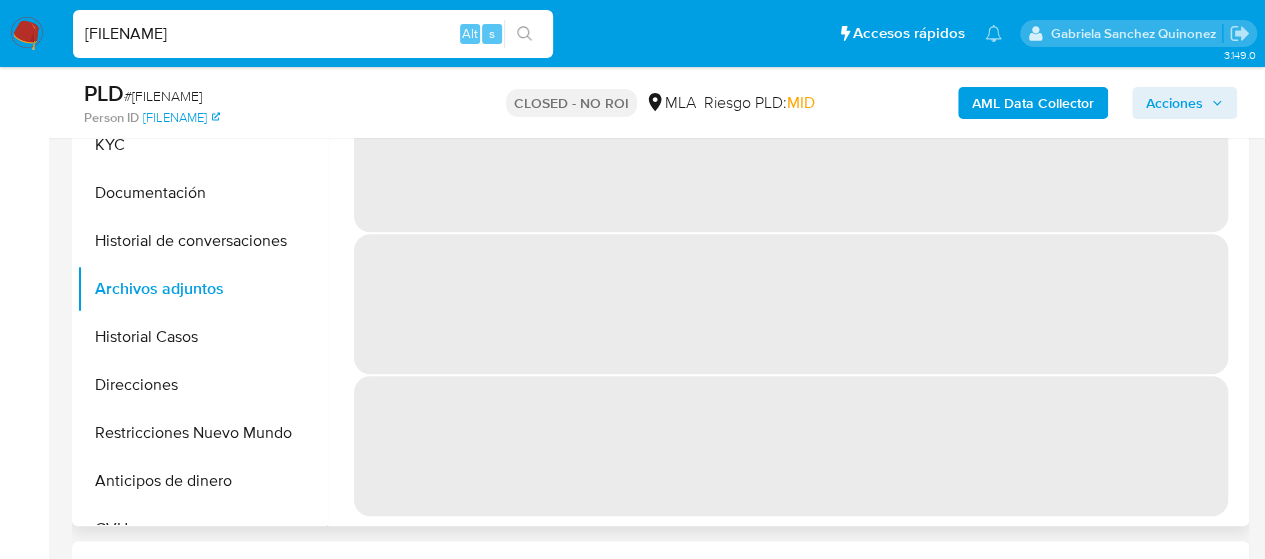 scroll, scrollTop: 0, scrollLeft: 0, axis: both 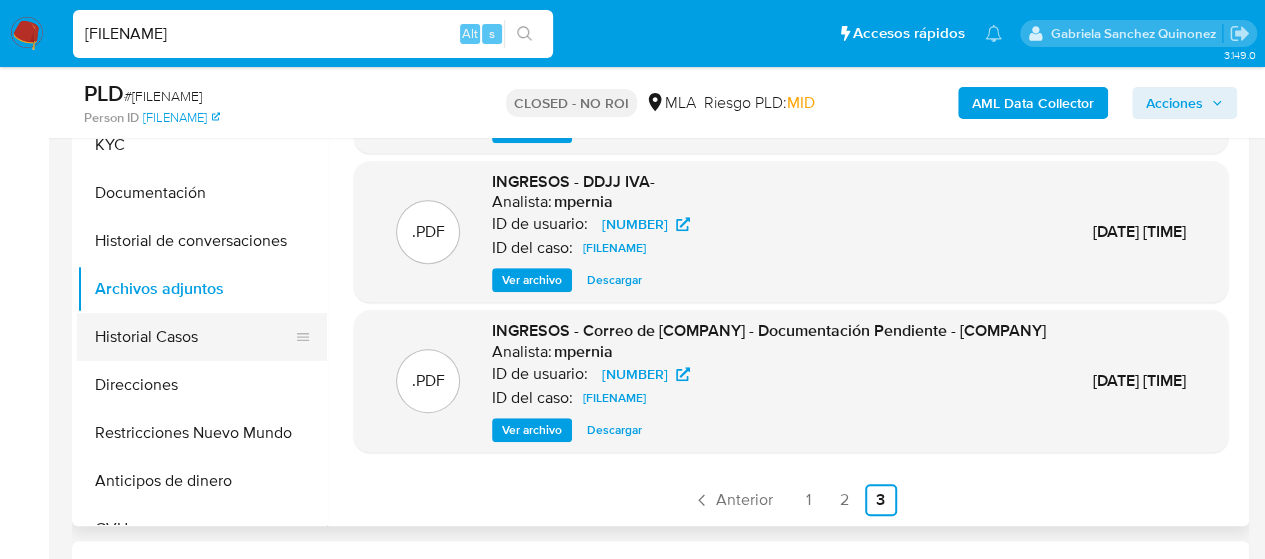 click on "Historial Casos" at bounding box center [194, 337] 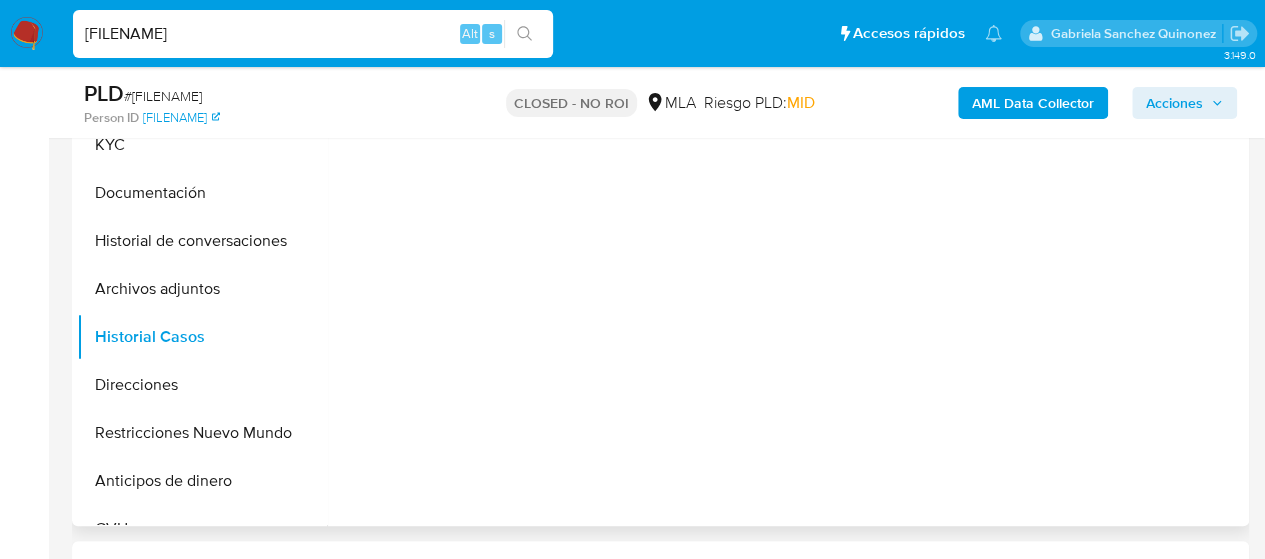 scroll, scrollTop: 0, scrollLeft: 0, axis: both 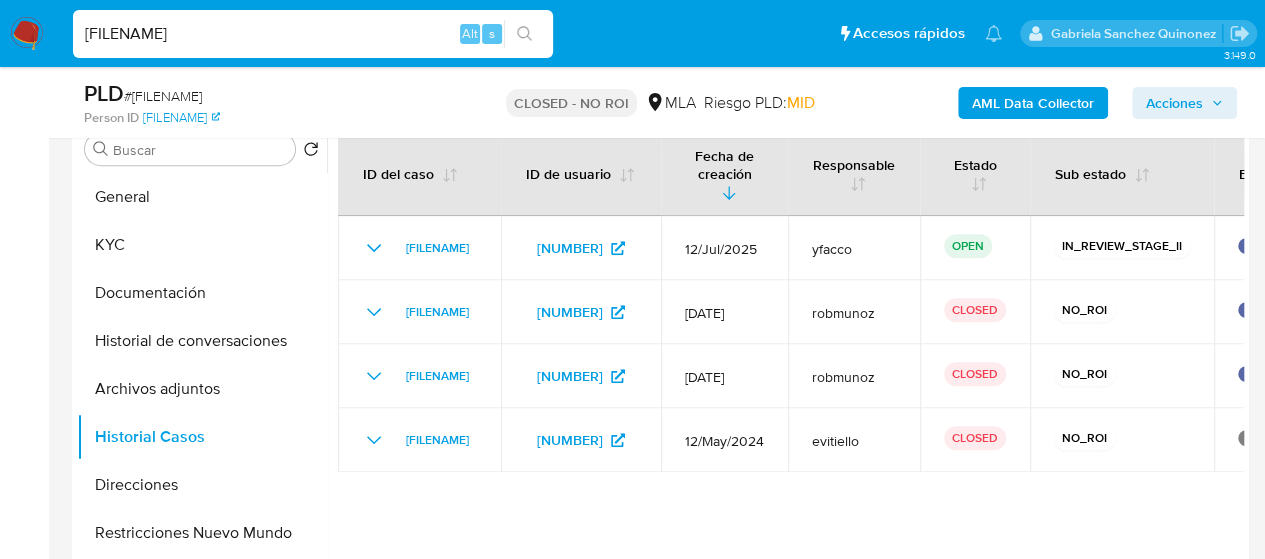 click at bounding box center [27, 34] 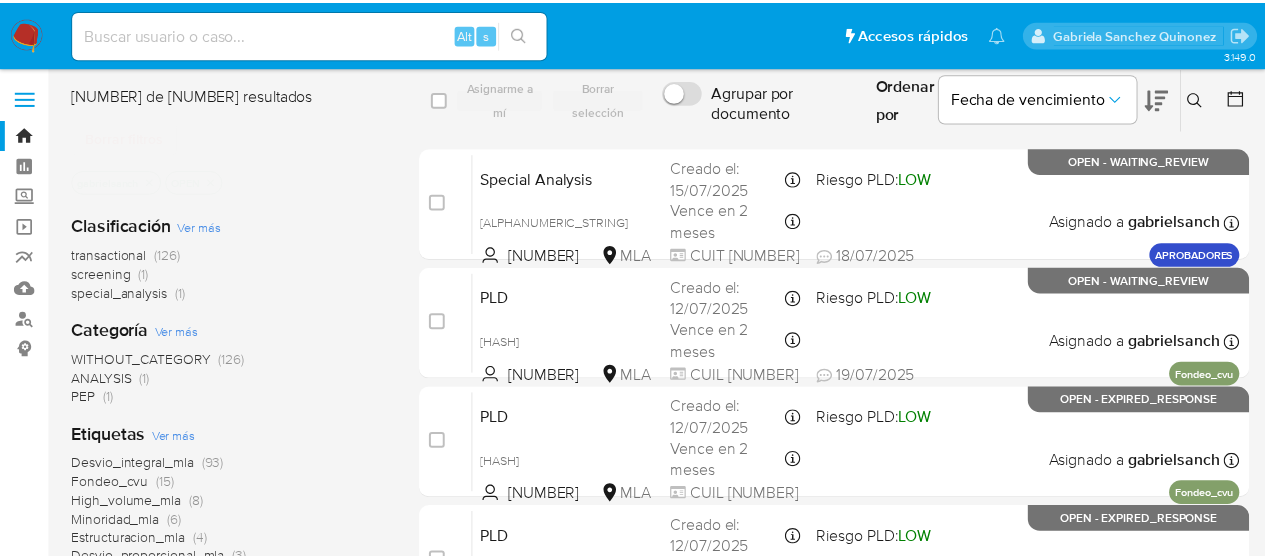 scroll, scrollTop: 0, scrollLeft: 0, axis: both 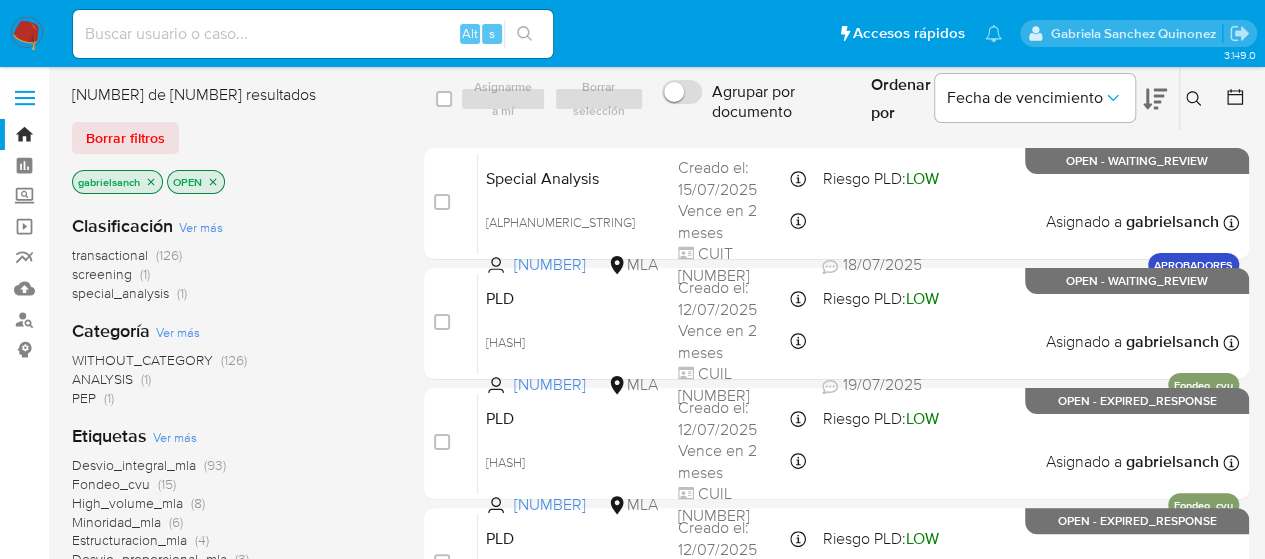 click on "Alt s" at bounding box center (313, 34) 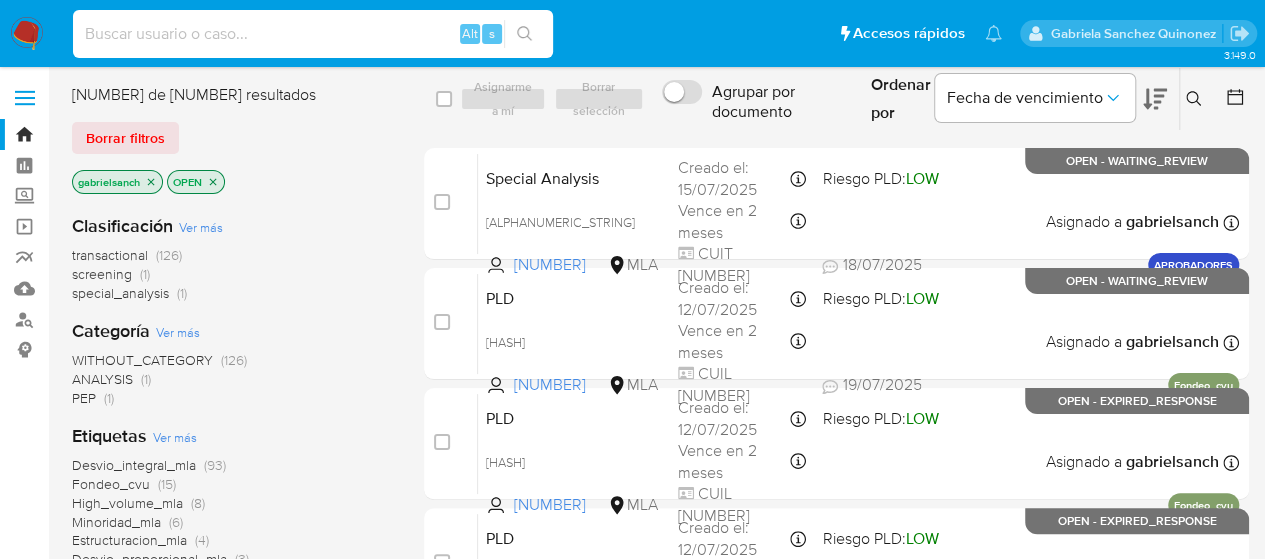 click at bounding box center (313, 34) 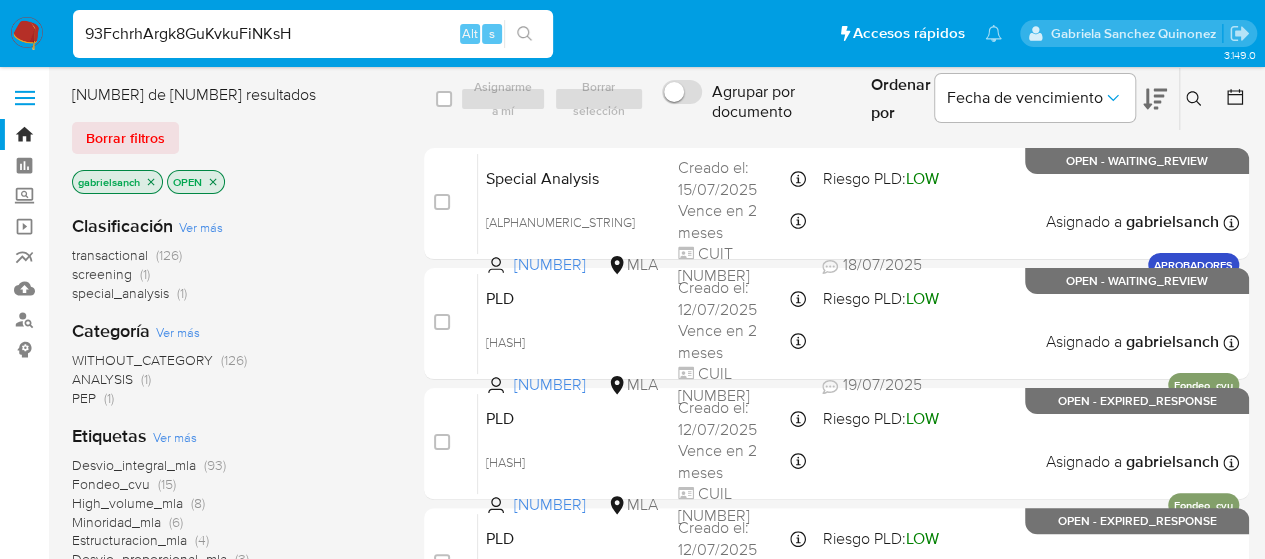 type on "93FchrhArgk8GuKvkuFiNKsH" 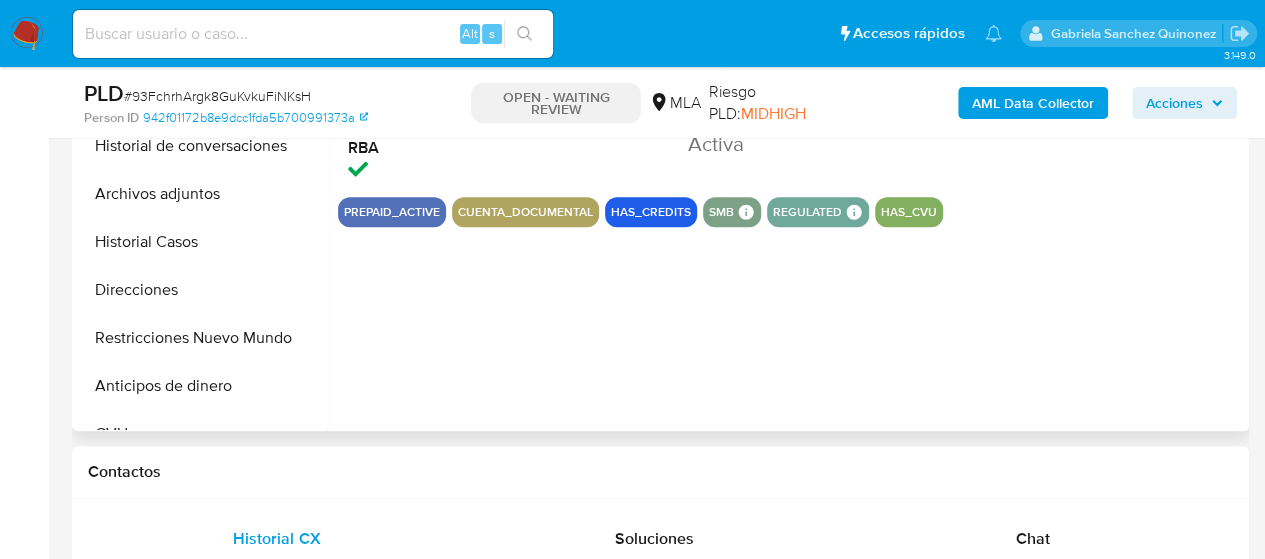 select on "10" 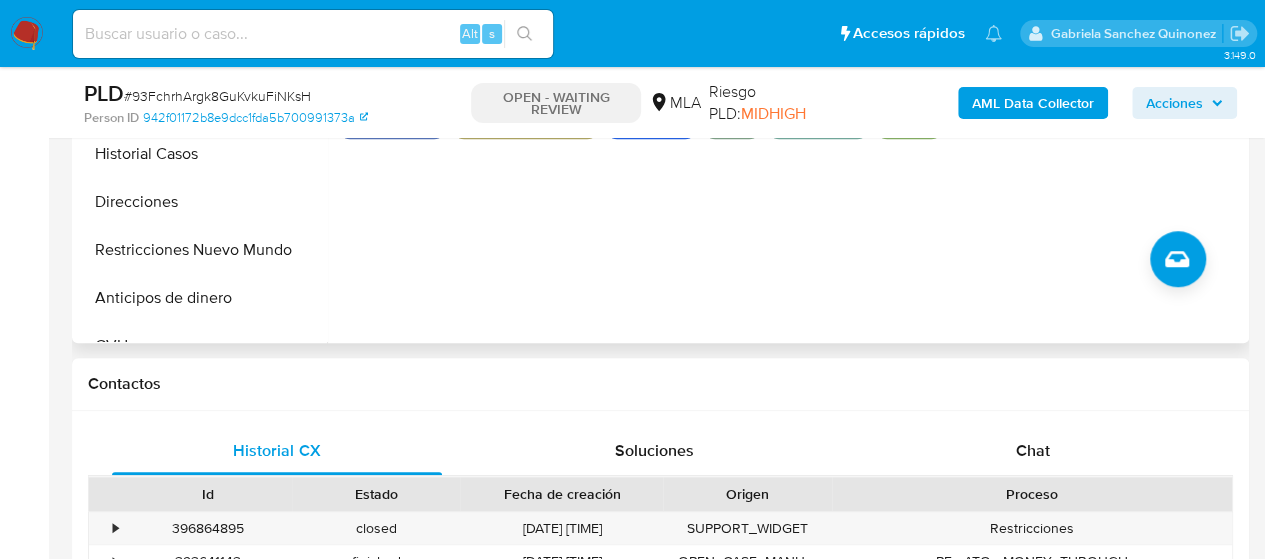 scroll, scrollTop: 800, scrollLeft: 0, axis: vertical 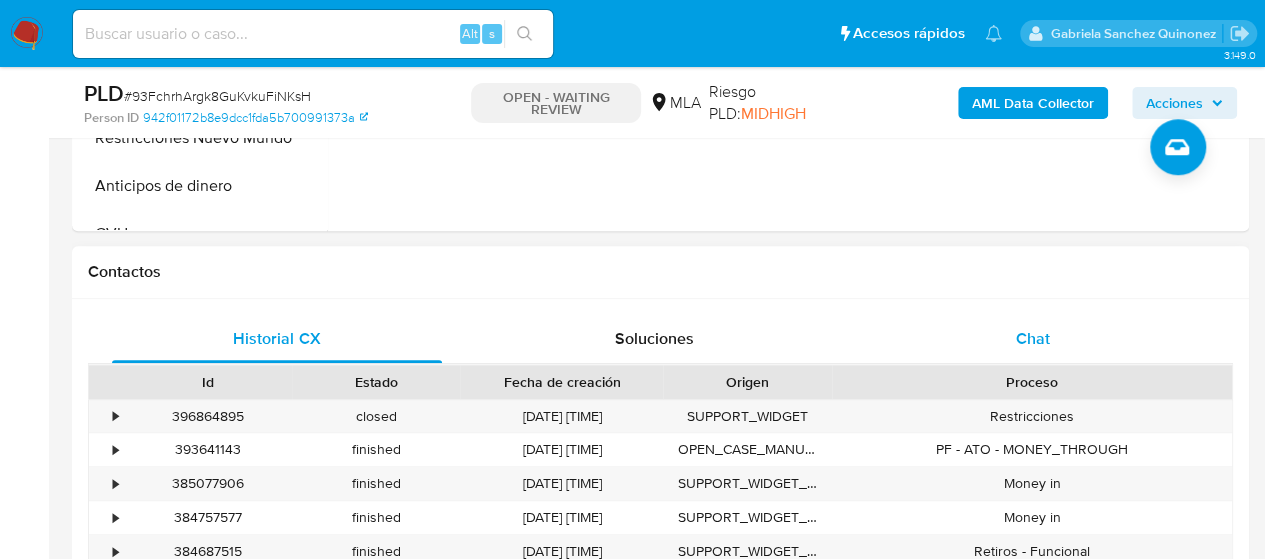 click on "Chat" at bounding box center [1033, 339] 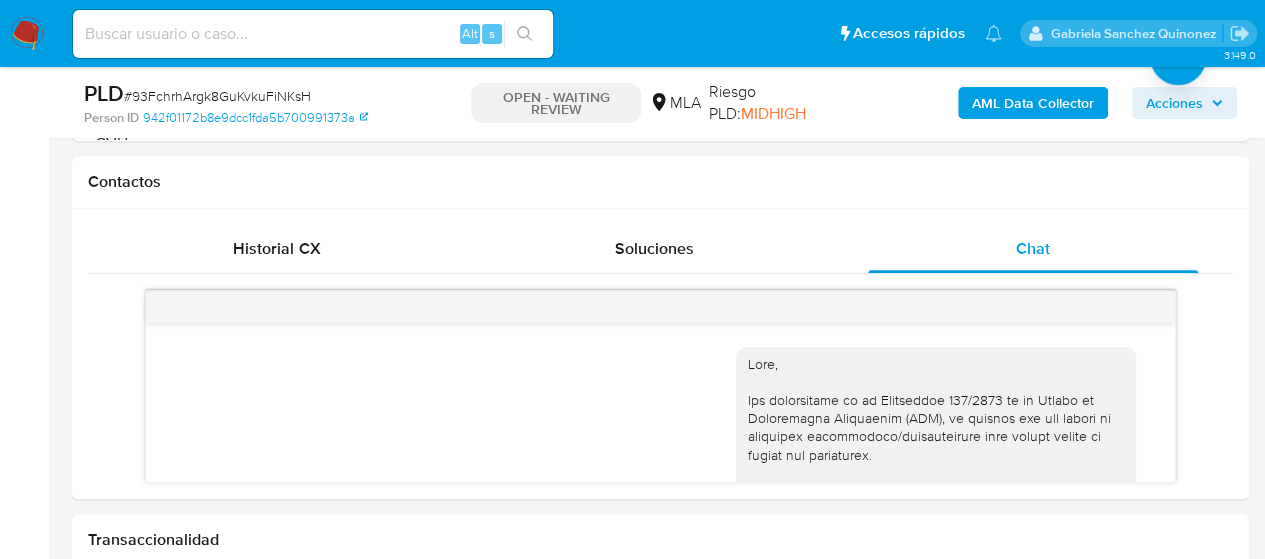 scroll, scrollTop: 900, scrollLeft: 0, axis: vertical 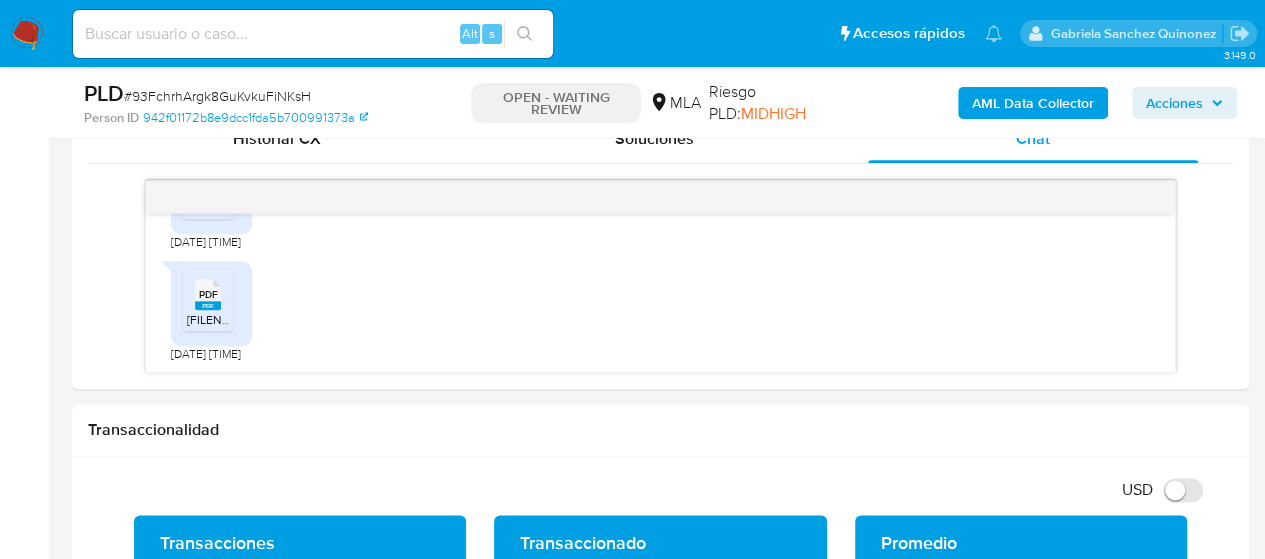 click at bounding box center (313, 34) 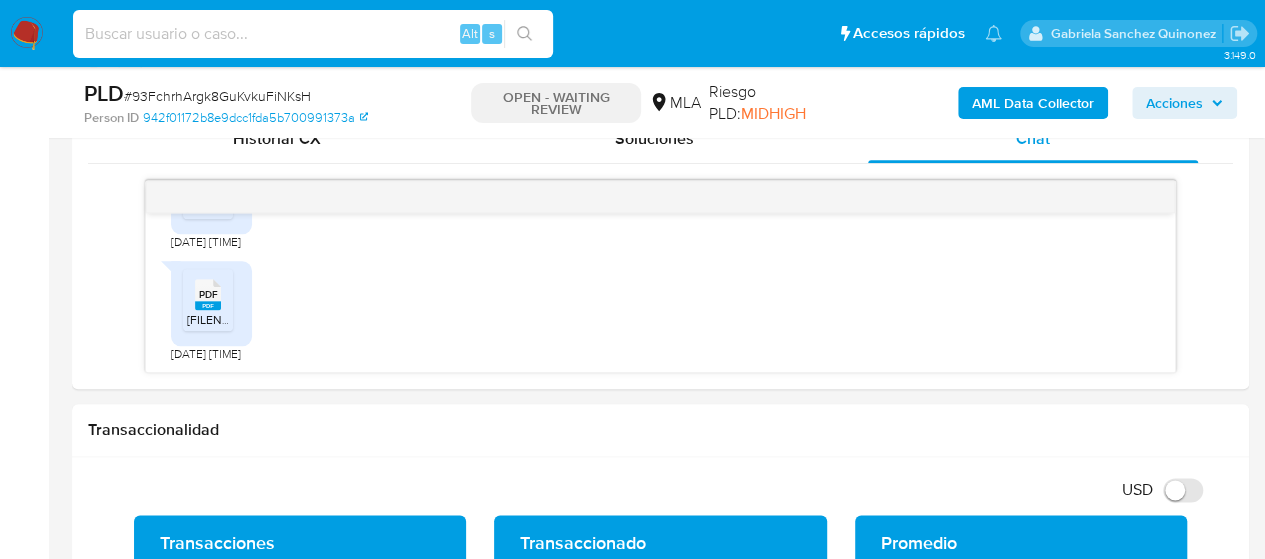 paste on "zIMIjmdiWBqZvepkchxXy7li" 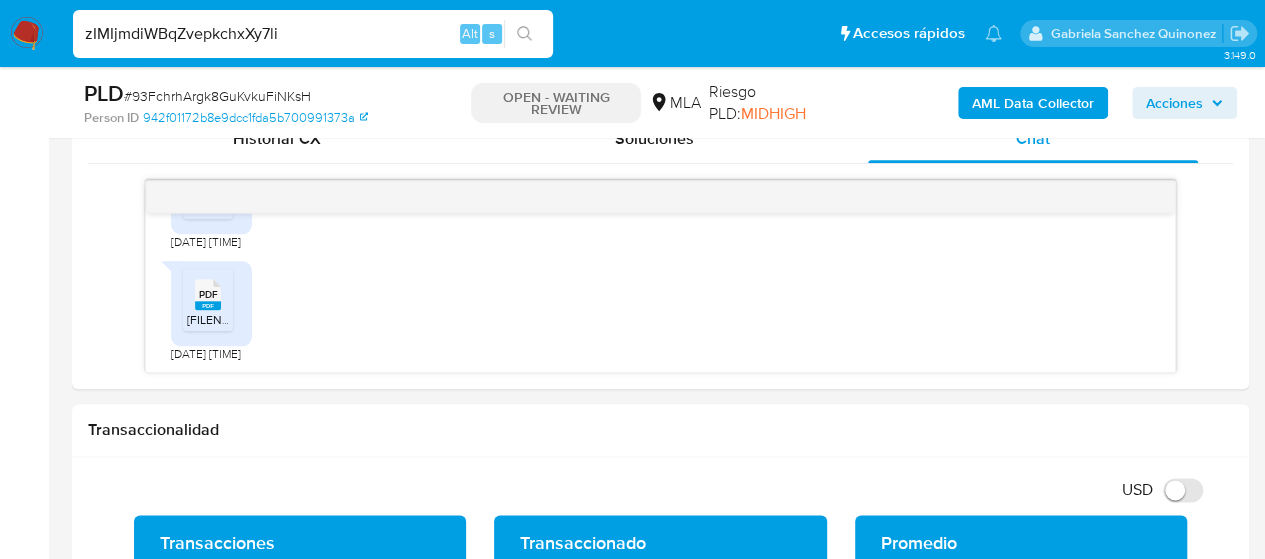 type on "zIMIjmdiWBqZvepkchxXy7li" 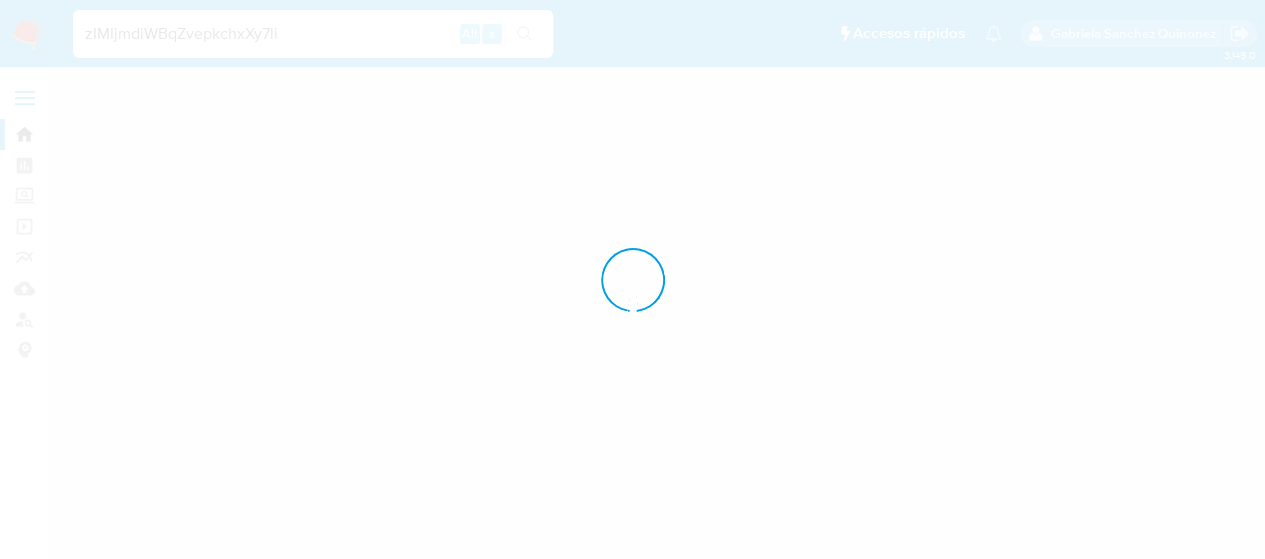 scroll, scrollTop: 0, scrollLeft: 0, axis: both 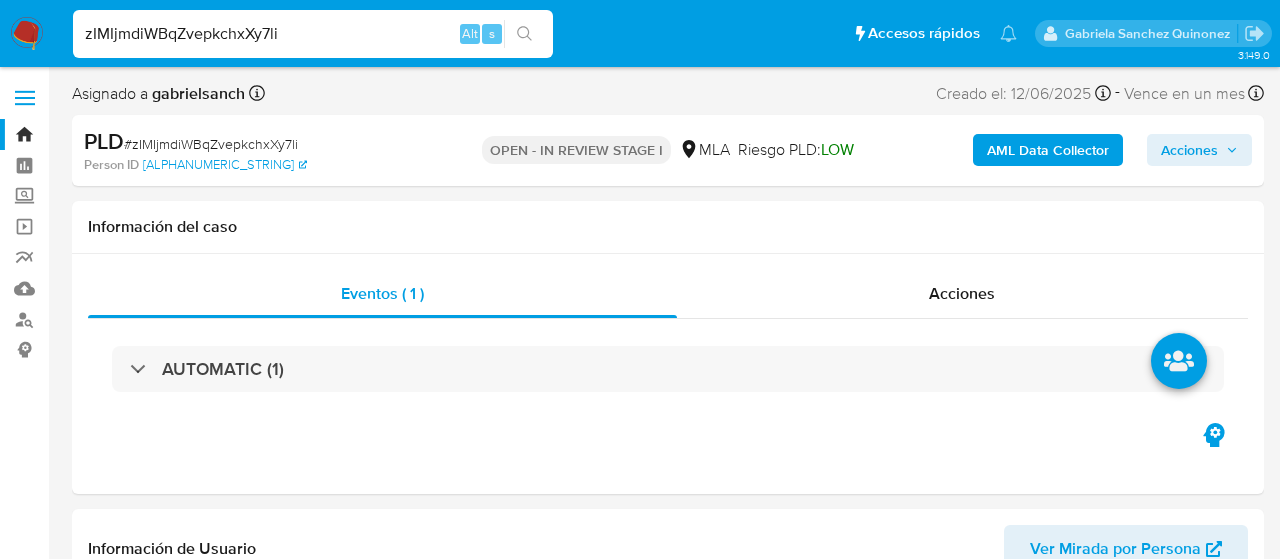 select on "10" 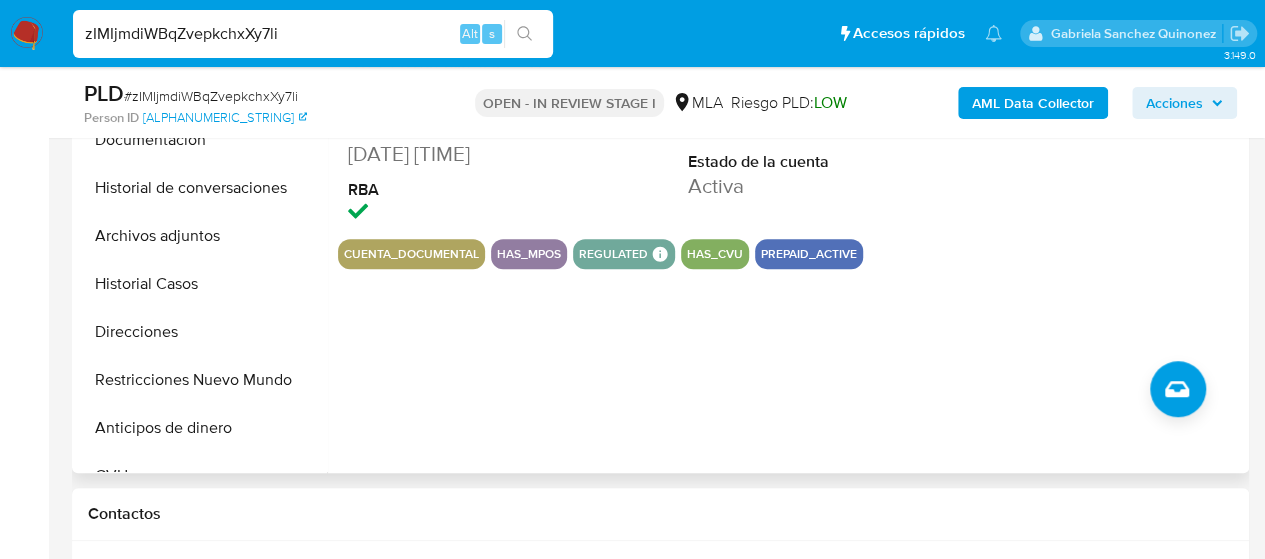 scroll, scrollTop: 600, scrollLeft: 0, axis: vertical 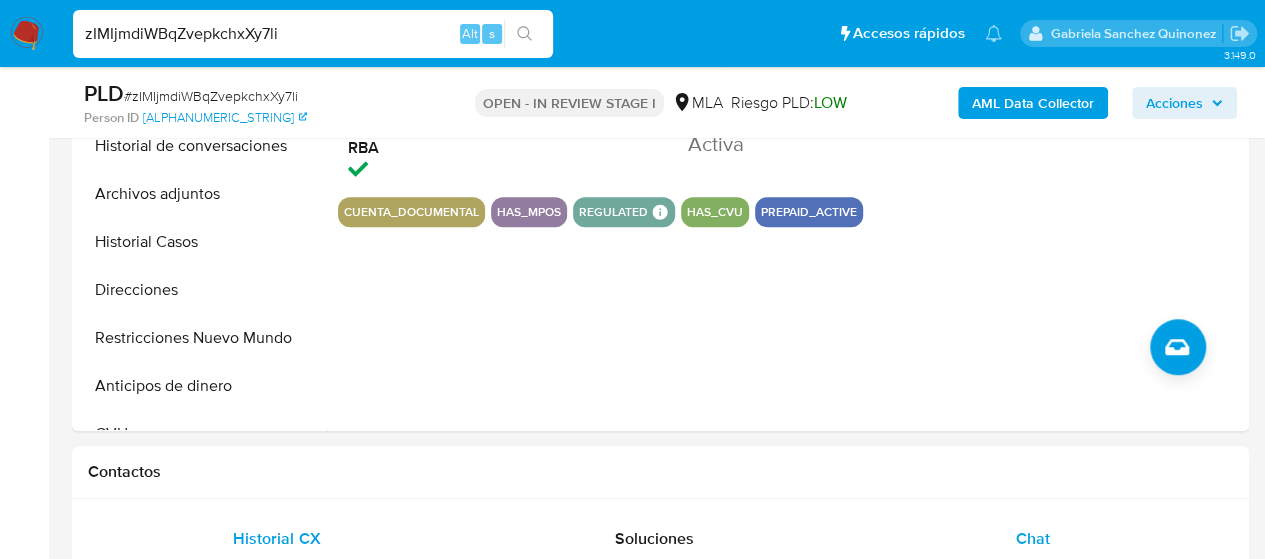 click on "Chat" at bounding box center (1033, 539) 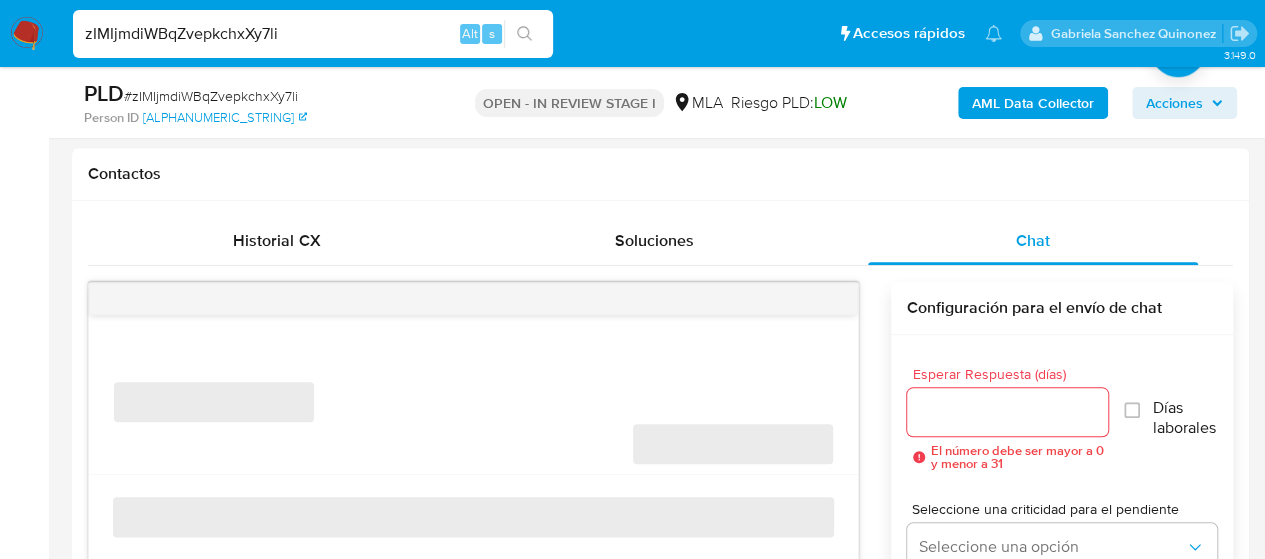 scroll, scrollTop: 900, scrollLeft: 0, axis: vertical 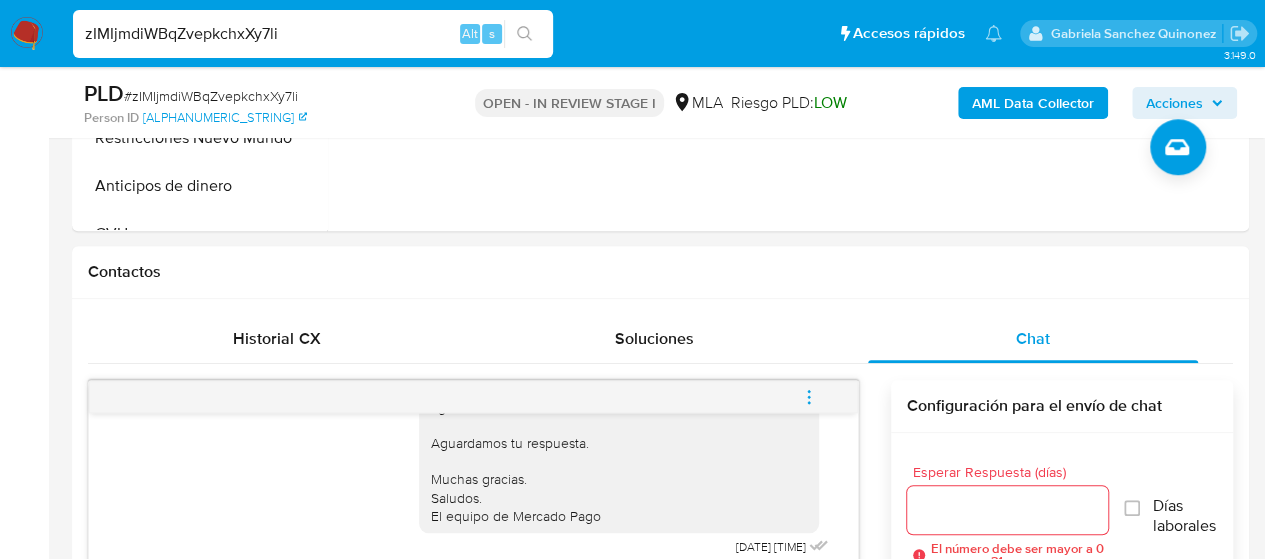 click on "AML Data Collector" at bounding box center (1033, 103) 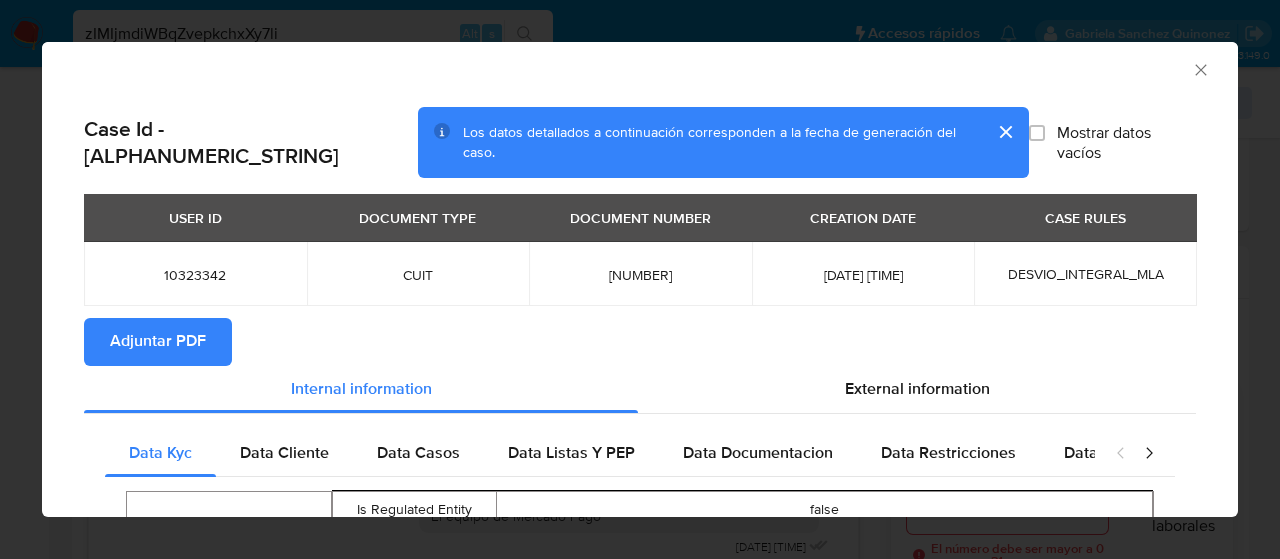 click on "Adjuntar PDF" at bounding box center (158, 342) 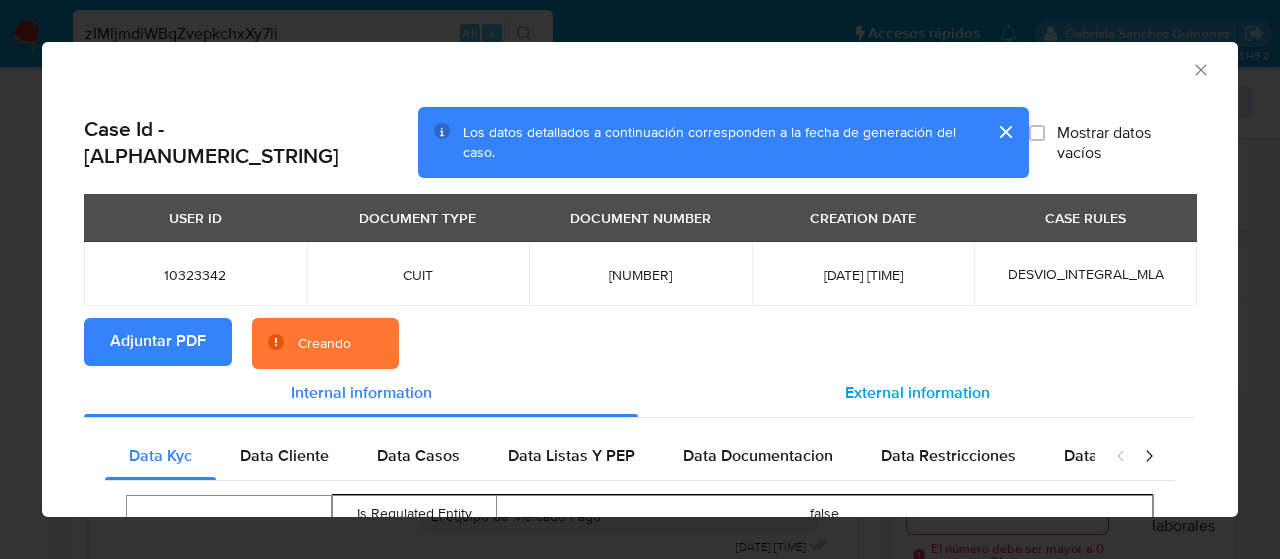 click on "External information" at bounding box center [917, 392] 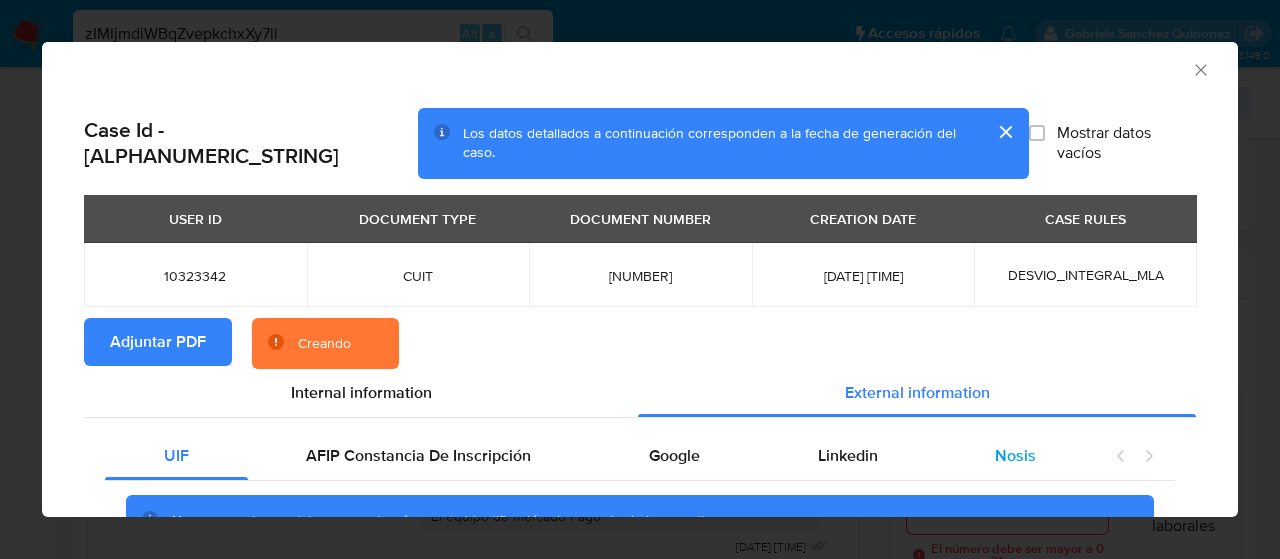click on "Nosis" at bounding box center [1015, 455] 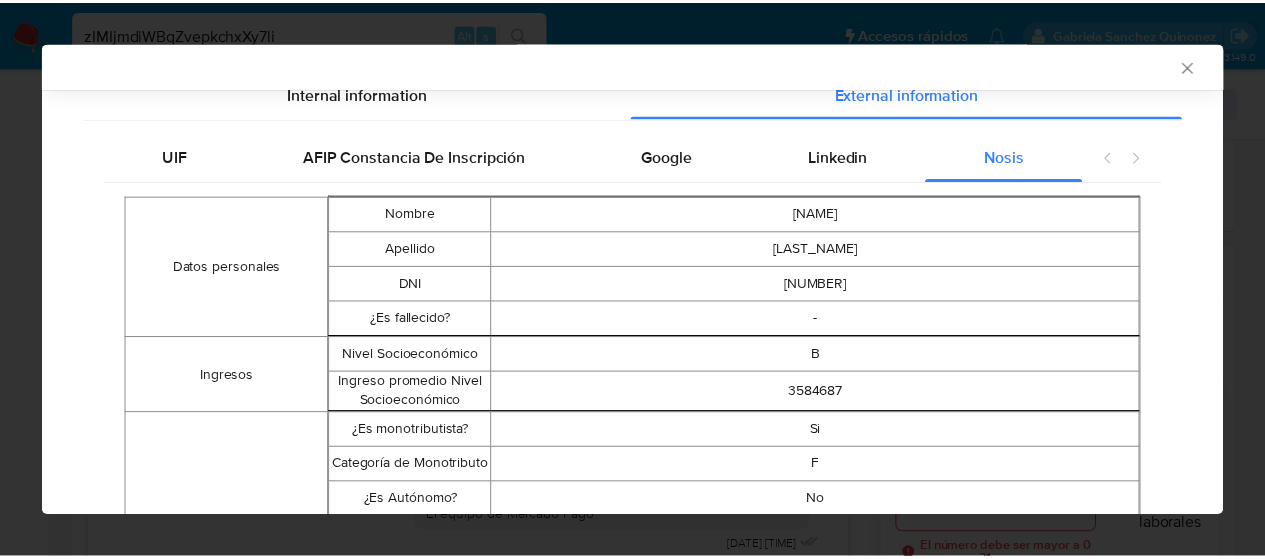 scroll, scrollTop: 0, scrollLeft: 0, axis: both 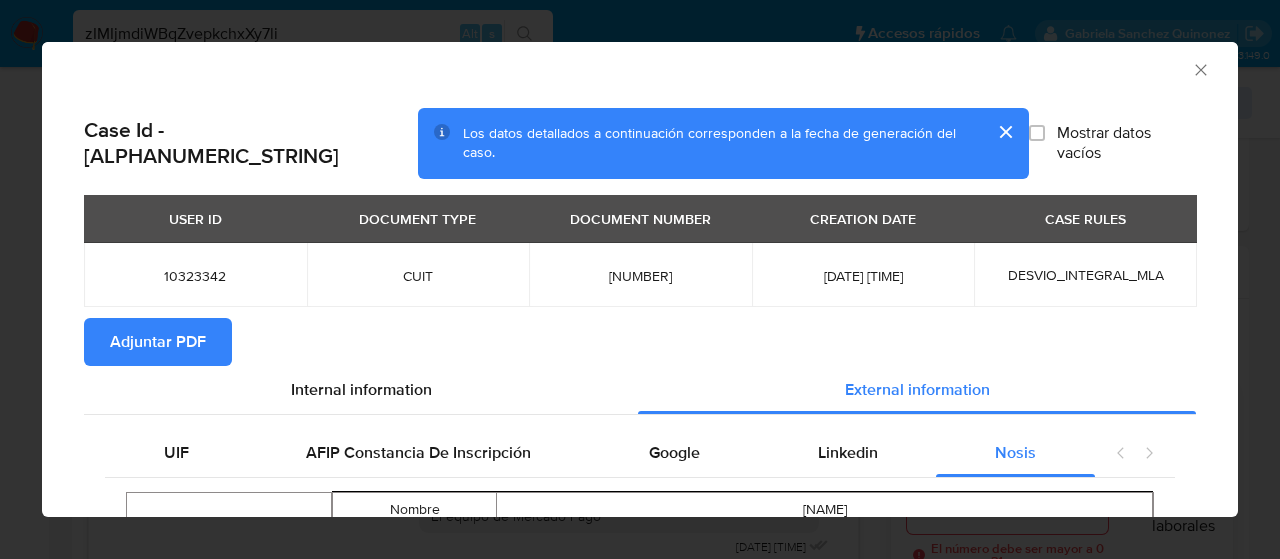 click 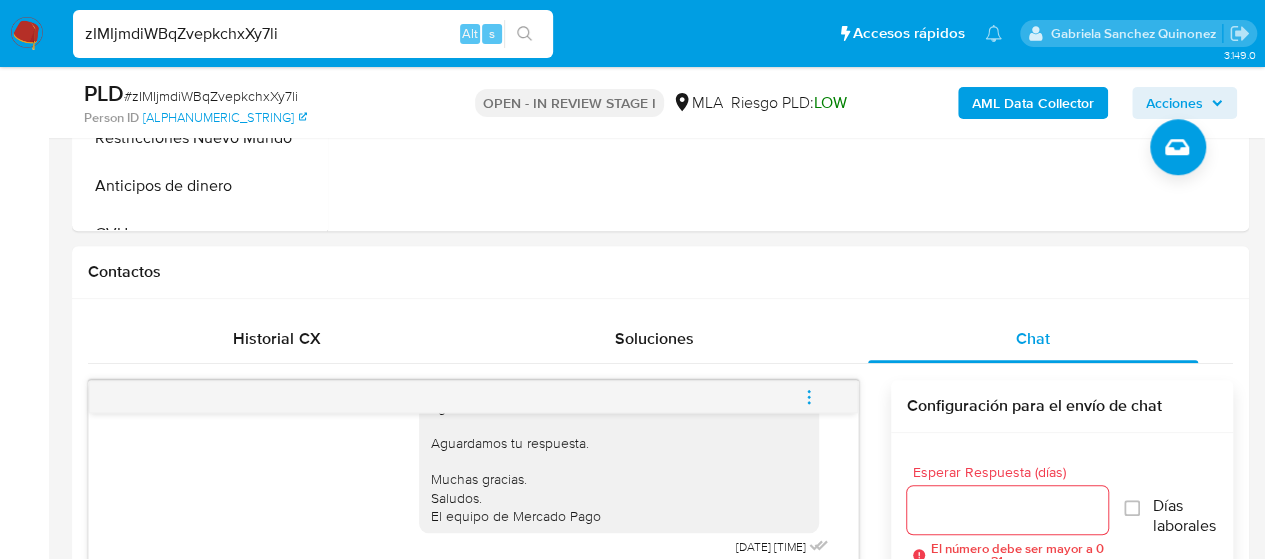 click on "zIMIjmdiWBqZvepkchxXy7li" at bounding box center [313, 34] 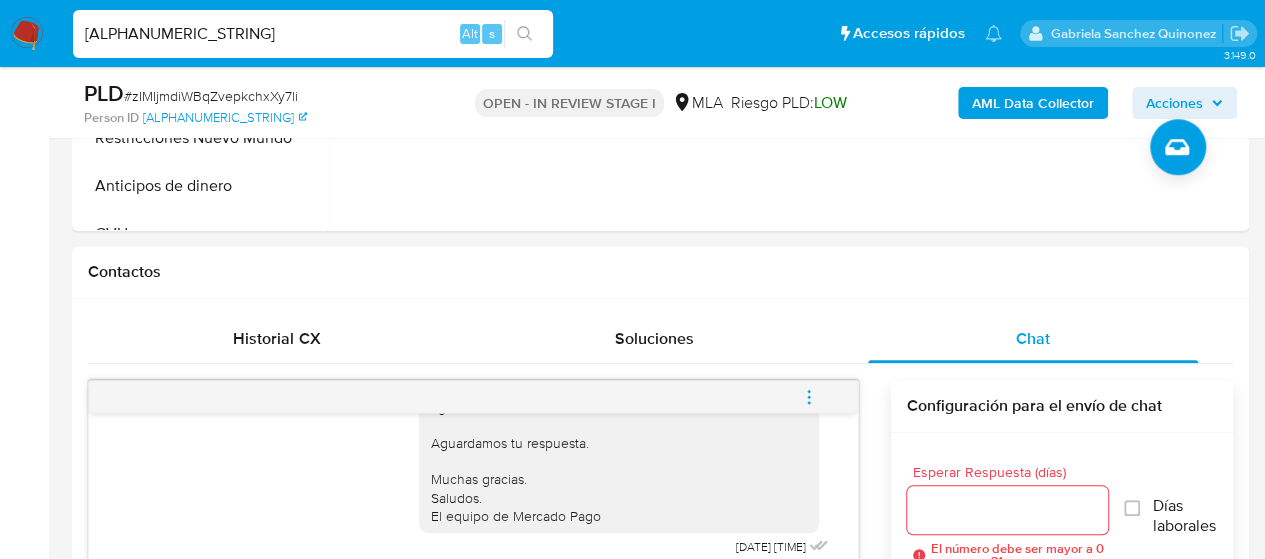 type on "eMgzGTWPfnNqJOdfFC3dhedk" 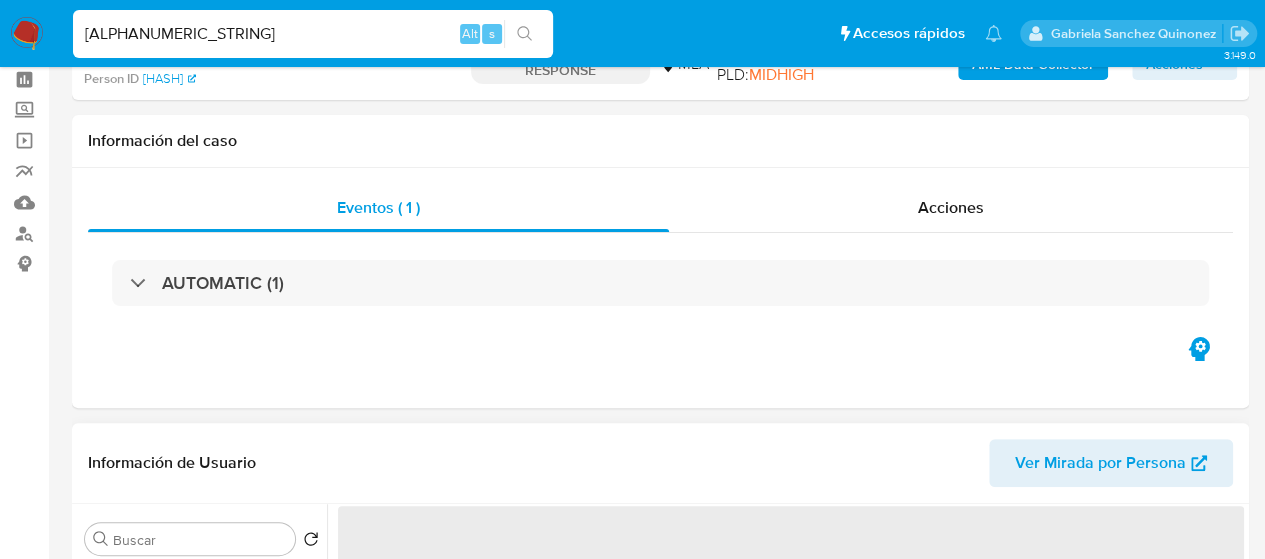 scroll, scrollTop: 200, scrollLeft: 0, axis: vertical 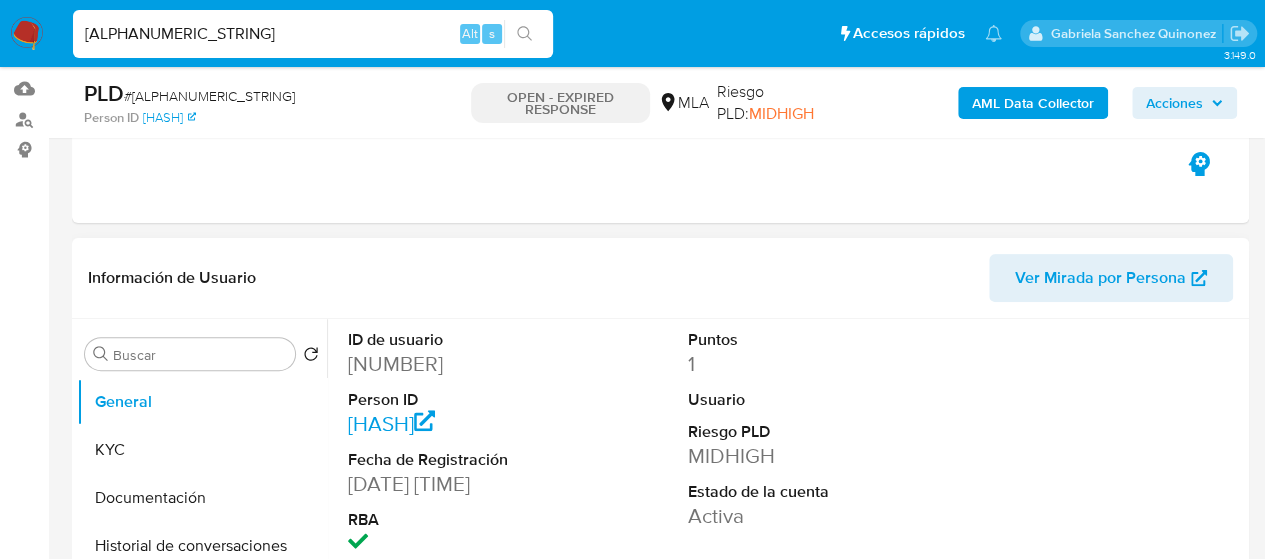 select on "10" 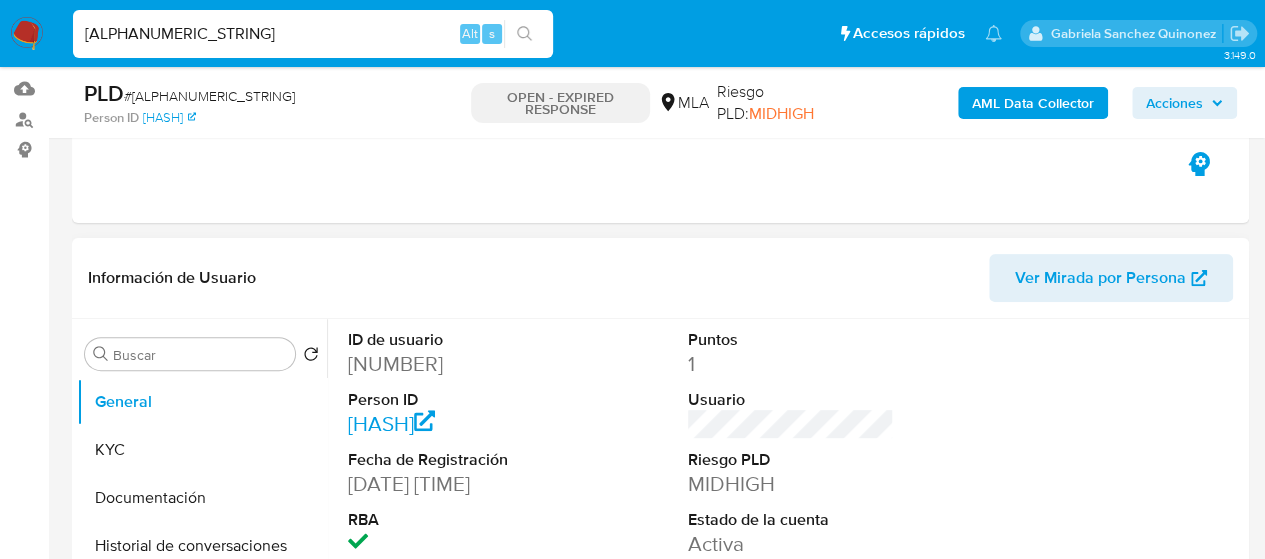click on "eMgzGTWPfnNqJOdfFC3dhedk" at bounding box center (313, 34) 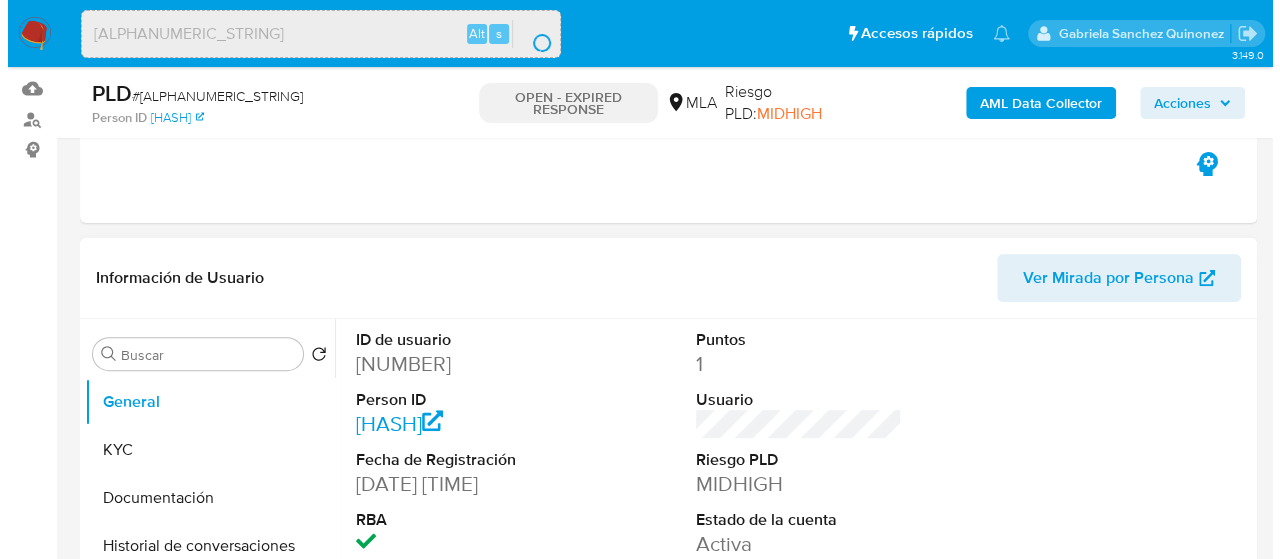 scroll, scrollTop: 0, scrollLeft: 0, axis: both 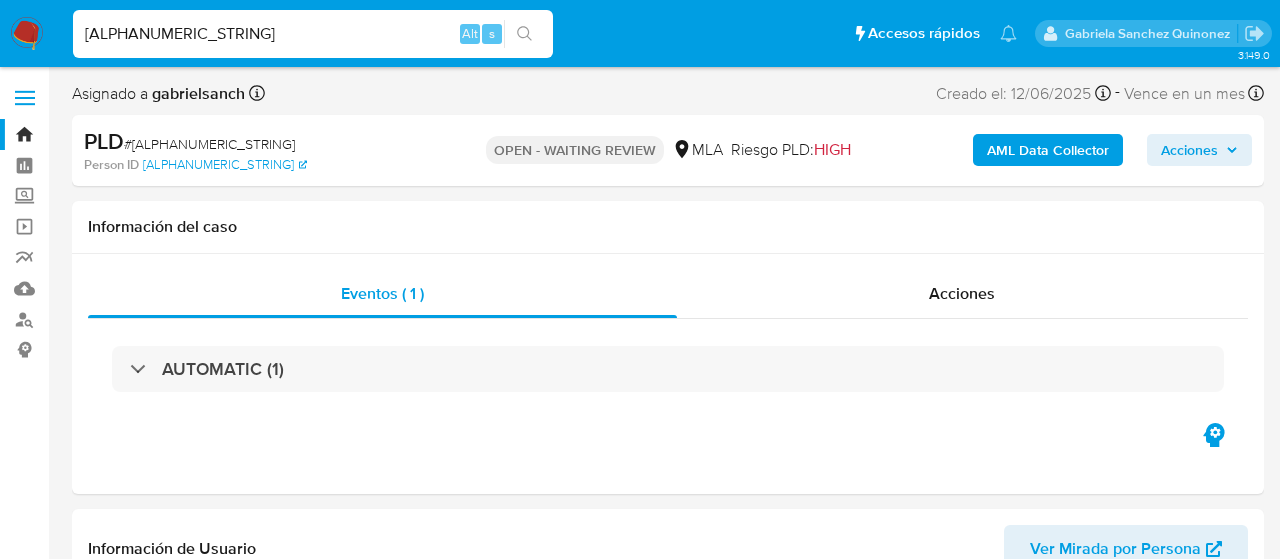 select on "10" 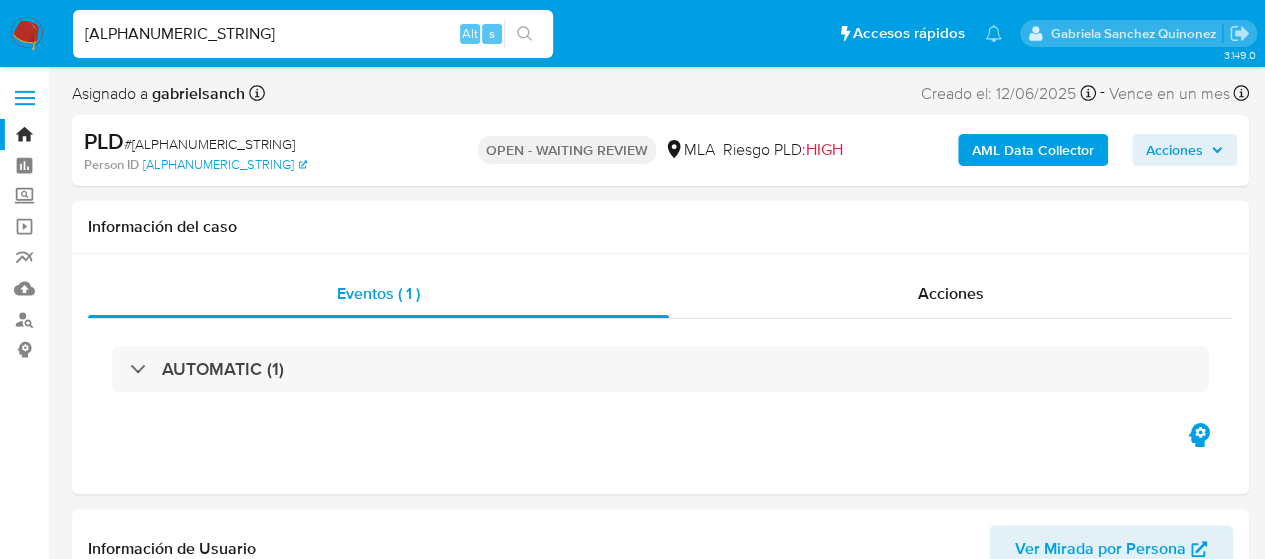 click on "8FH0p5L2cULD5jQoYkfYzPHu" at bounding box center (313, 34) 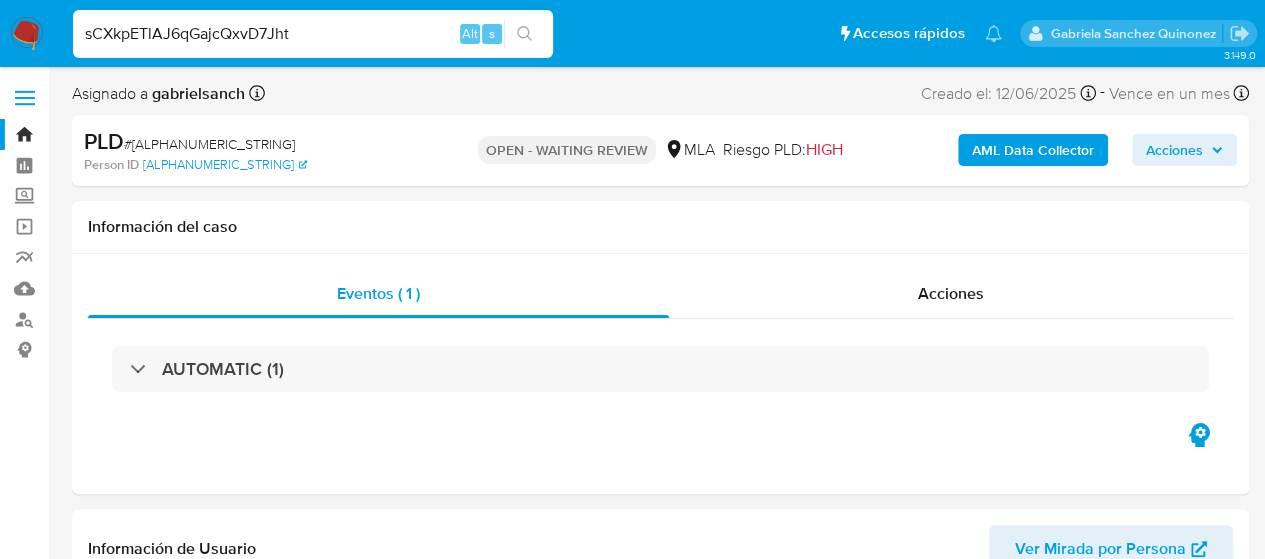 type on "sCXkpETlAJ6qGajcQxvD7Jht" 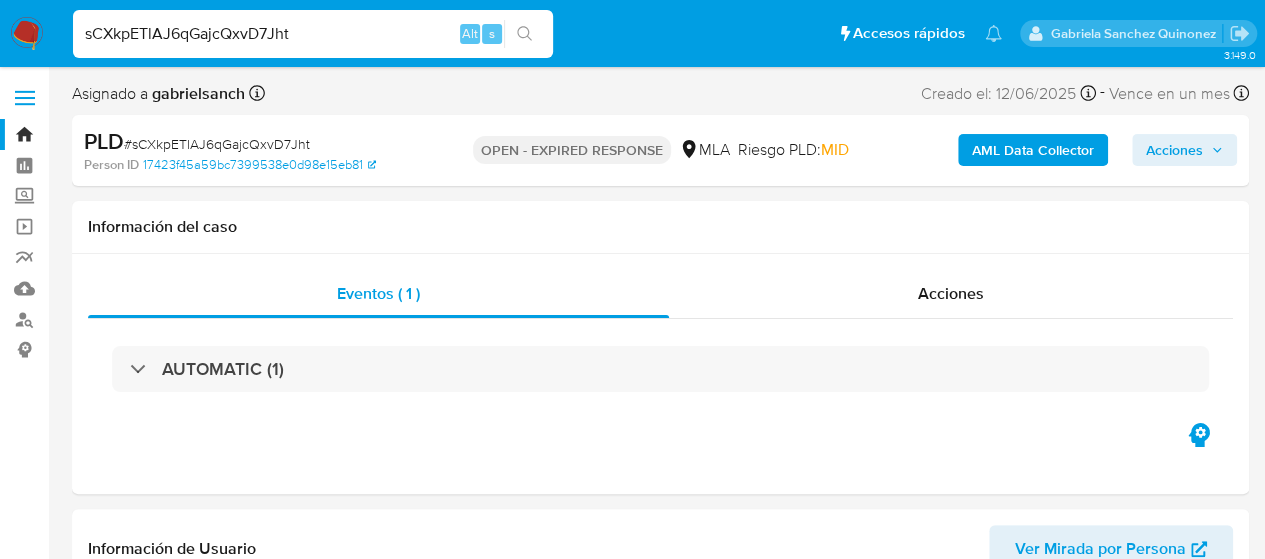 click on "sCXkpETlAJ6qGajcQxvD7Jht" at bounding box center (313, 34) 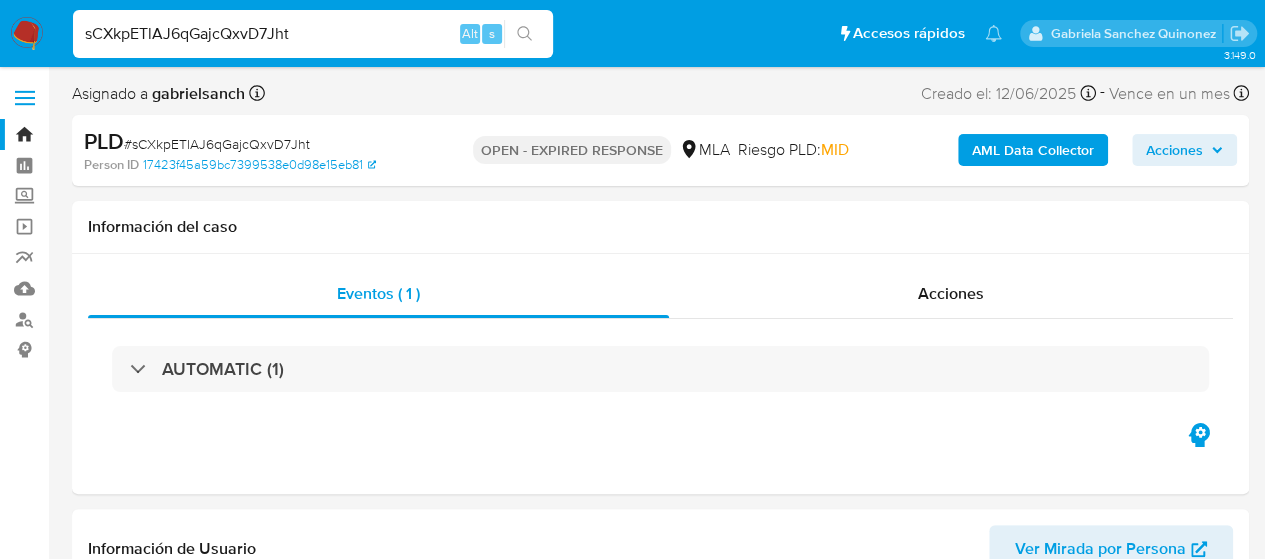 click on "sCXkpETlAJ6qGajcQxvD7Jht" at bounding box center [313, 34] 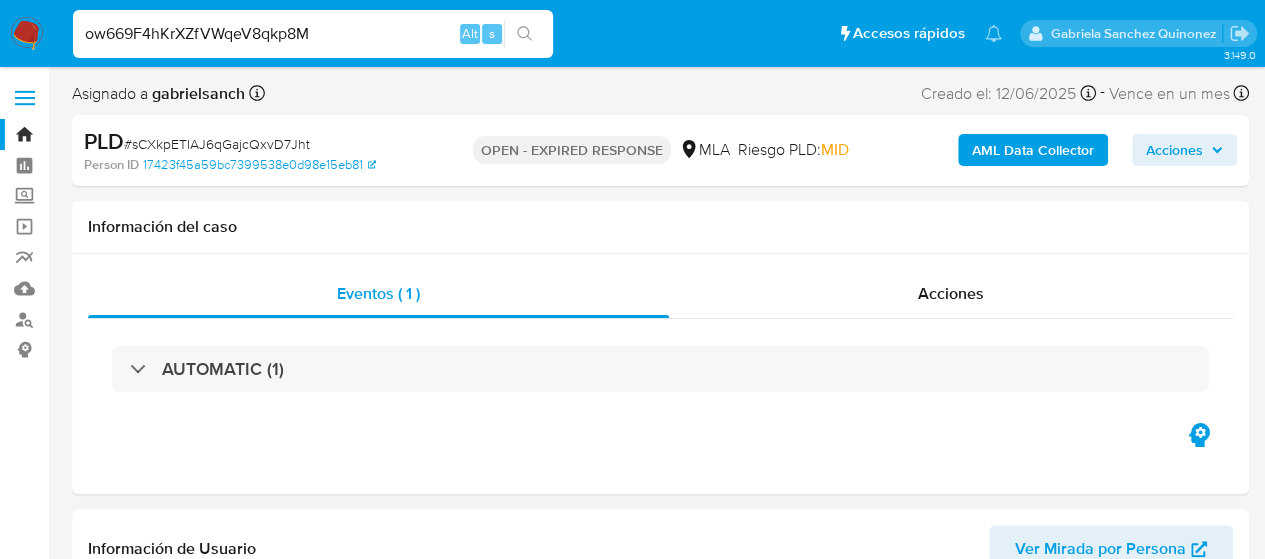 type on "ow669F4hKrXZfVWqeV8qkp8M" 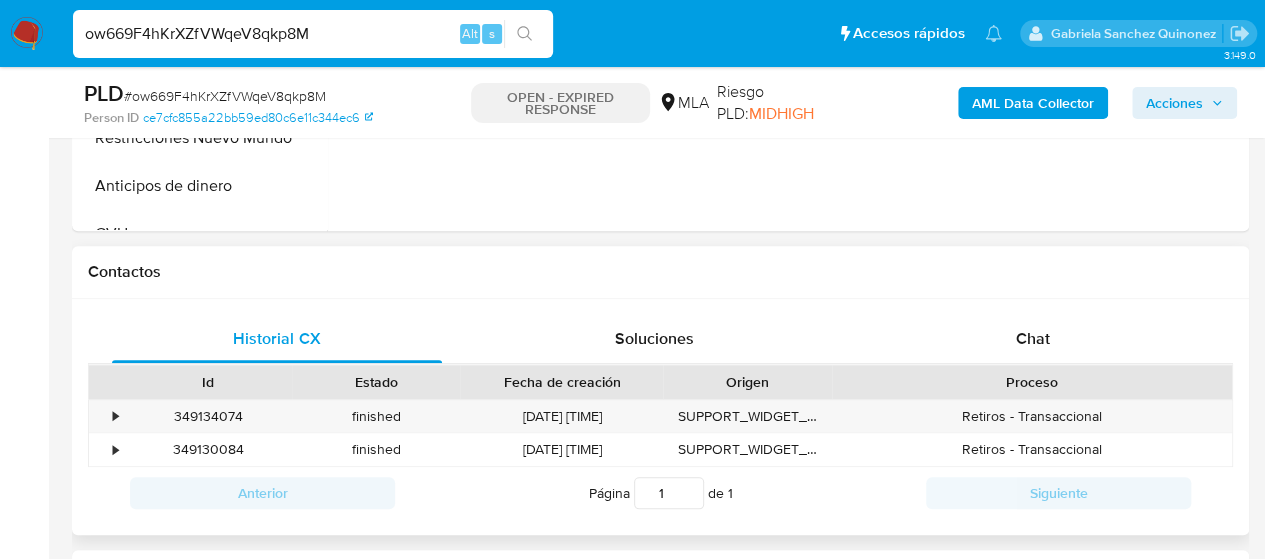 click on "Chat" at bounding box center (1033, 338) 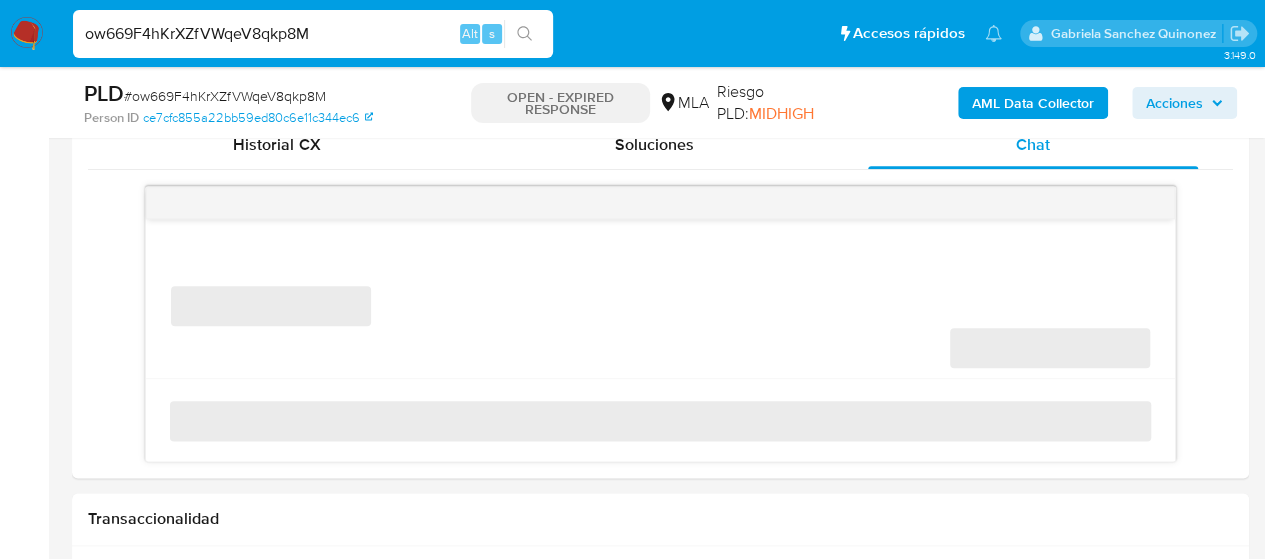scroll, scrollTop: 1000, scrollLeft: 0, axis: vertical 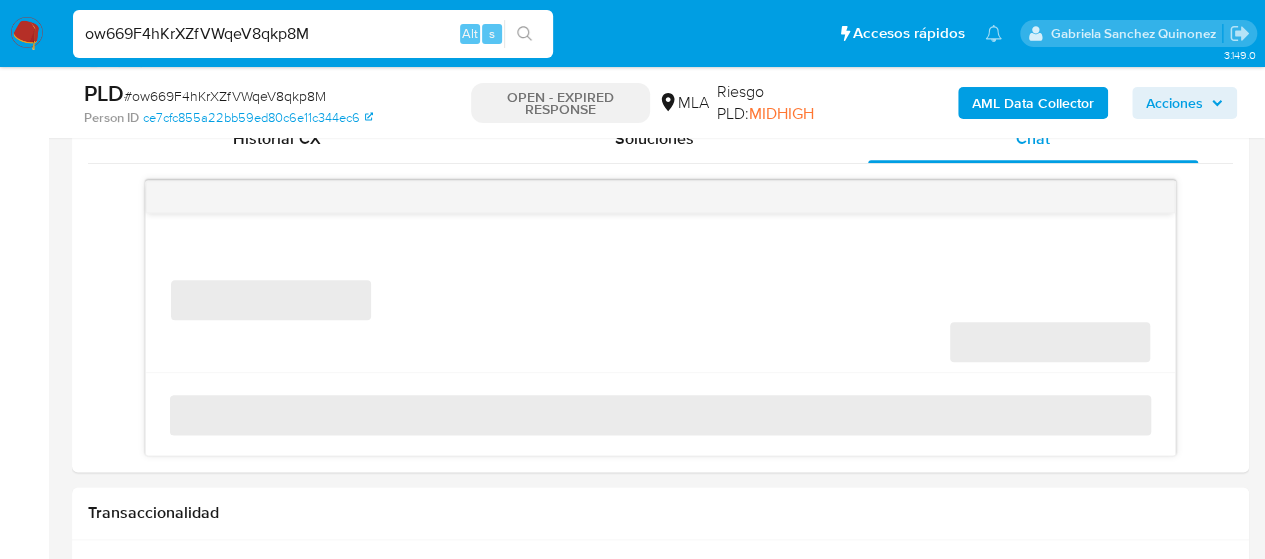select on "10" 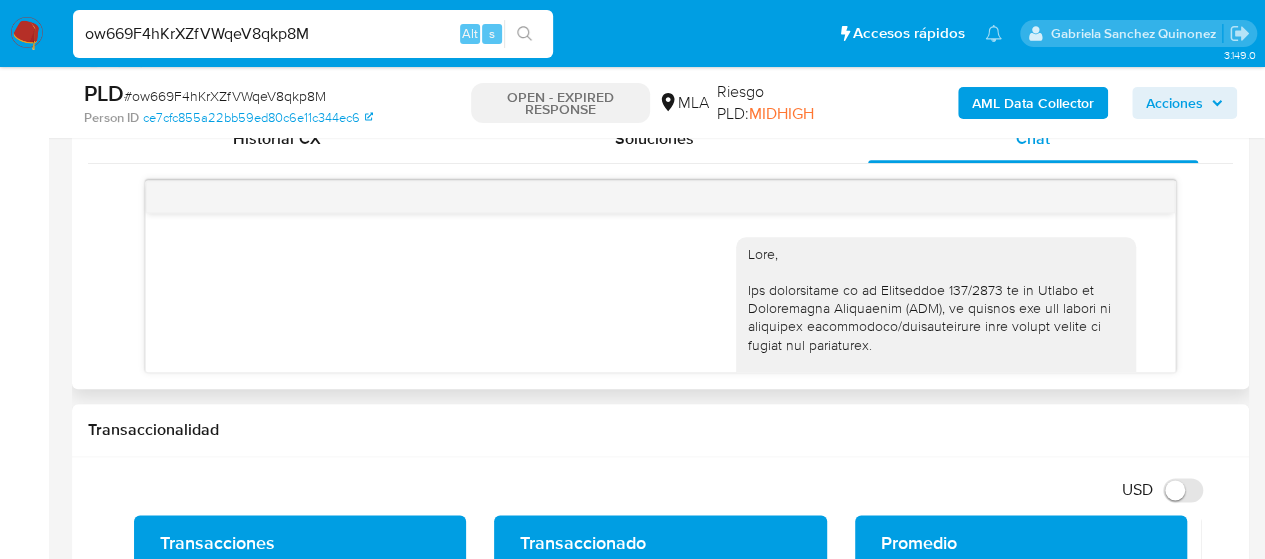 scroll, scrollTop: 2455, scrollLeft: 0, axis: vertical 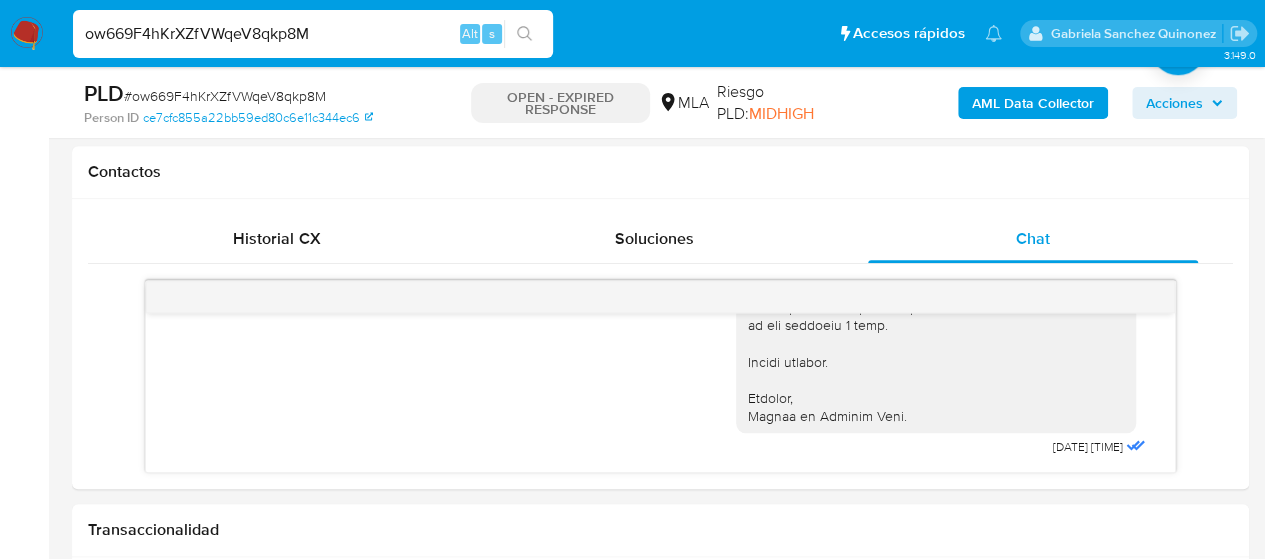 click on "ow669F4hKrXZfVWqeV8qkp8M" at bounding box center (313, 34) 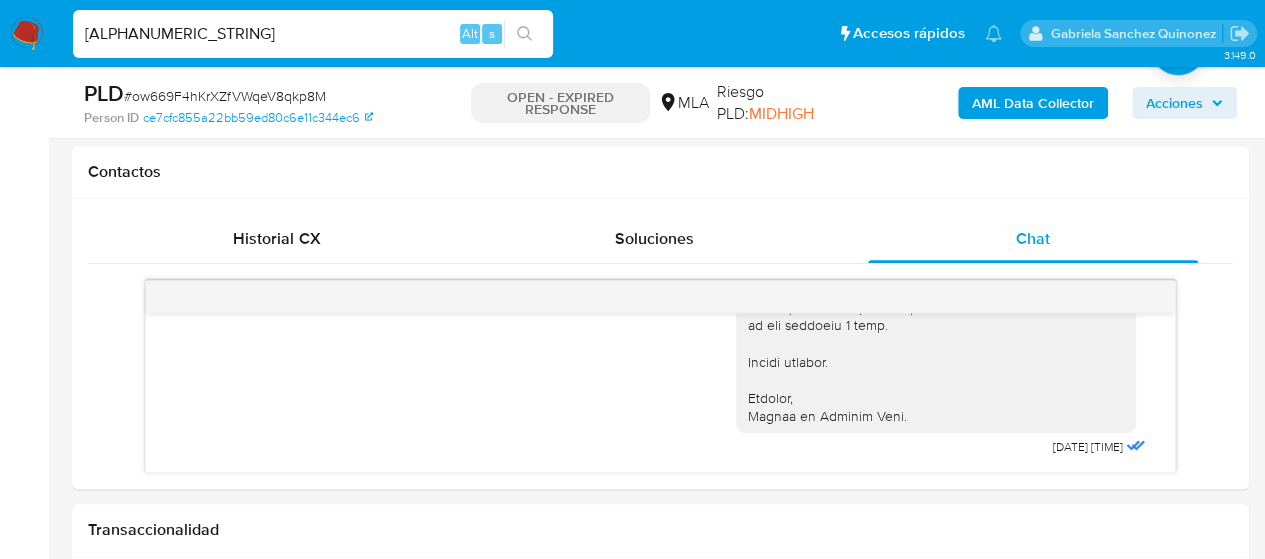 type on "8FH0p5L2cULD5jQoYkfYzPHu" 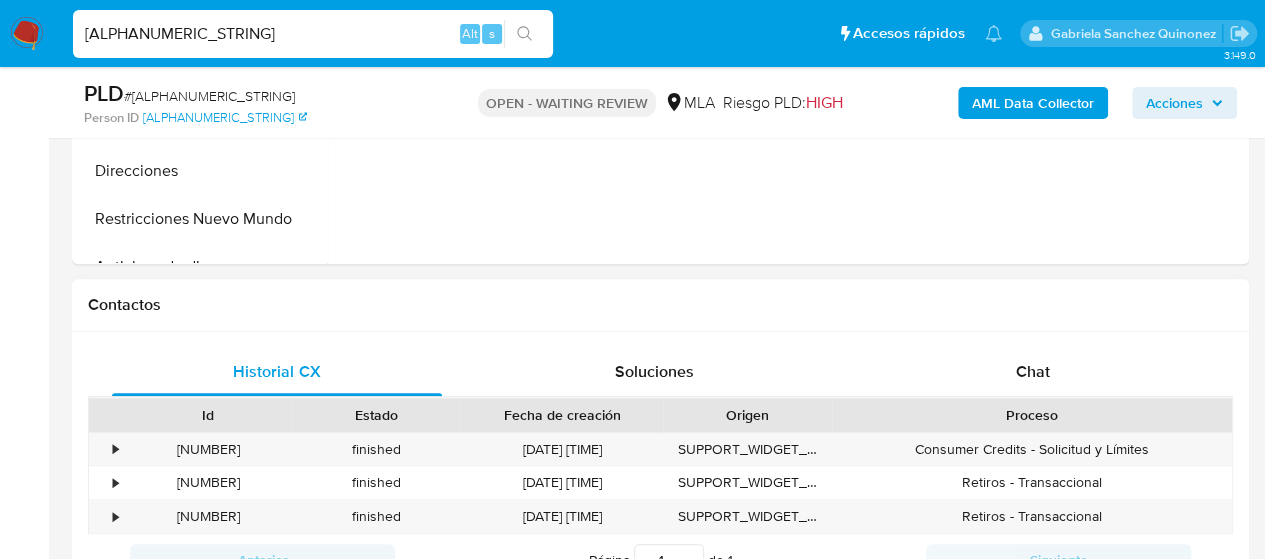 scroll, scrollTop: 800, scrollLeft: 0, axis: vertical 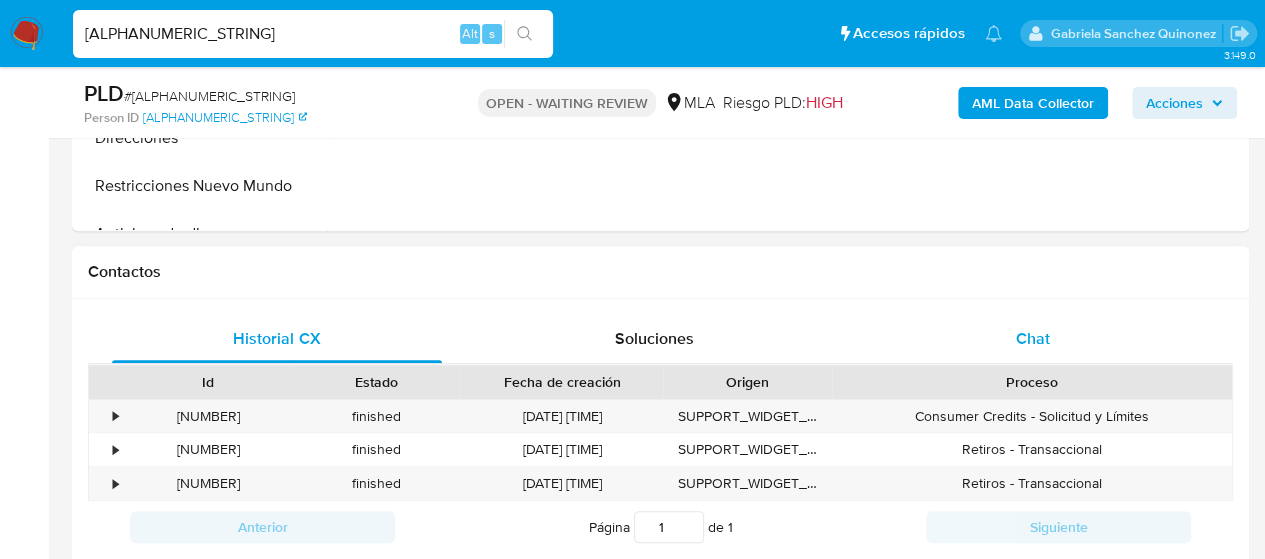select on "10" 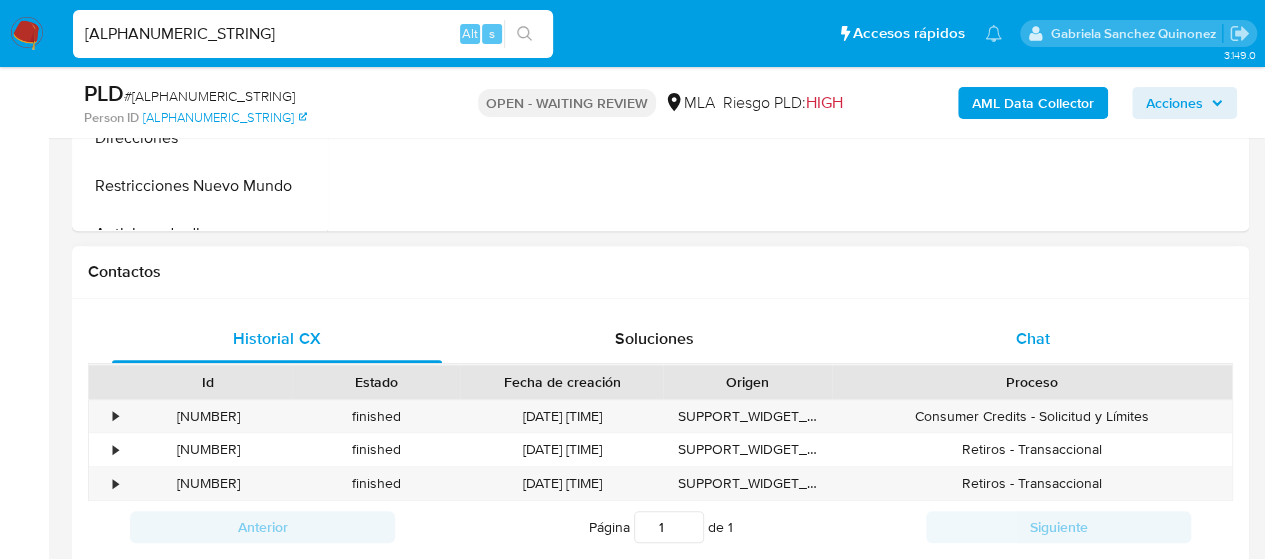 click on "Chat" at bounding box center (1033, 339) 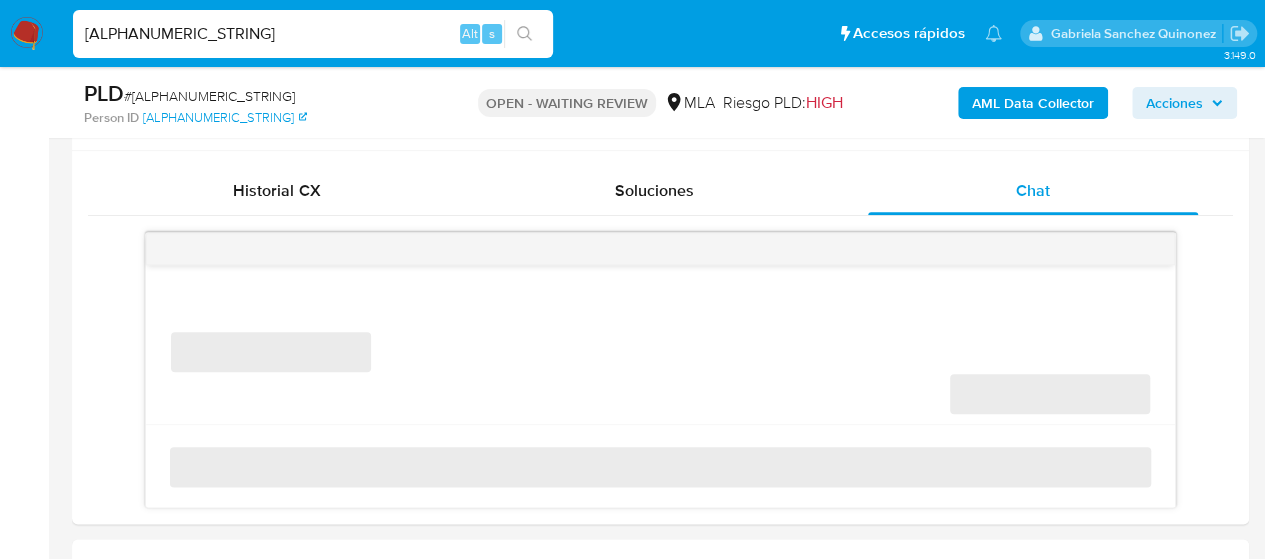 scroll, scrollTop: 1000, scrollLeft: 0, axis: vertical 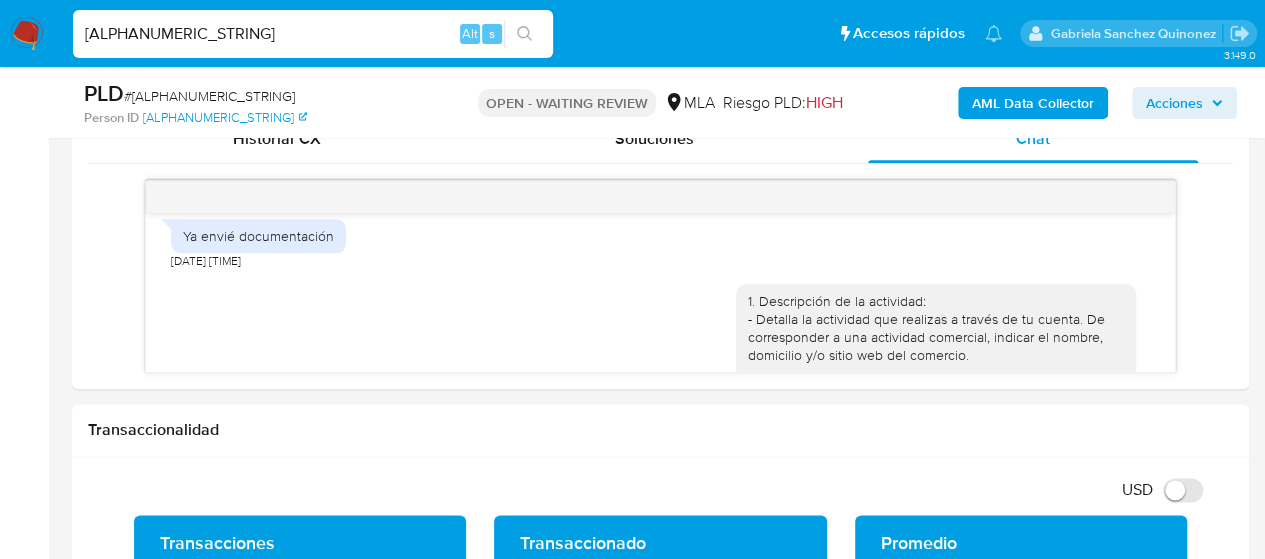 click on "8FH0p5L2cULD5jQoYkfYzPHu" at bounding box center (313, 34) 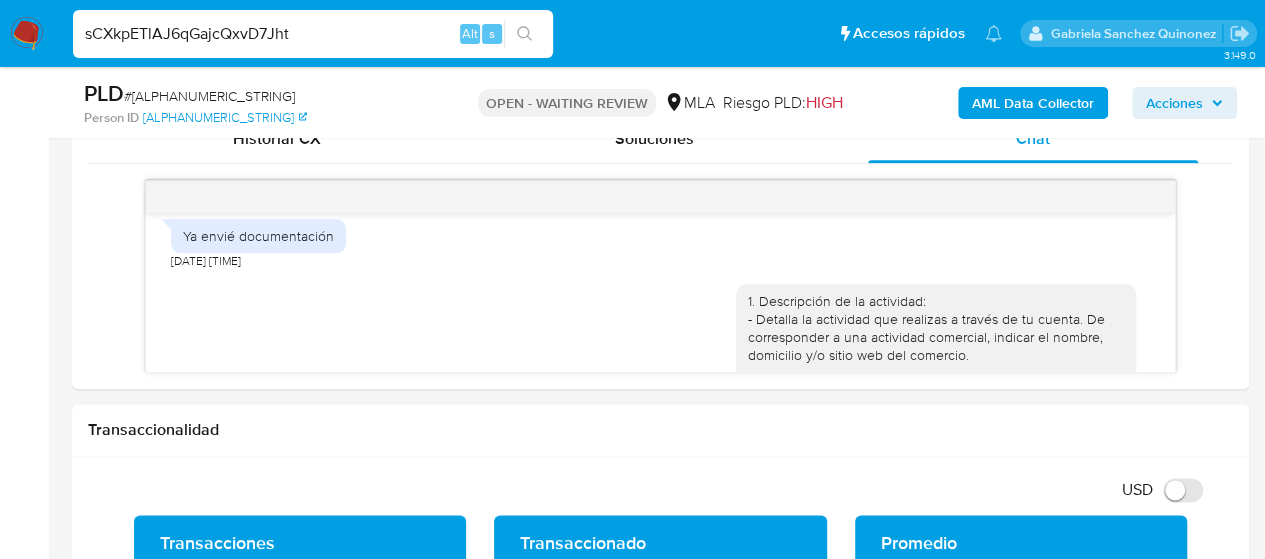 type on "sCXkpETlAJ6qGajcQxvD7Jht" 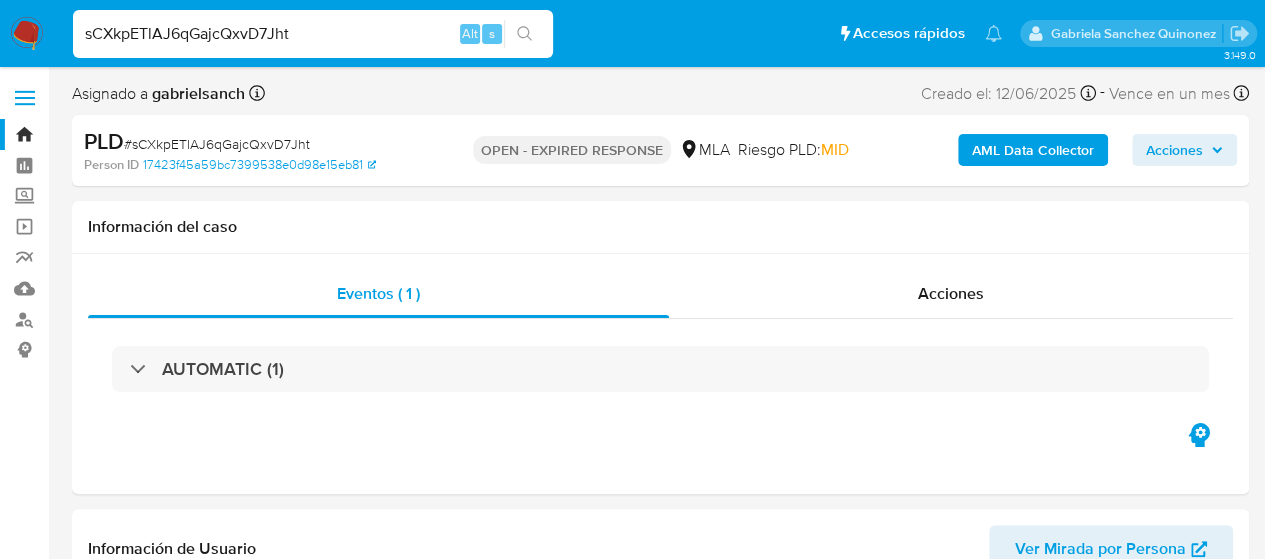 select on "10" 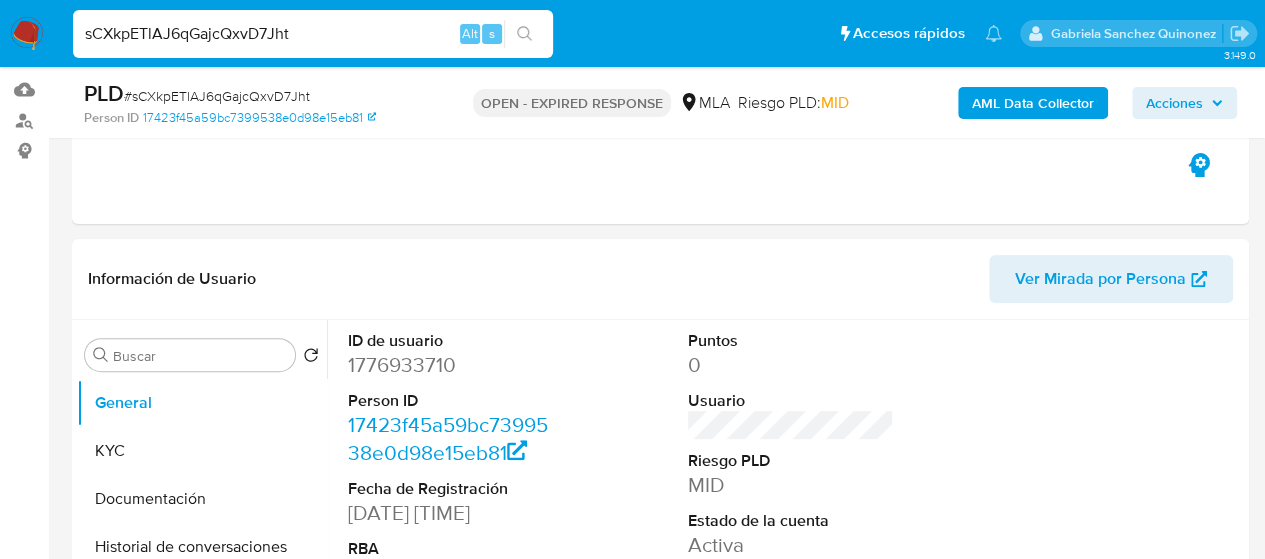 scroll, scrollTop: 200, scrollLeft: 0, axis: vertical 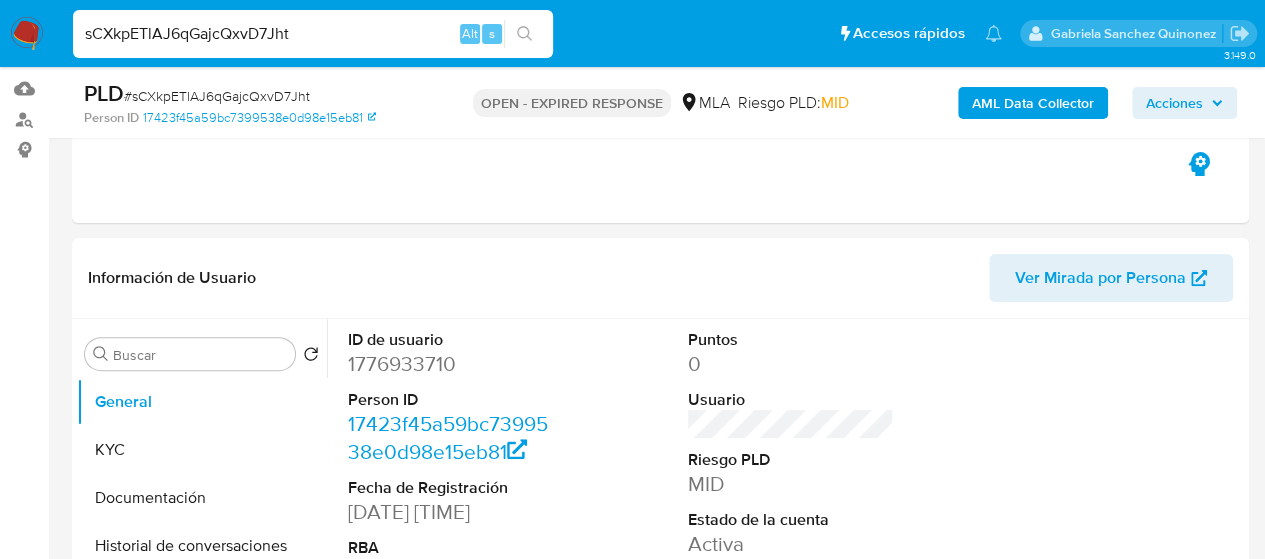 click on "sCXkpETlAJ6qGajcQxvD7Jht" at bounding box center (313, 34) 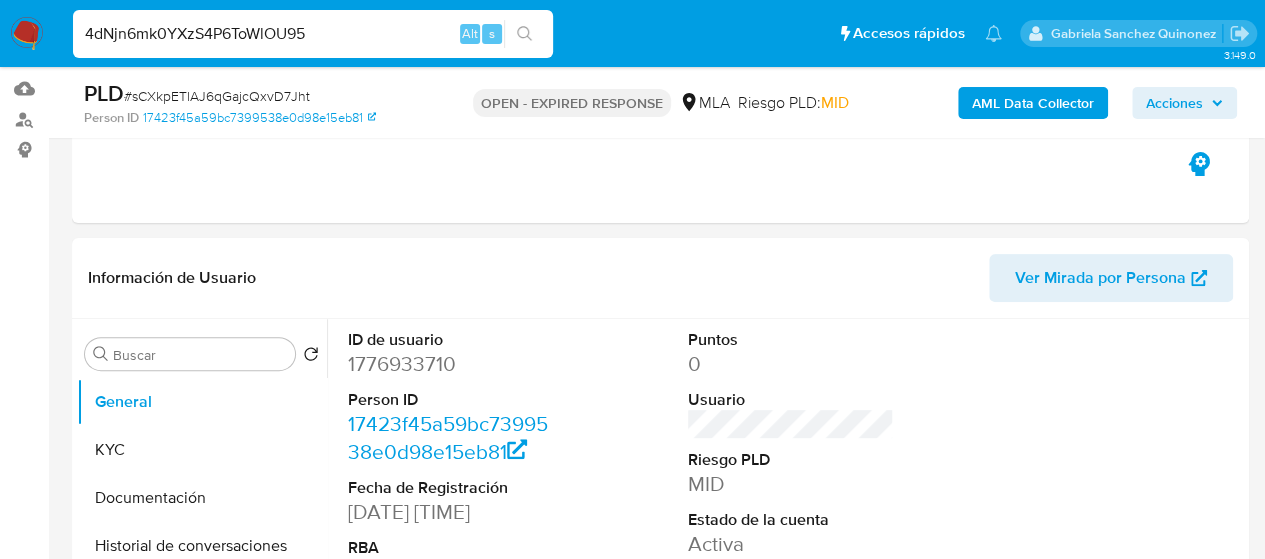 type on "4dNjn6mk0YXzS4P6ToWlOU95" 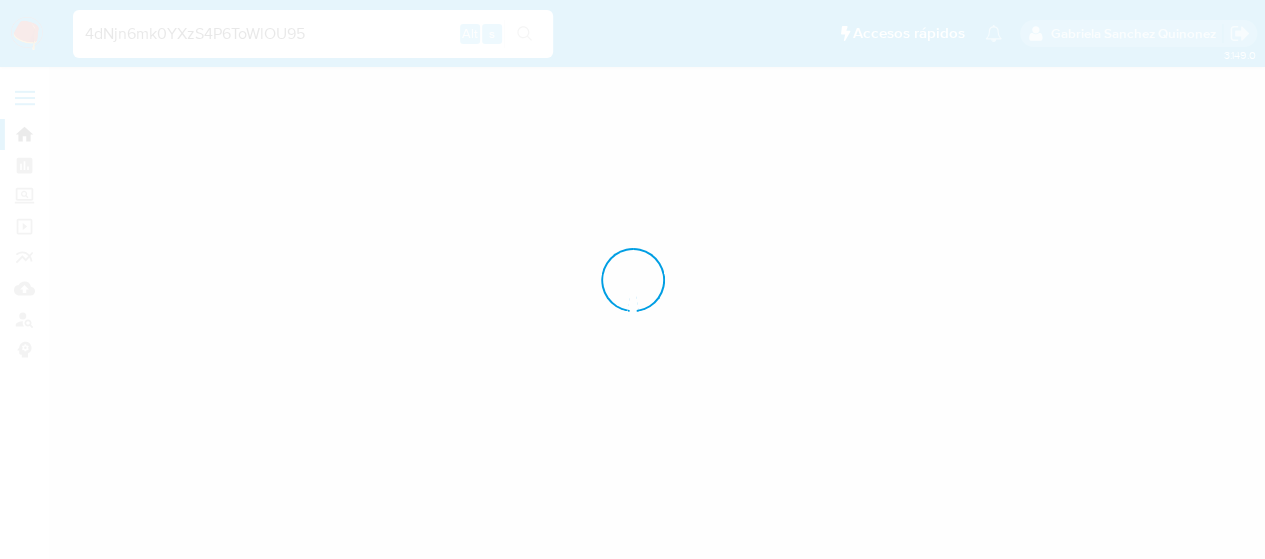 scroll, scrollTop: 0, scrollLeft: 0, axis: both 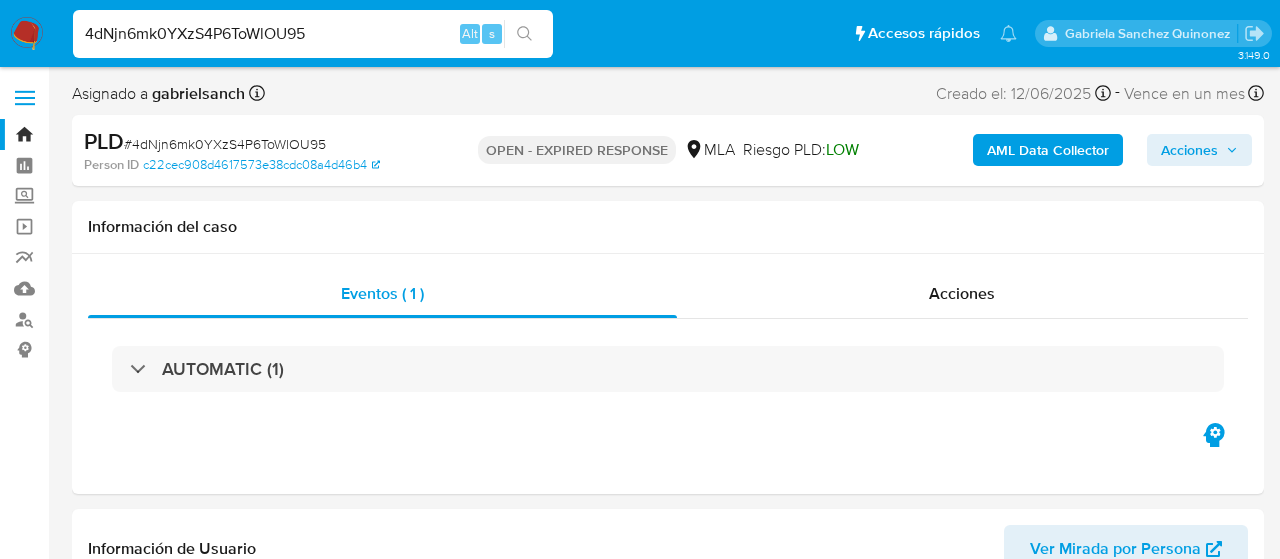 select on "10" 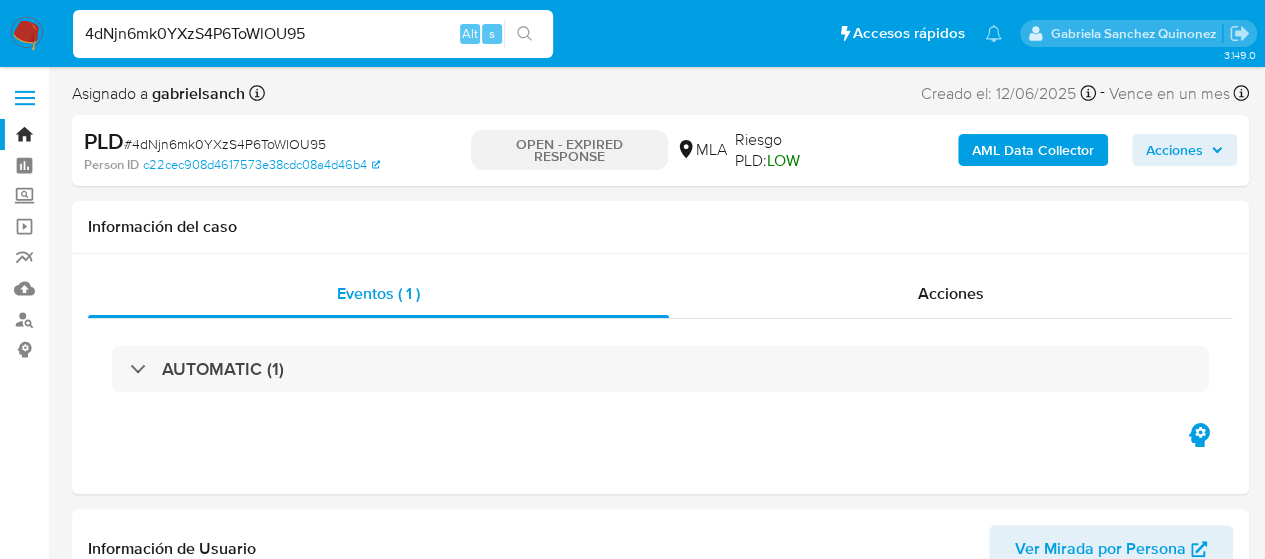 click on "4dNjn6mk0YXzS4P6ToWlOU95" at bounding box center [313, 34] 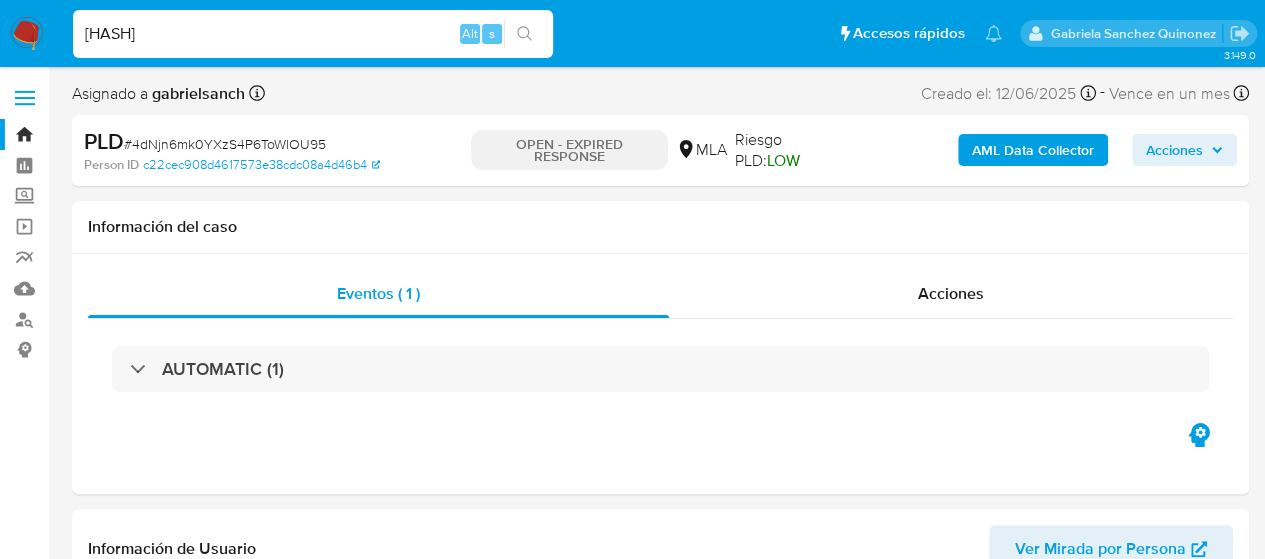 type on "GwdjRKaB4lslPcf6waYzMoZI" 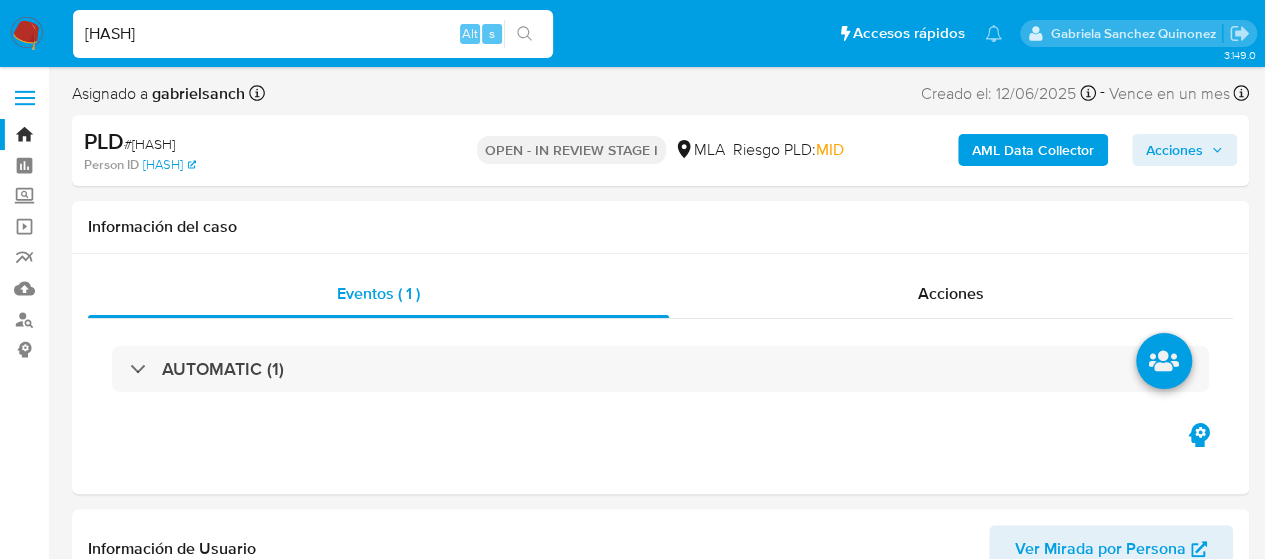 select on "10" 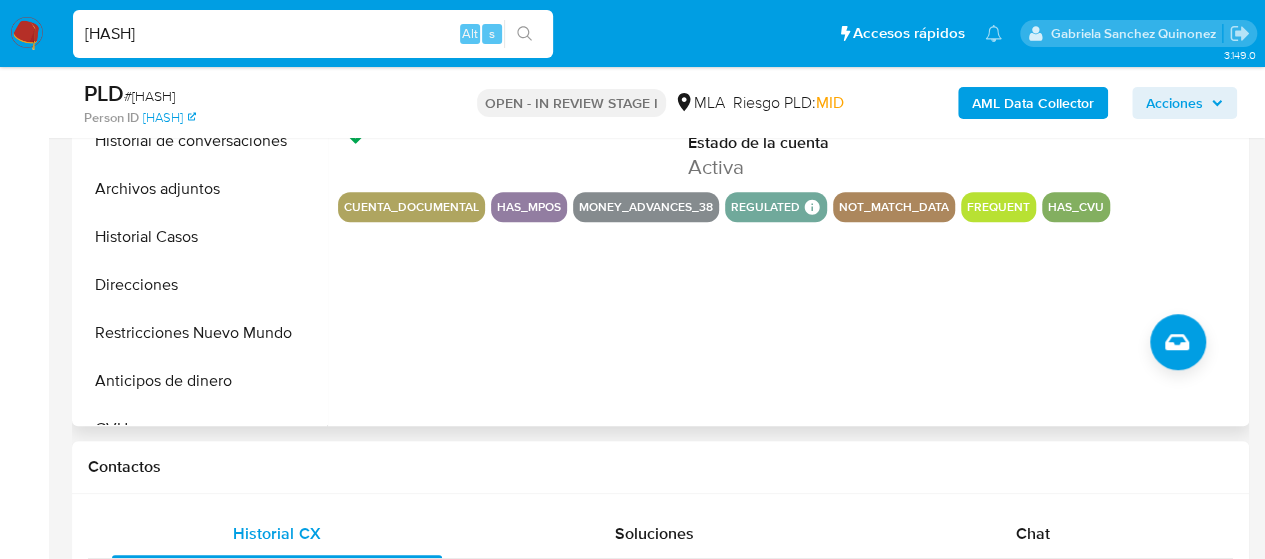scroll, scrollTop: 700, scrollLeft: 0, axis: vertical 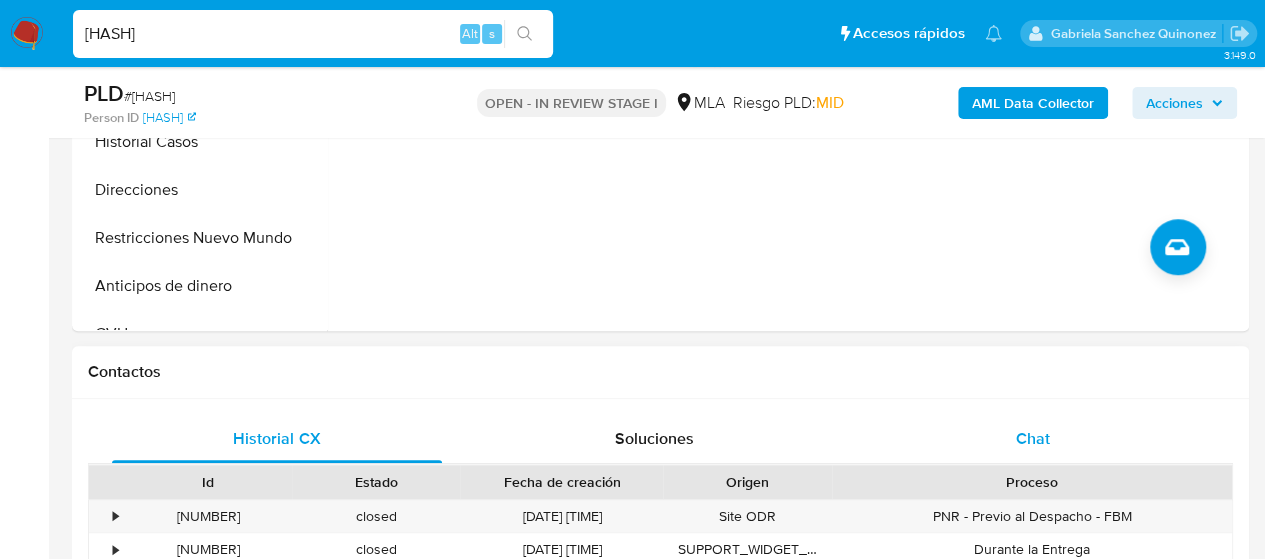 click on "Chat" at bounding box center [1033, 438] 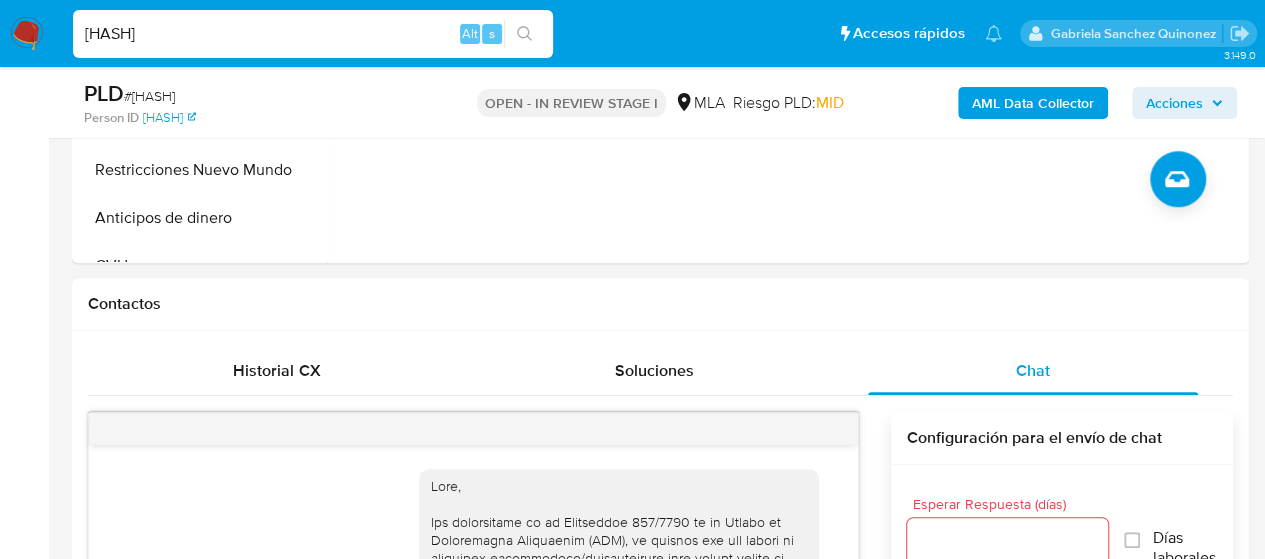 scroll, scrollTop: 800, scrollLeft: 0, axis: vertical 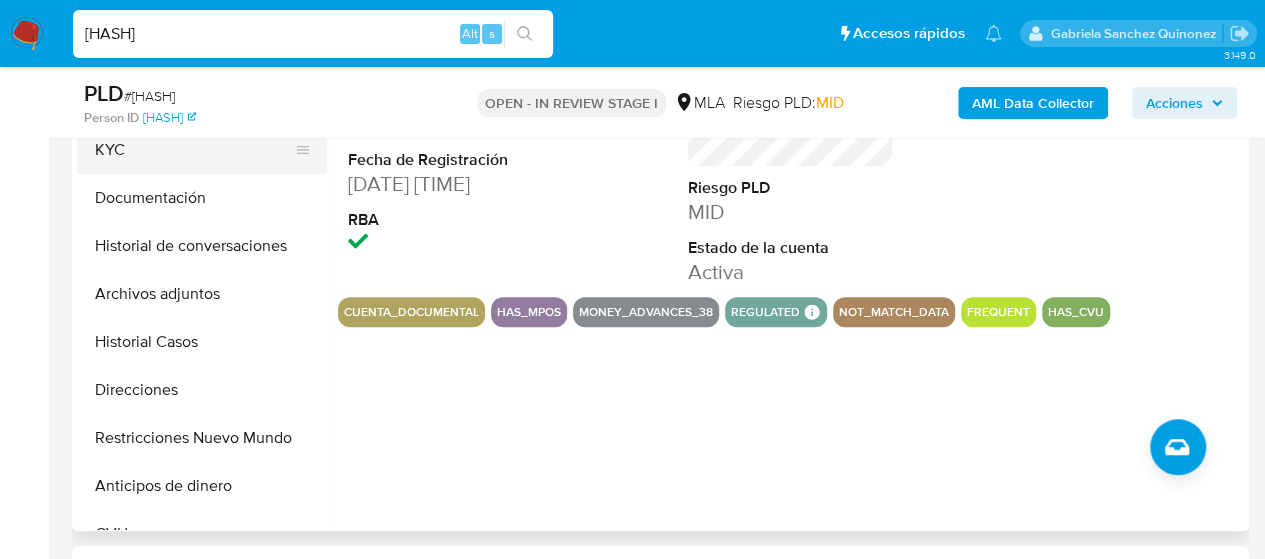 click on "KYC" at bounding box center (194, 150) 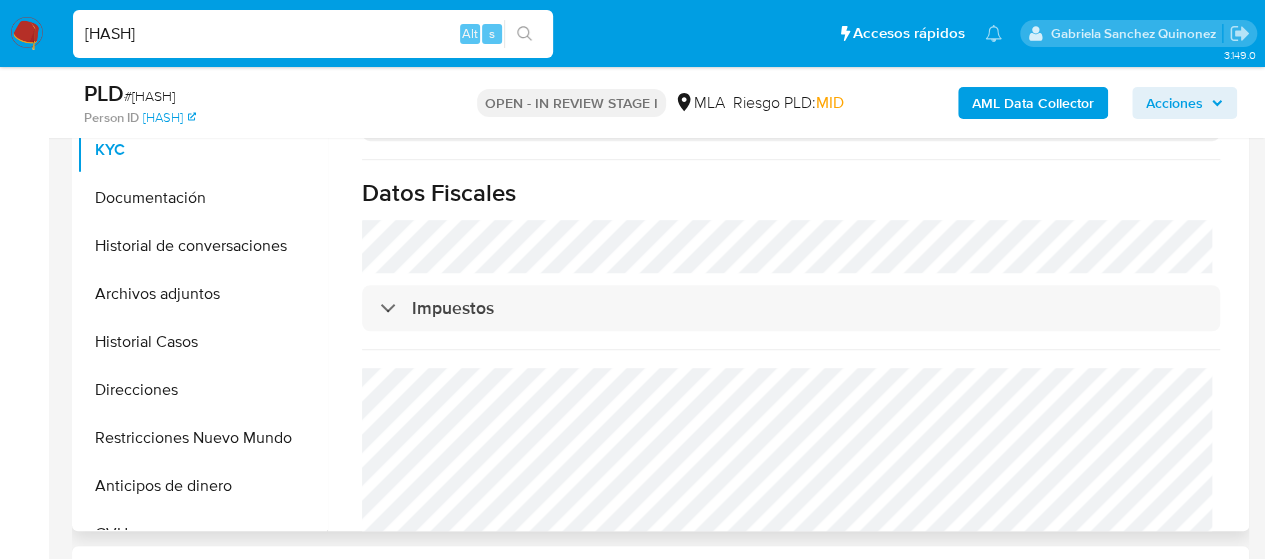 scroll, scrollTop: 1510, scrollLeft: 0, axis: vertical 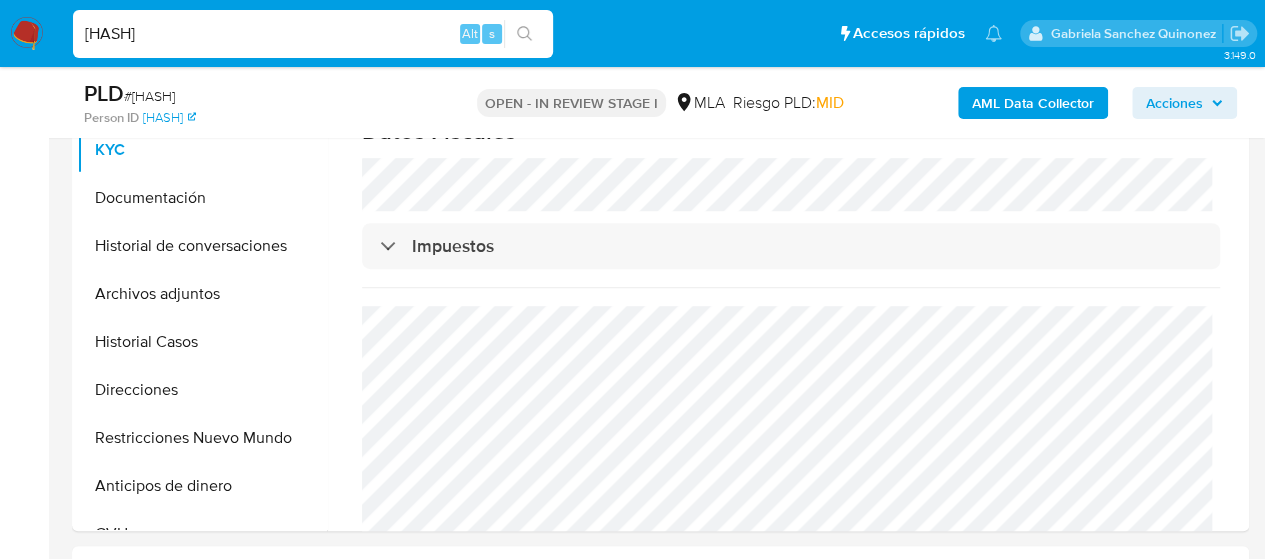 click on "GwdjRKaB4lslPcf6waYzMoZI" at bounding box center (313, 34) 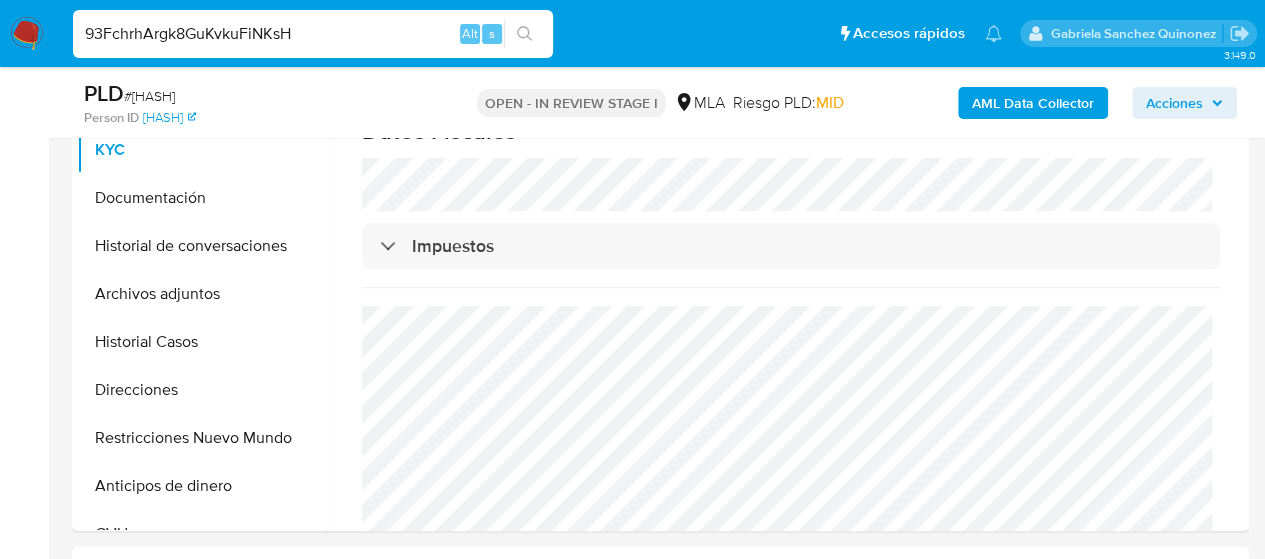 type on "93FchrhArgk8GuKvkuFiNKsH" 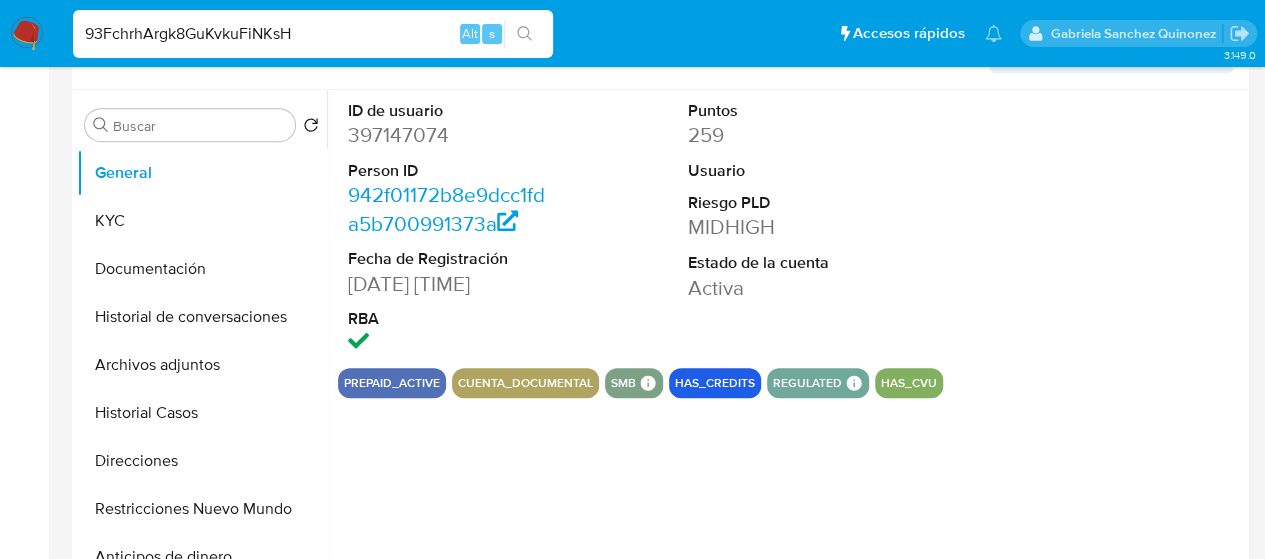 select on "10" 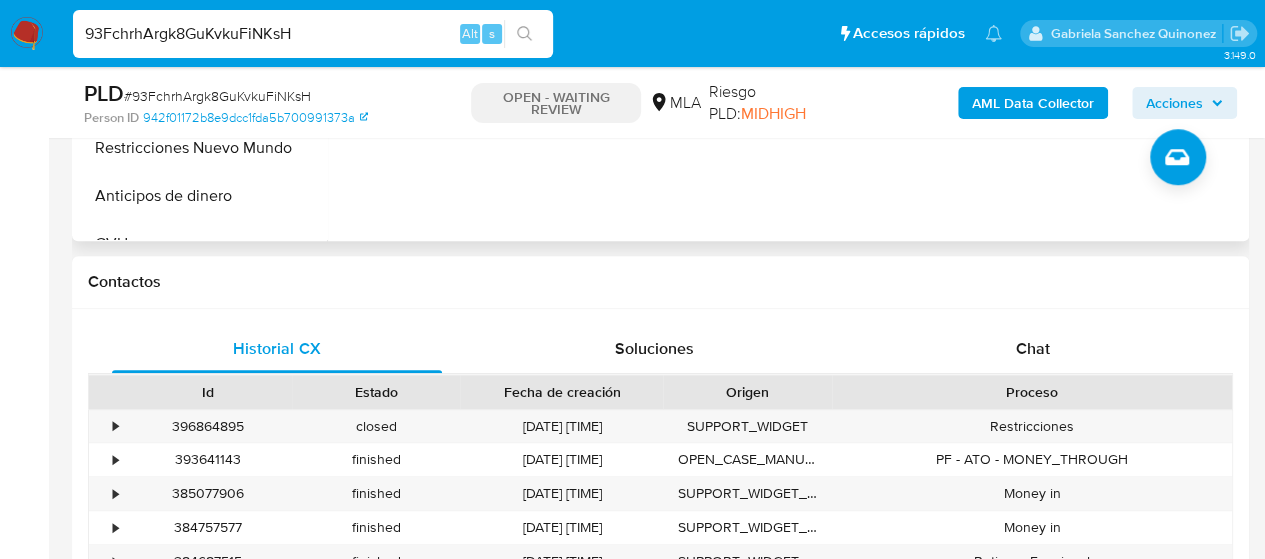 scroll, scrollTop: 900, scrollLeft: 0, axis: vertical 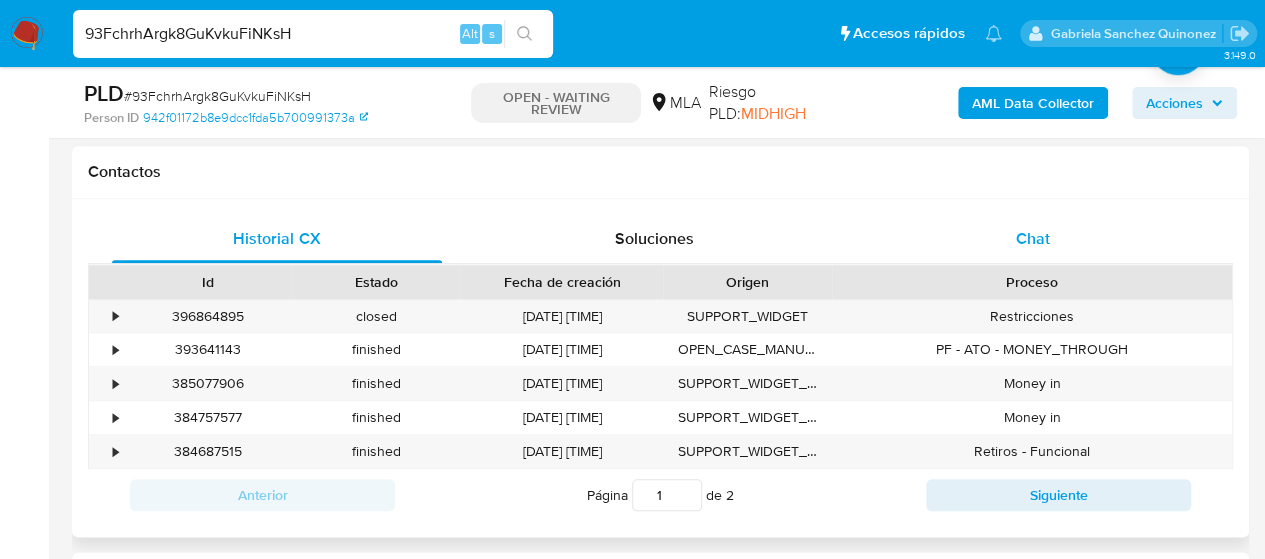 click on "Chat" at bounding box center [1033, 238] 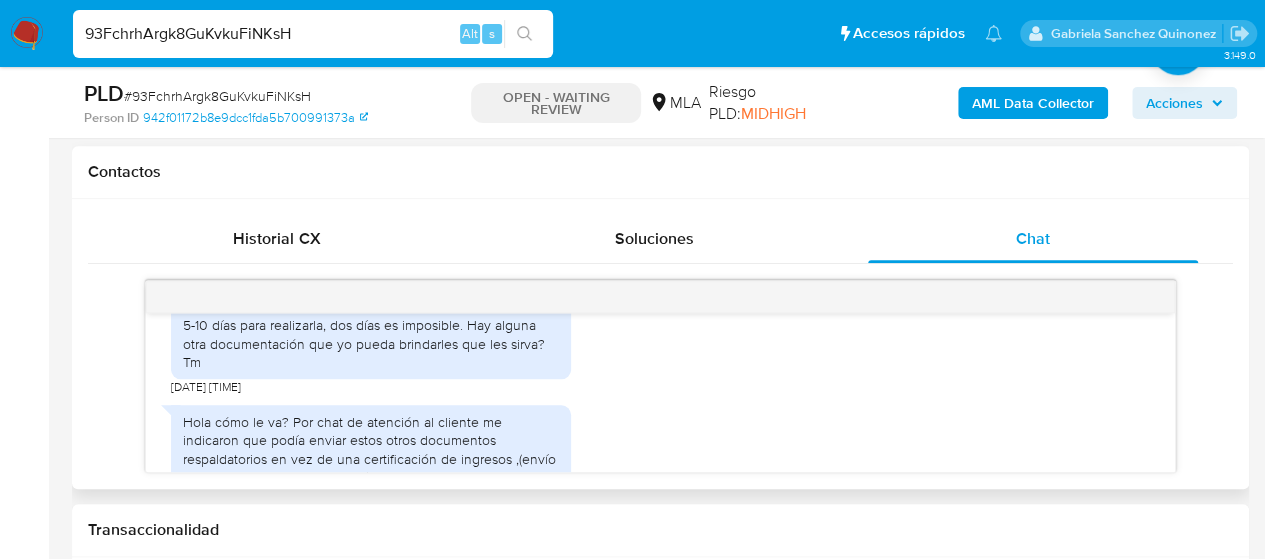 scroll, scrollTop: 2331, scrollLeft: 0, axis: vertical 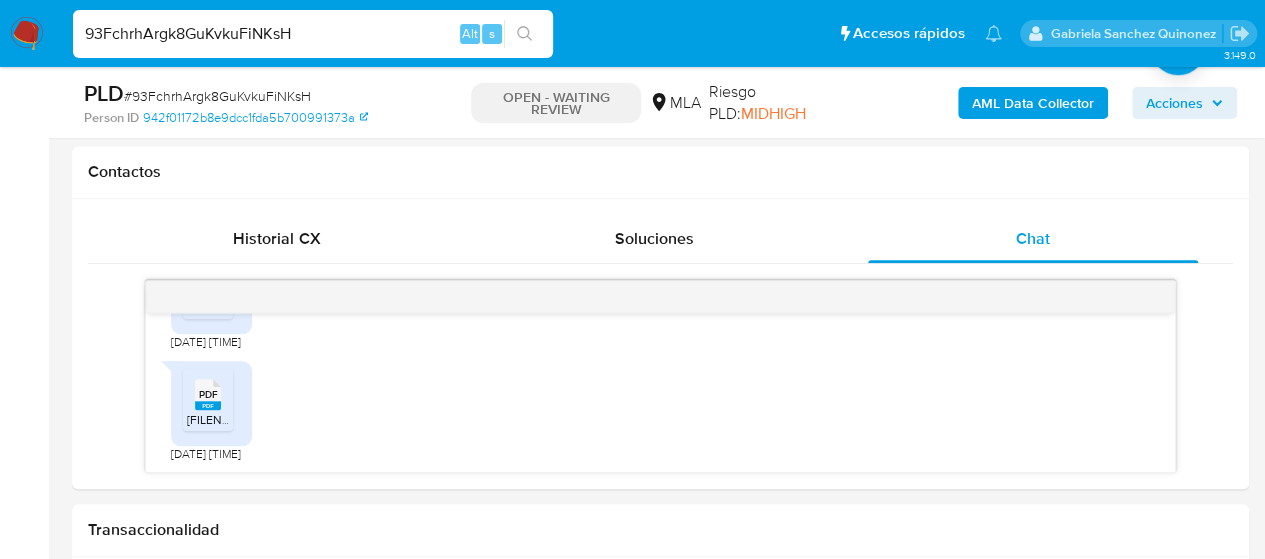 click on "93FchrhArgk8GuKvkuFiNKsH" at bounding box center (313, 34) 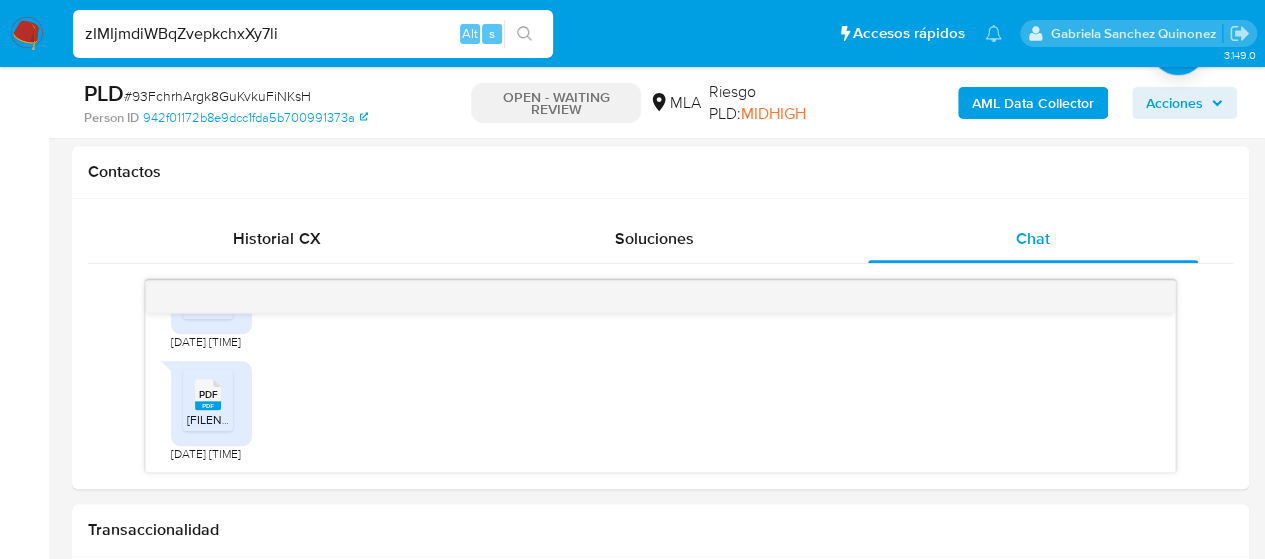 type on "zIMIjmdiWBqZvepkchxXy7li" 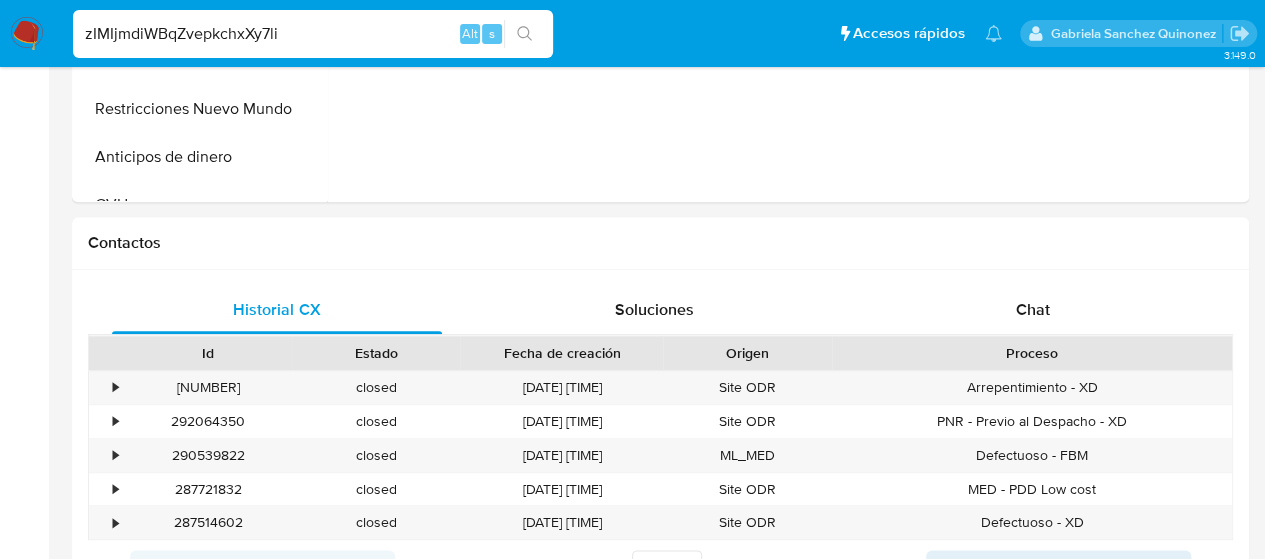select on "10" 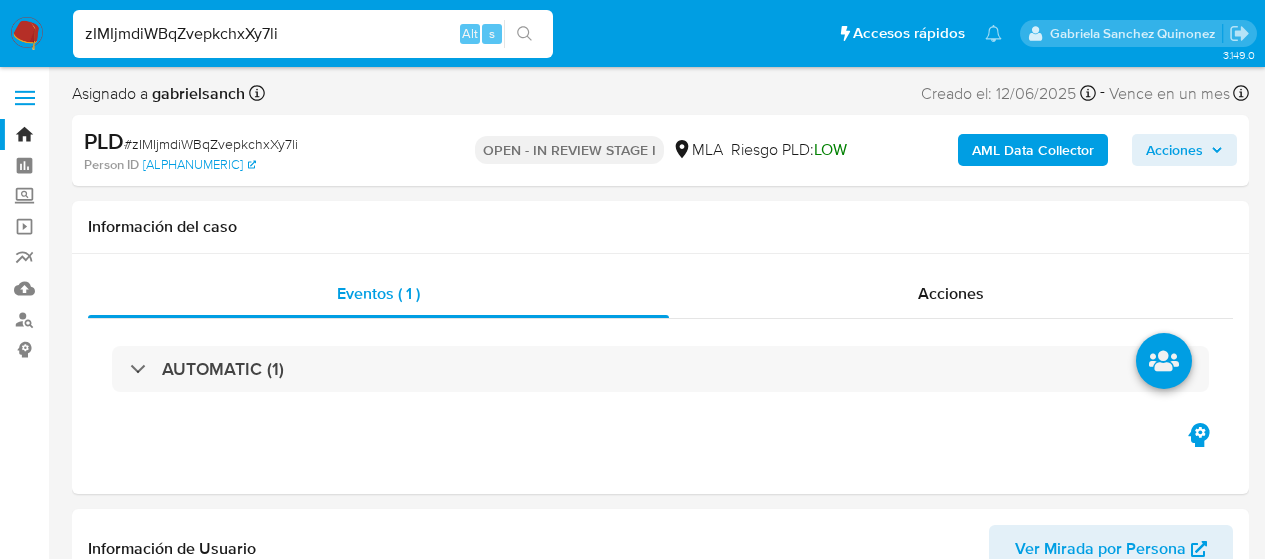 select on "10" 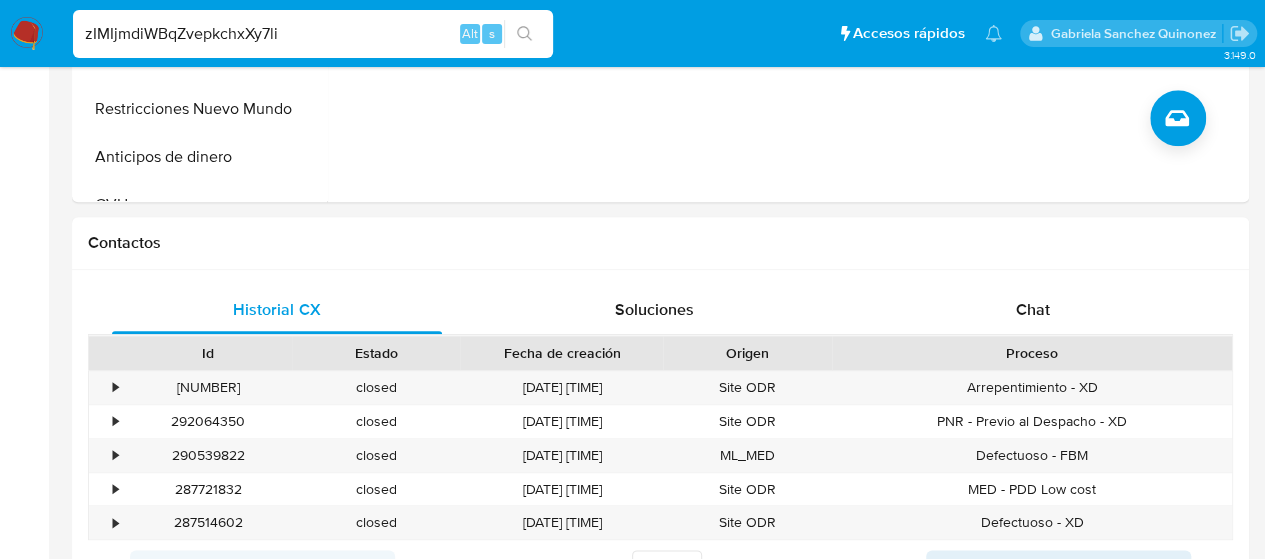 scroll, scrollTop: 900, scrollLeft: 0, axis: vertical 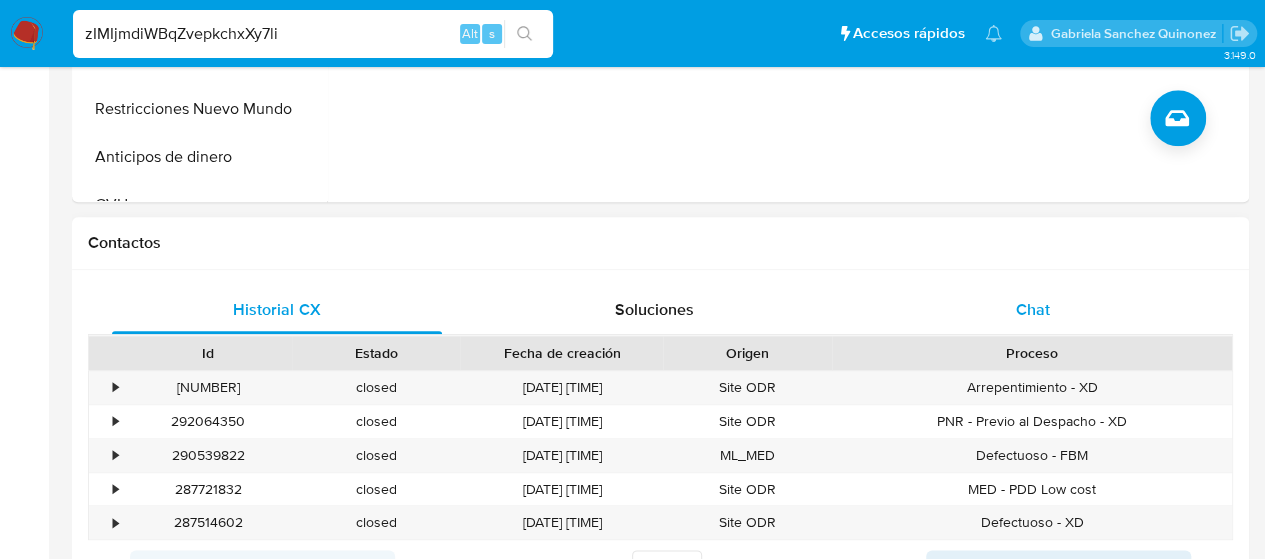 click on "Chat" at bounding box center (1033, 310) 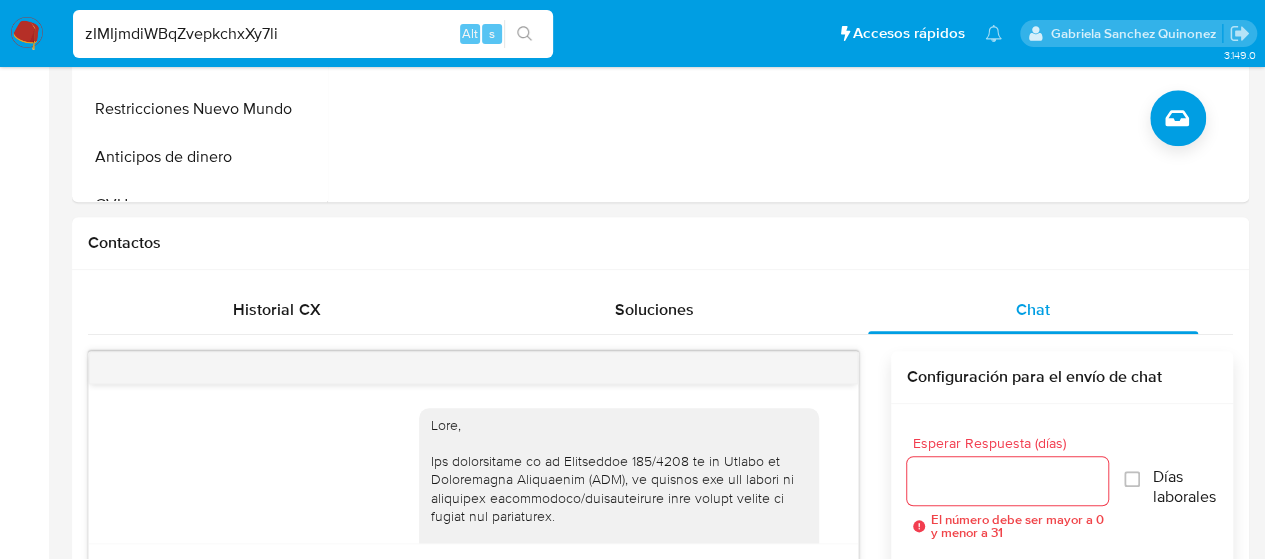 scroll, scrollTop: 1414, scrollLeft: 0, axis: vertical 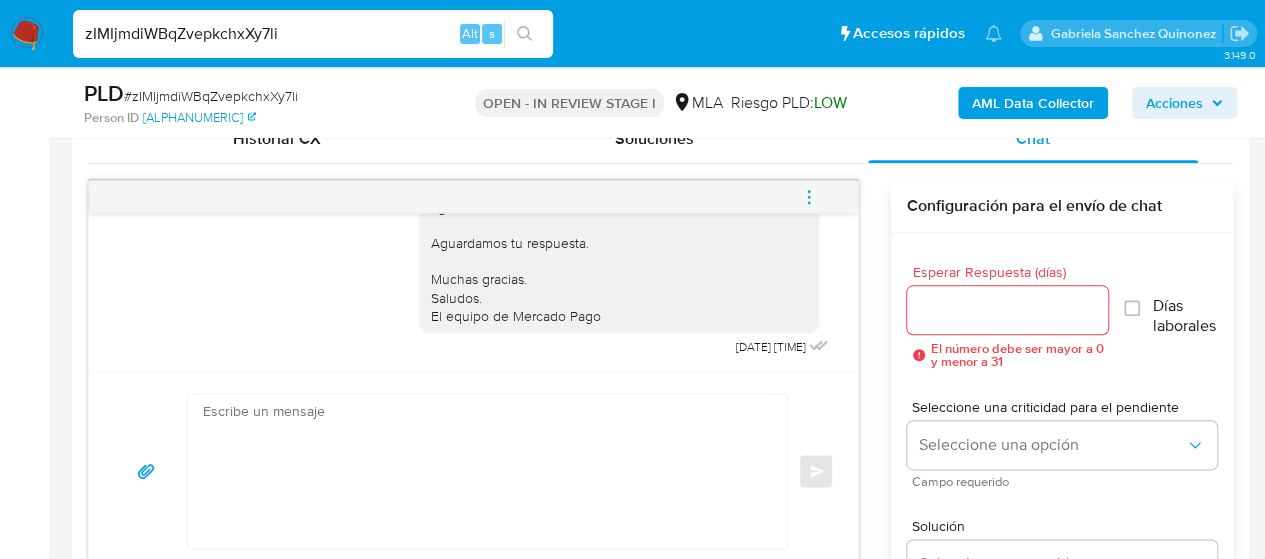 click on "zIMIjmdiWBqZvepkchxXy7li" at bounding box center (313, 34) 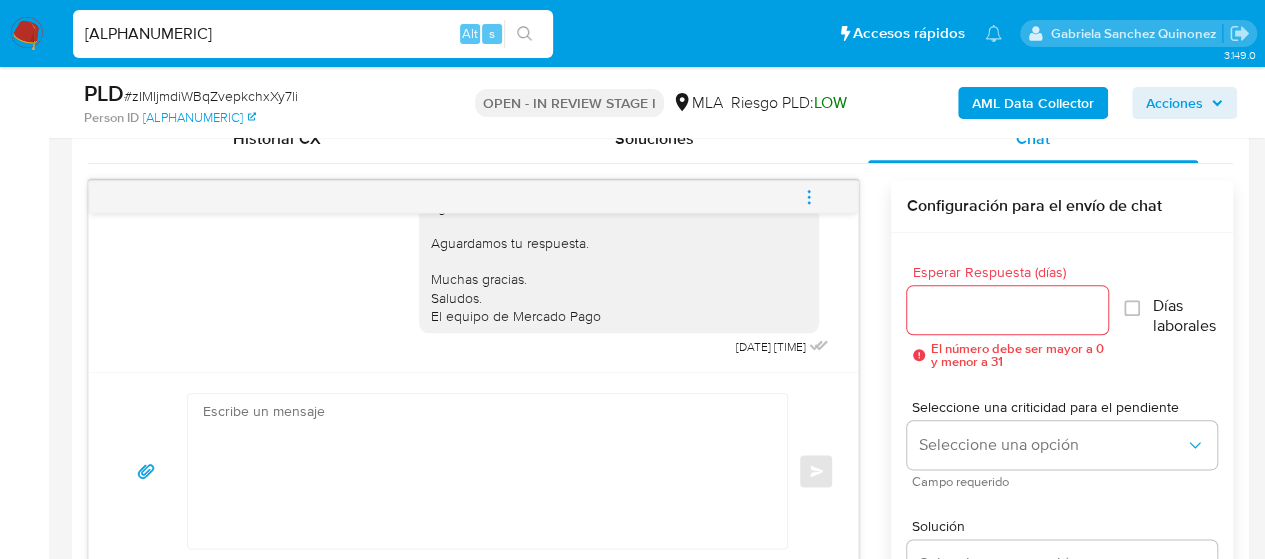 type on "eMgzGTWPfnNqJOdfFC3dhedk" 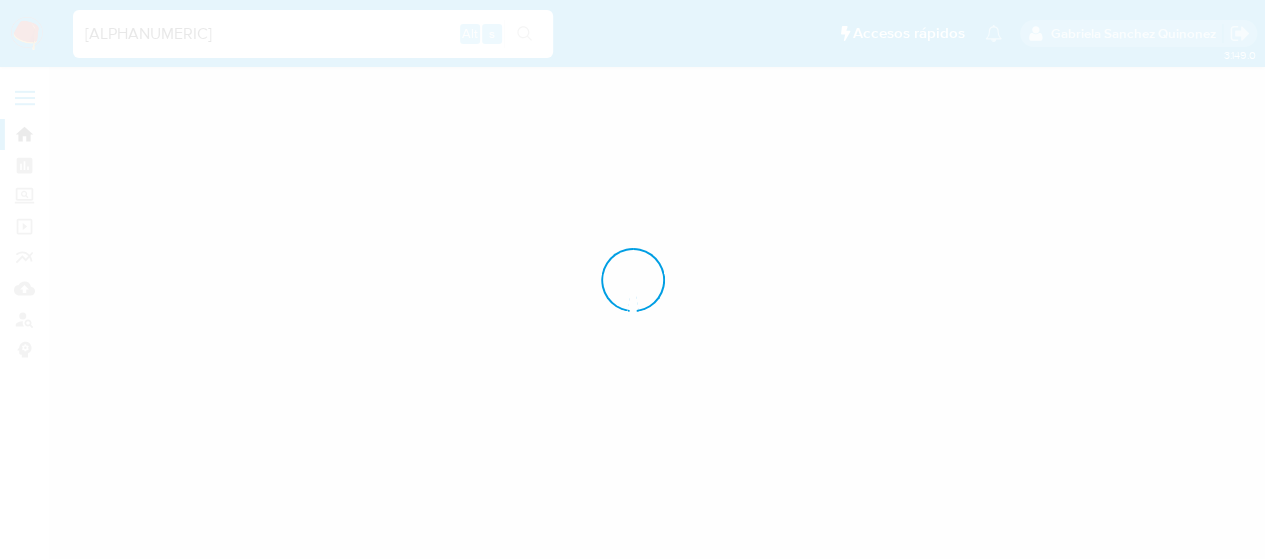 scroll, scrollTop: 0, scrollLeft: 0, axis: both 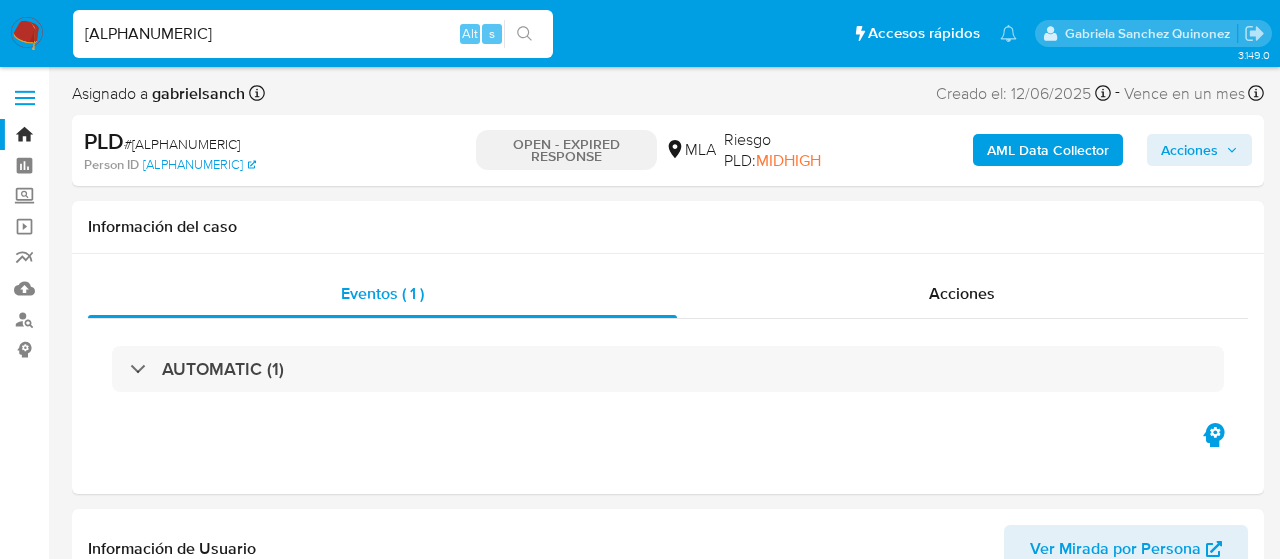 select on "10" 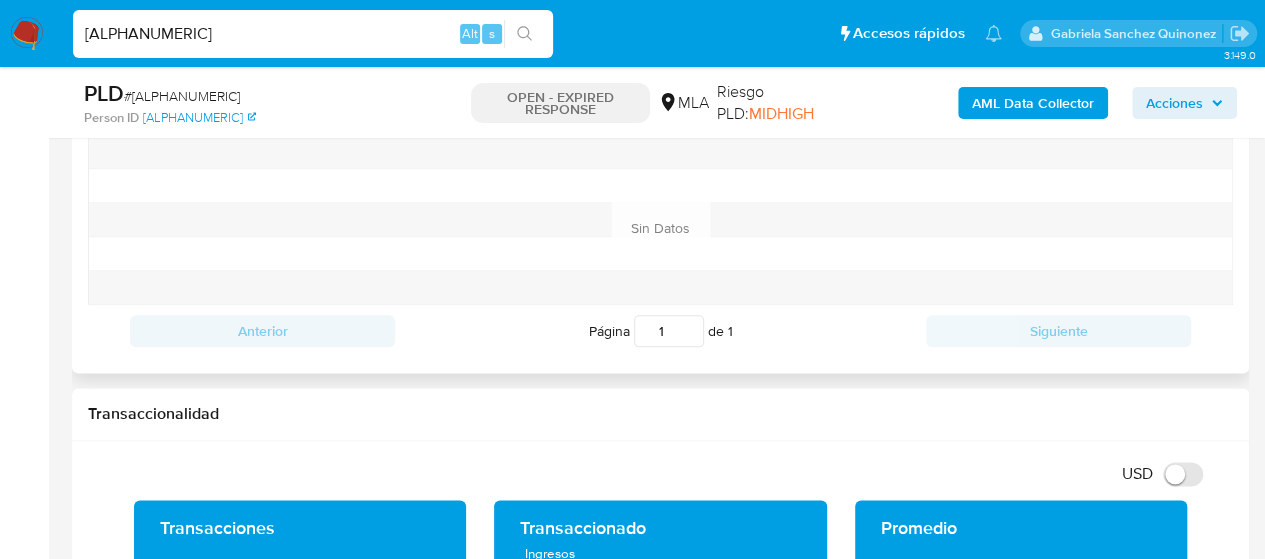scroll, scrollTop: 900, scrollLeft: 0, axis: vertical 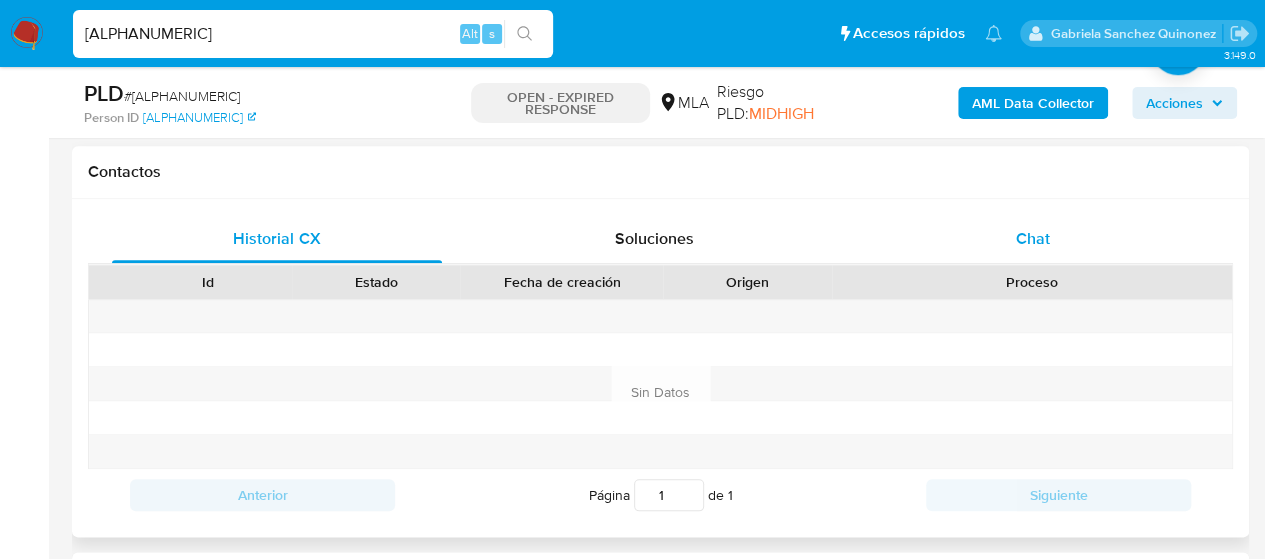 click on "Chat" at bounding box center (1033, 239) 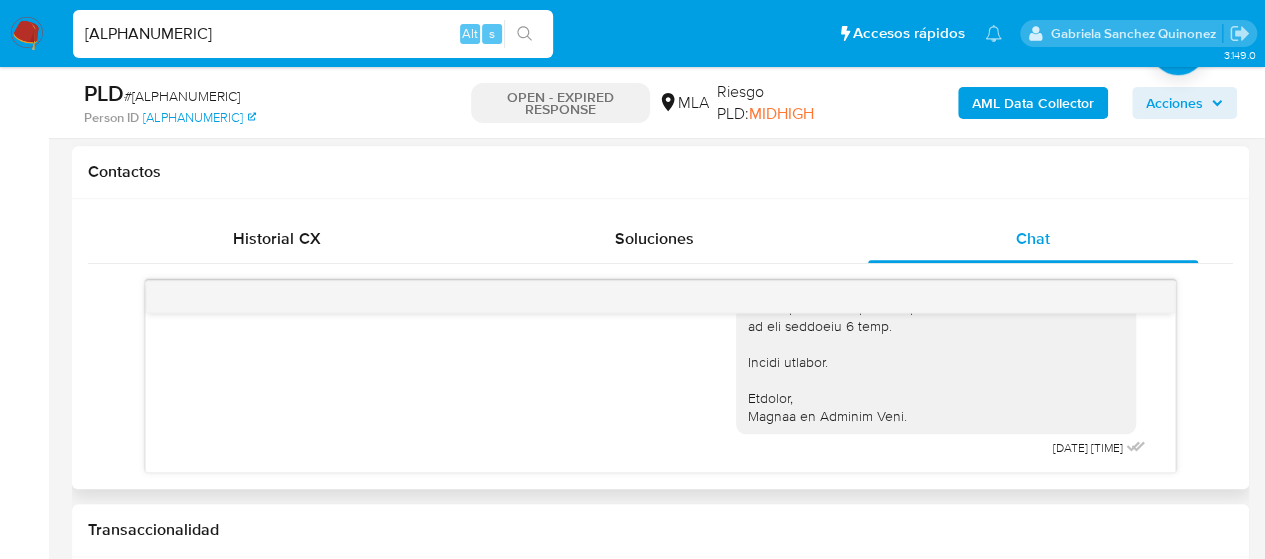 scroll, scrollTop: 2880, scrollLeft: 0, axis: vertical 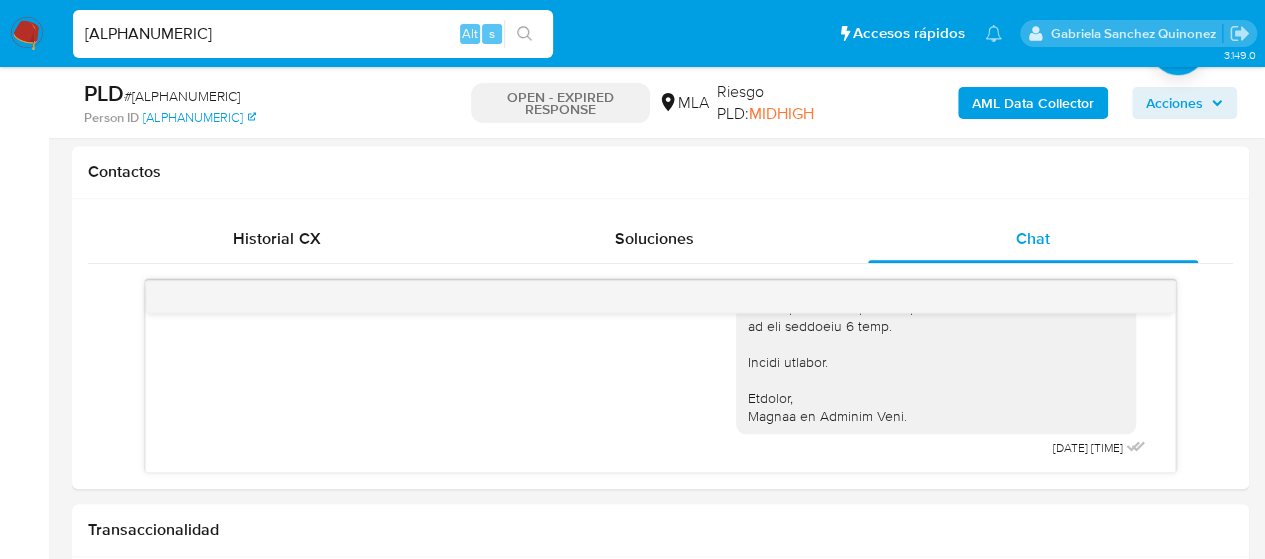 click on "eMgzGTWPfnNqJOdfFC3dhedk" at bounding box center (313, 34) 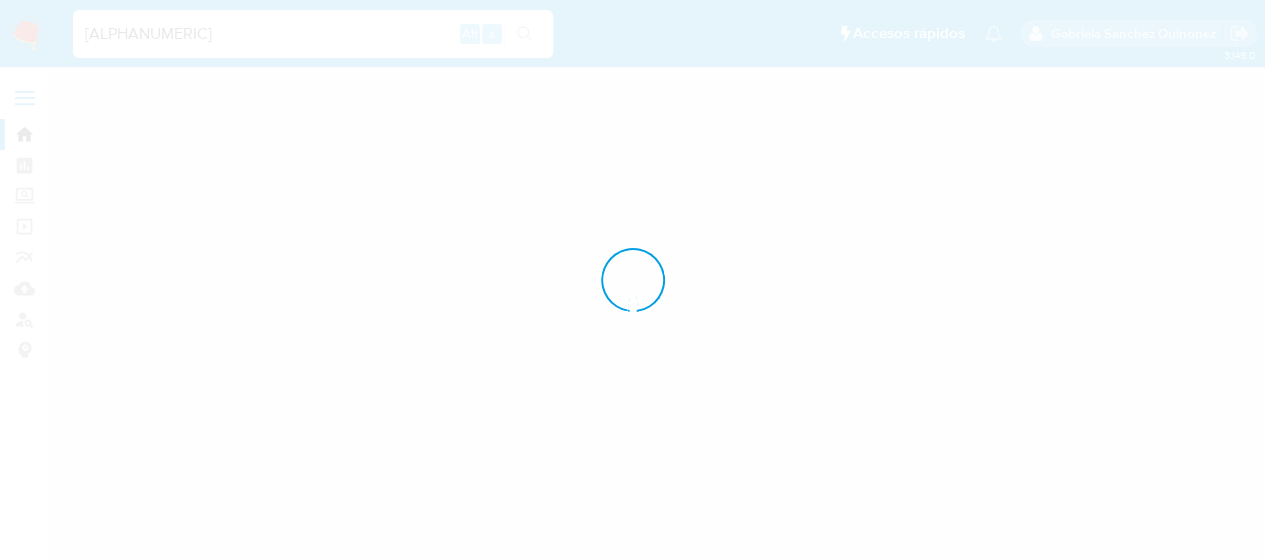 scroll, scrollTop: 0, scrollLeft: 0, axis: both 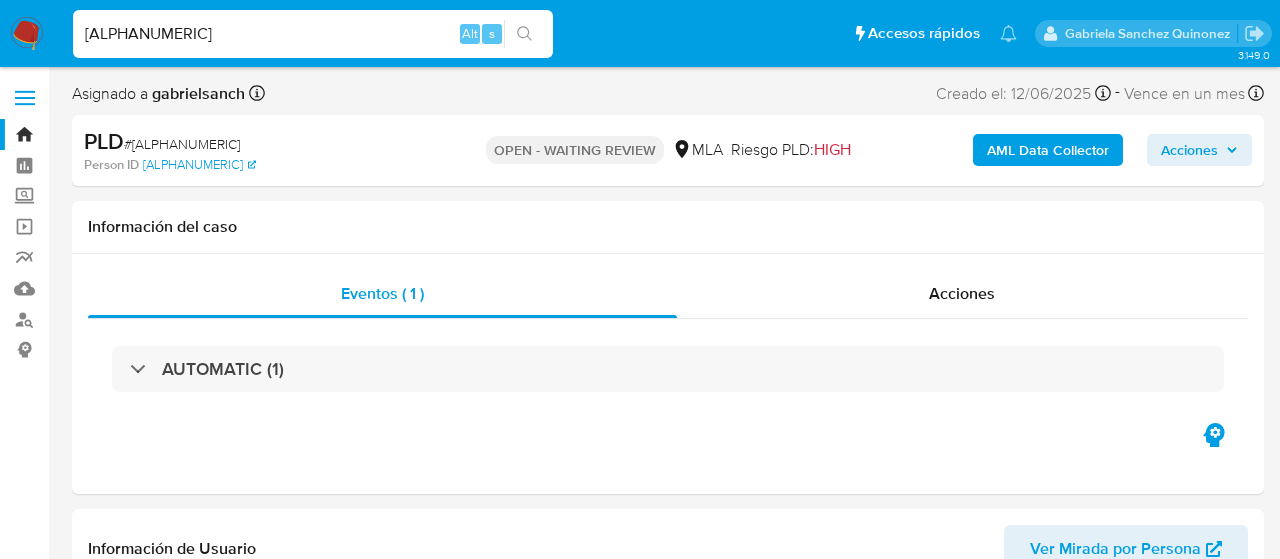 select on "10" 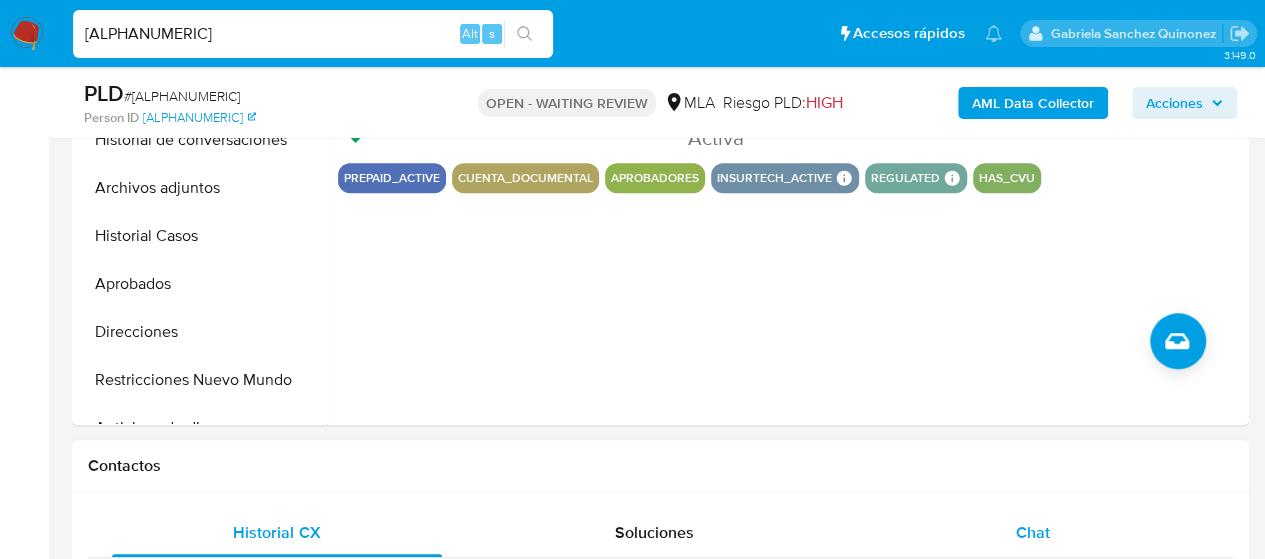 scroll, scrollTop: 700, scrollLeft: 0, axis: vertical 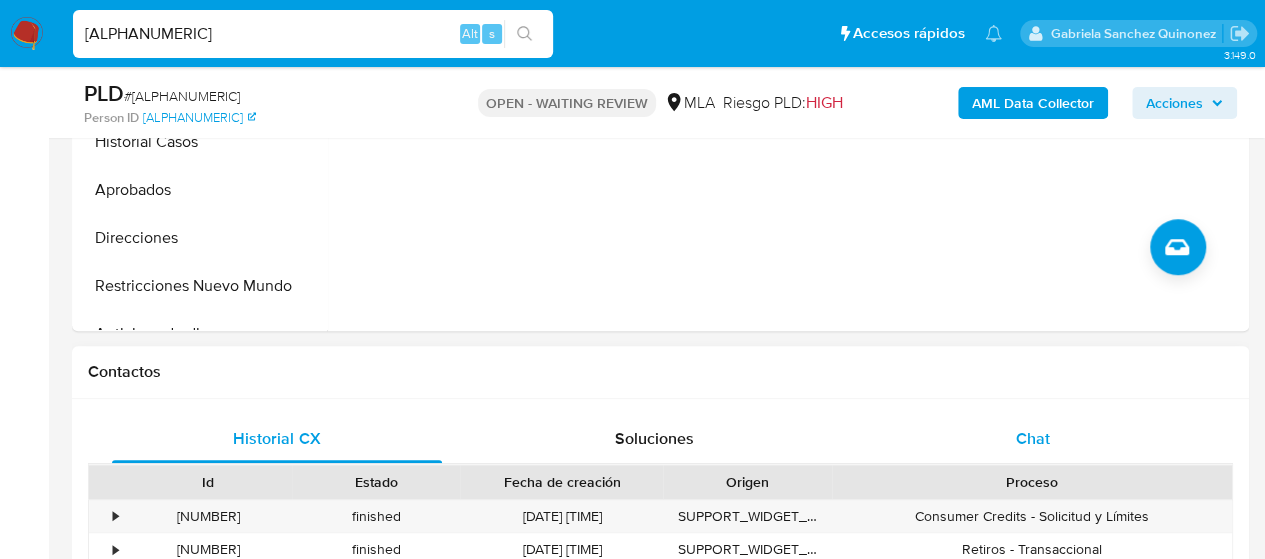 click on "Chat" at bounding box center [1033, 439] 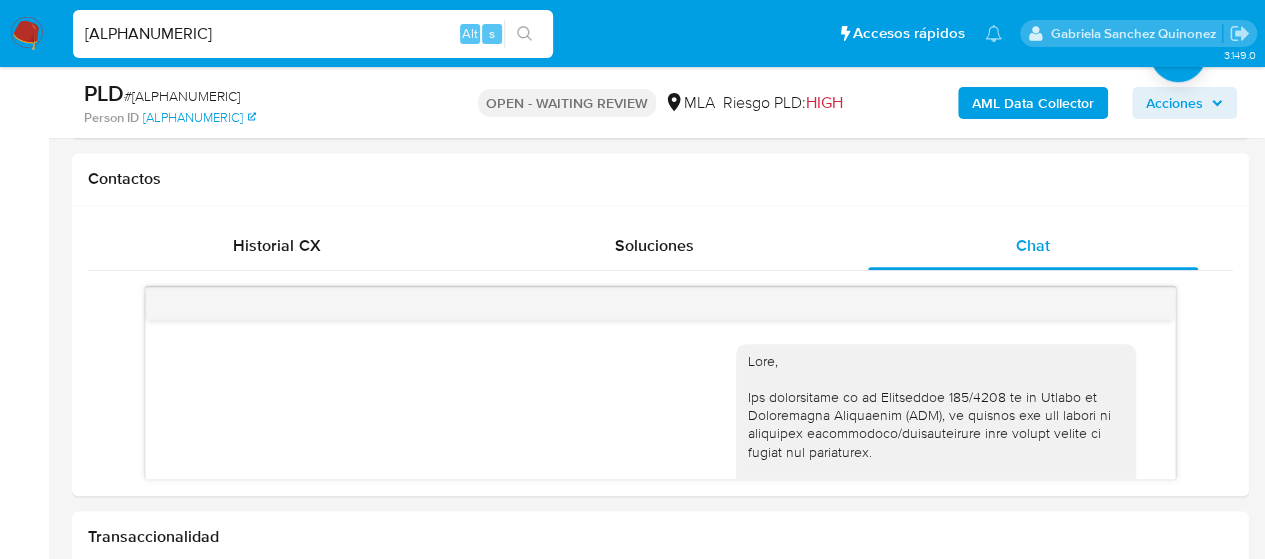 scroll, scrollTop: 978, scrollLeft: 0, axis: vertical 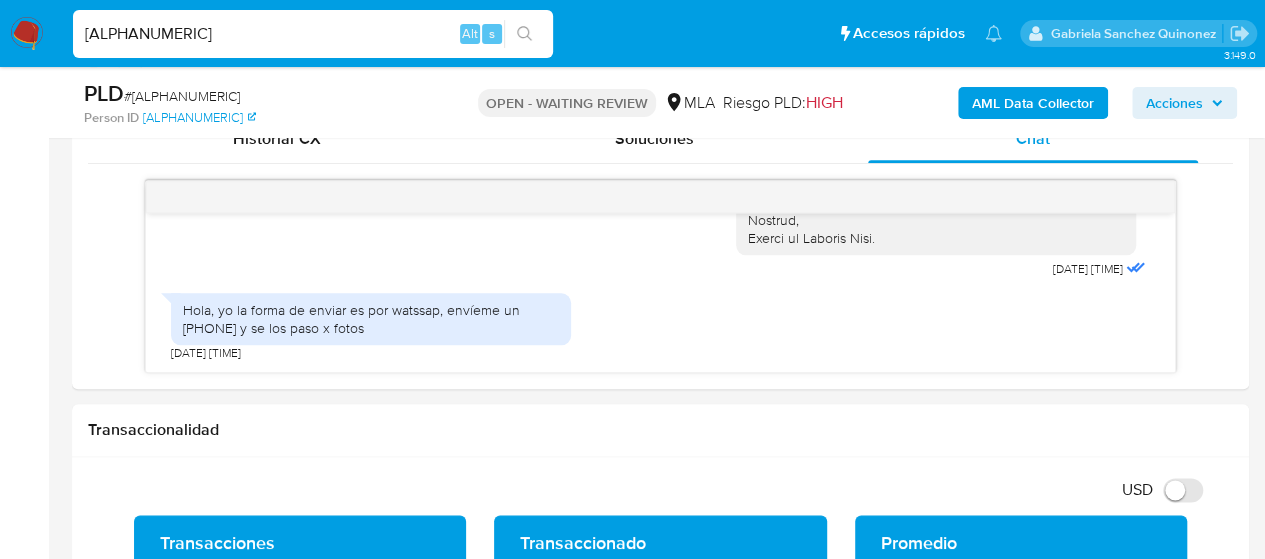 click on "8FH0p5L2cULD5jQoYkfYzPHu" at bounding box center [313, 34] 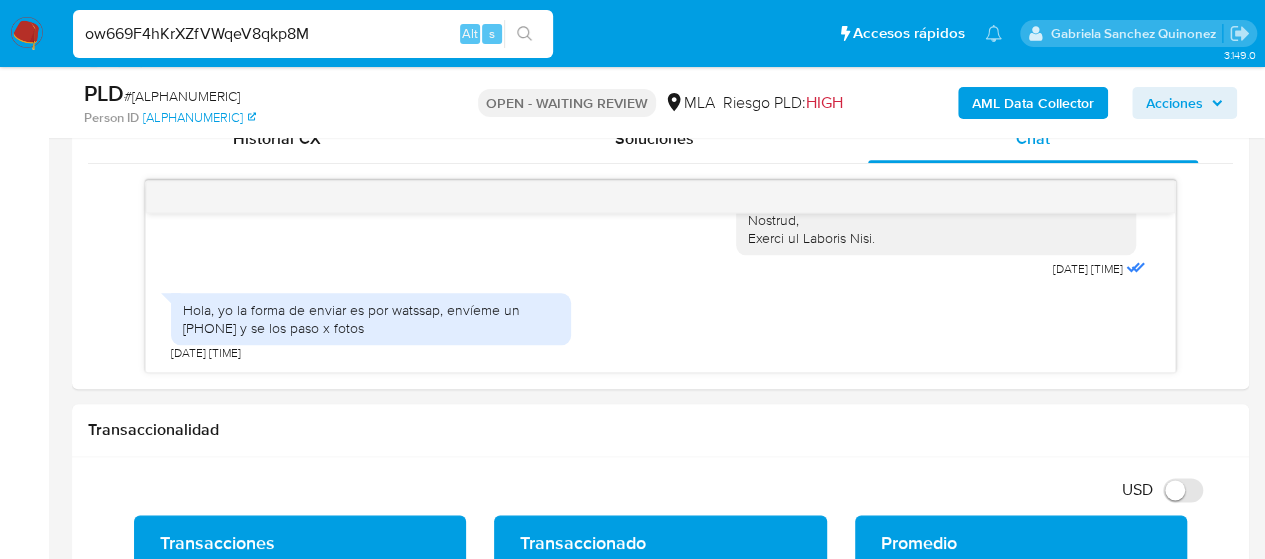 type on "ow669F4hKrXZfVWqeV8qkp8M" 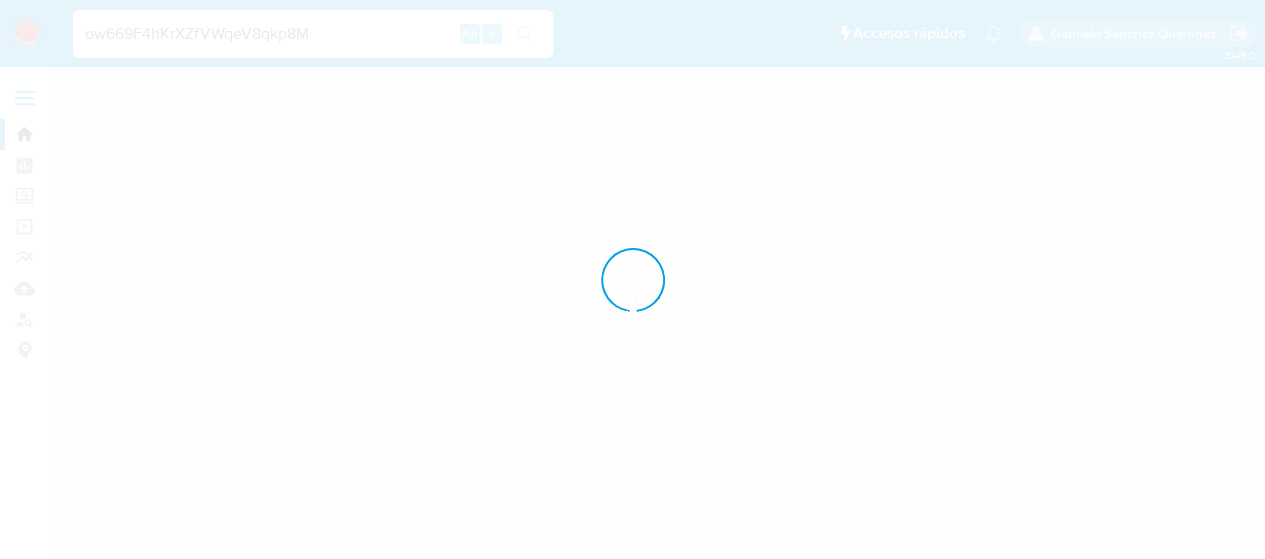 scroll, scrollTop: 0, scrollLeft: 0, axis: both 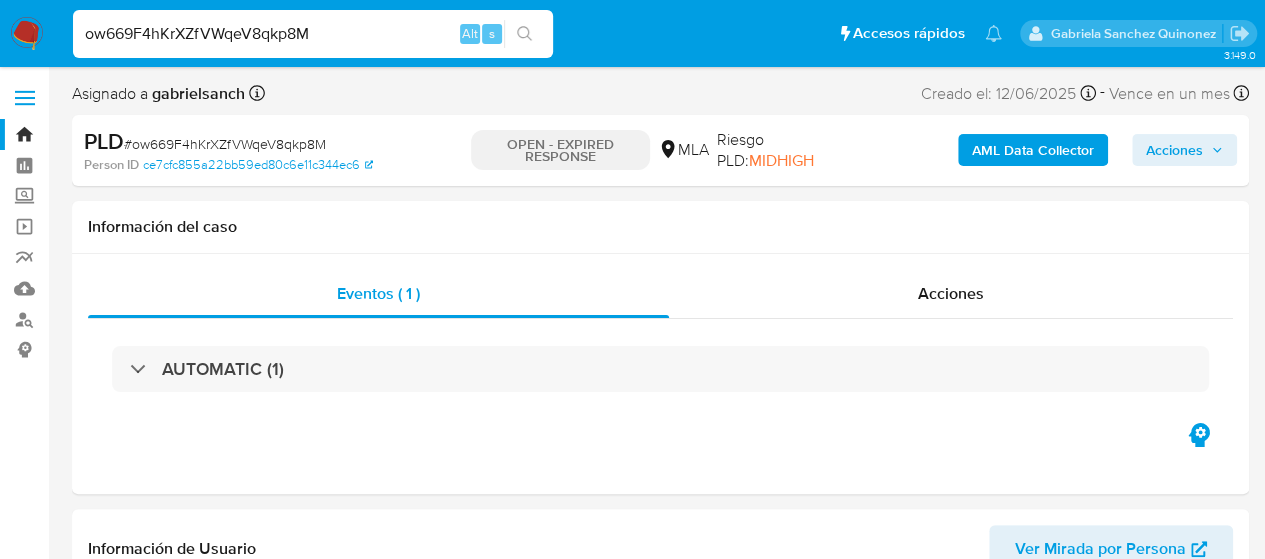 select on "10" 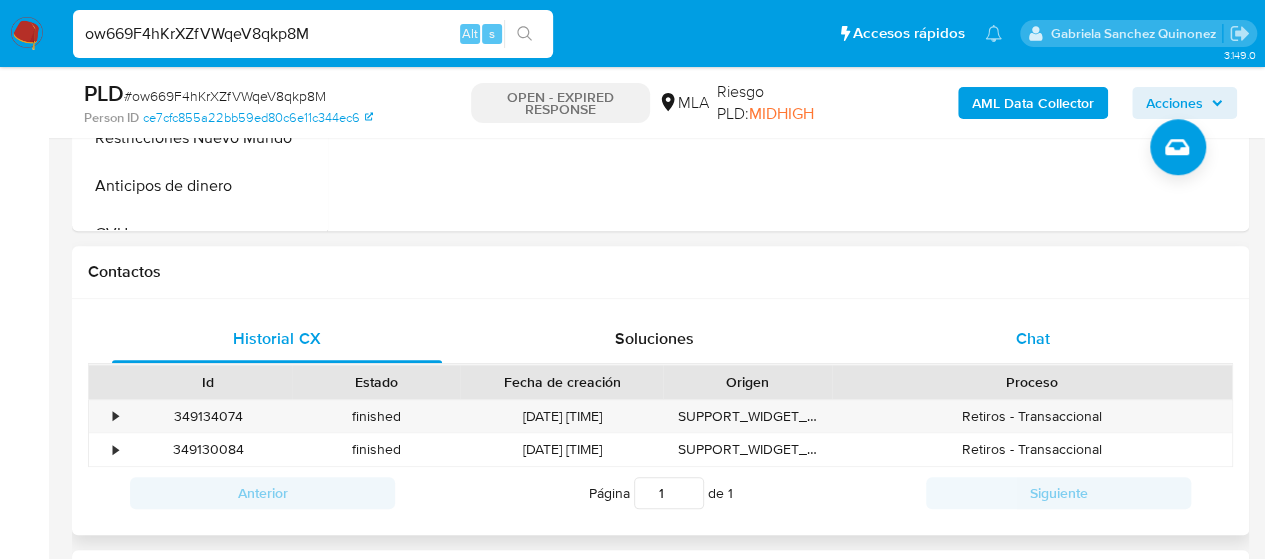 click on "Chat" at bounding box center (1033, 339) 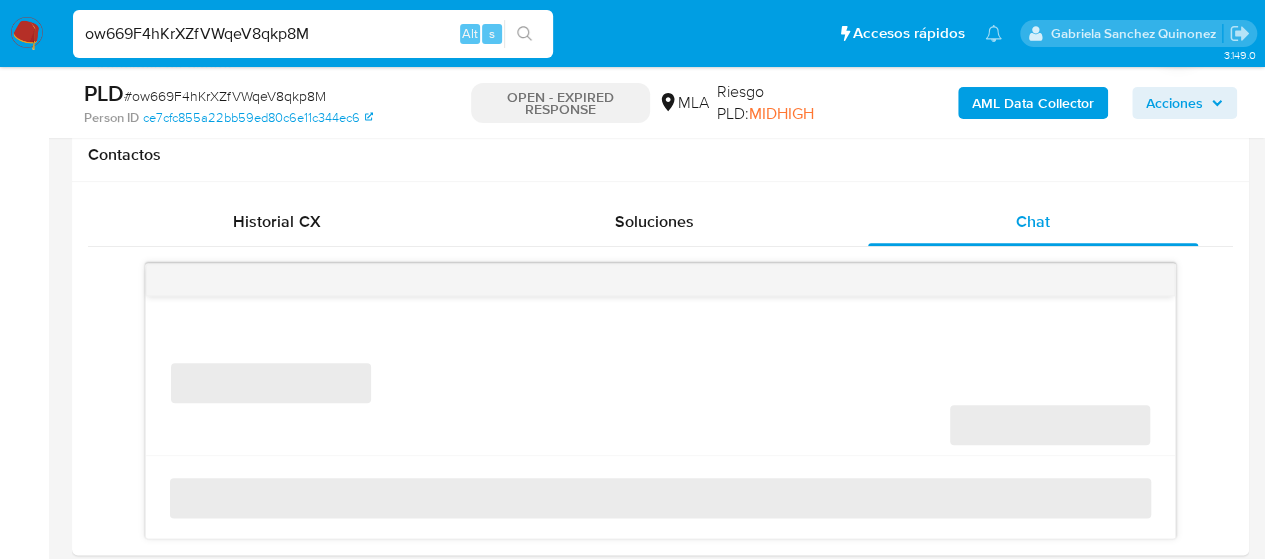scroll, scrollTop: 1000, scrollLeft: 0, axis: vertical 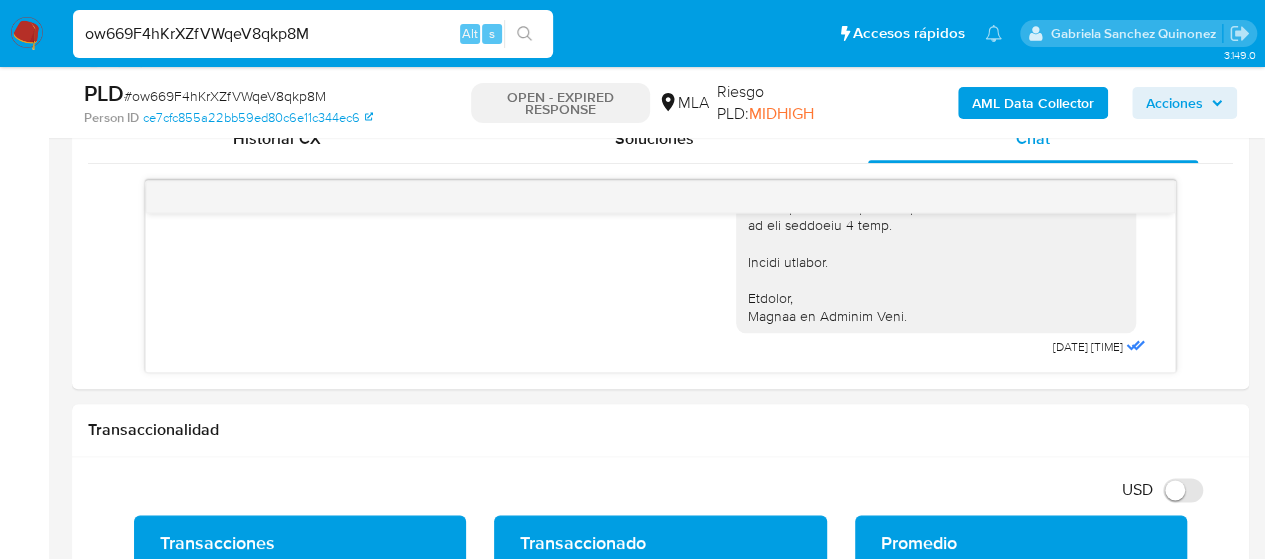 click on "ow669F4hKrXZfVWqeV8qkp8M" at bounding box center (313, 34) 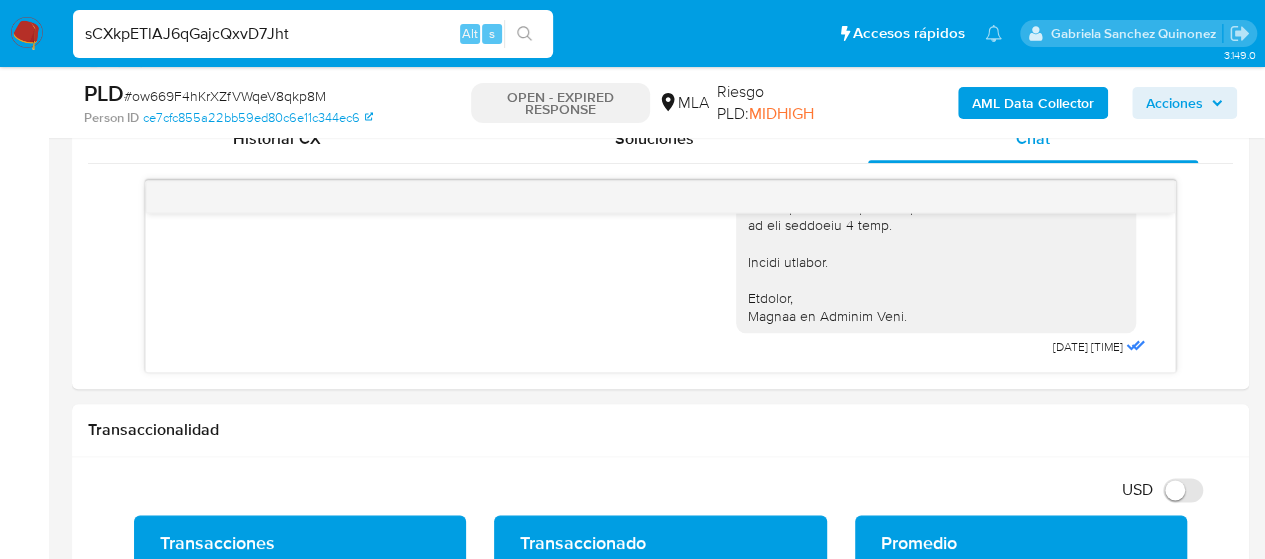 type on "sCXkpETlAJ6qGajcQxvD7Jht" 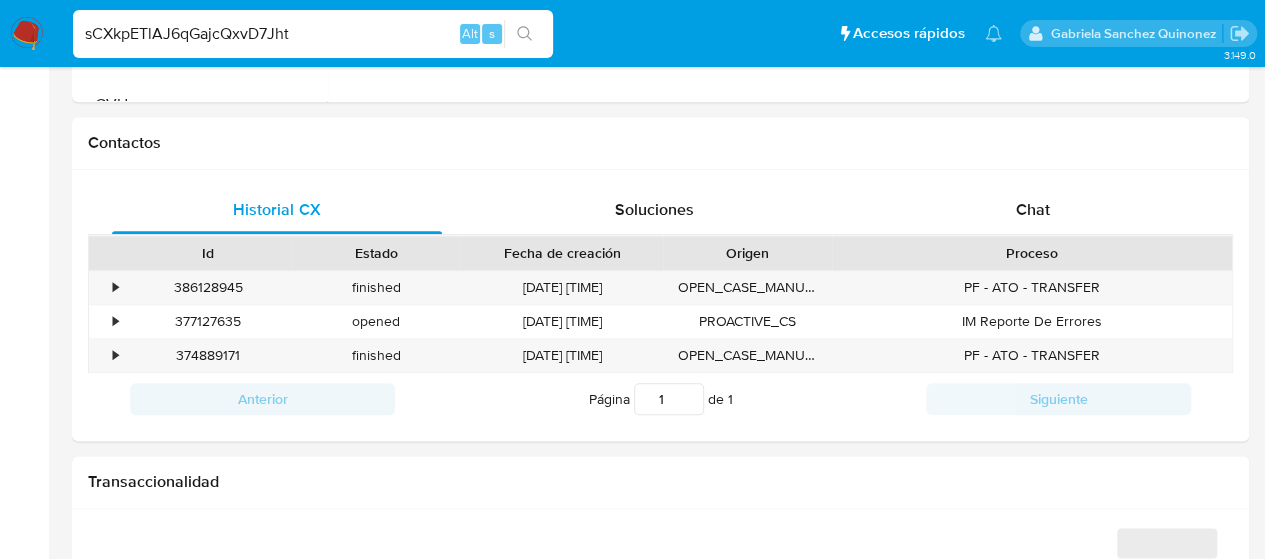 scroll, scrollTop: 0, scrollLeft: 0, axis: both 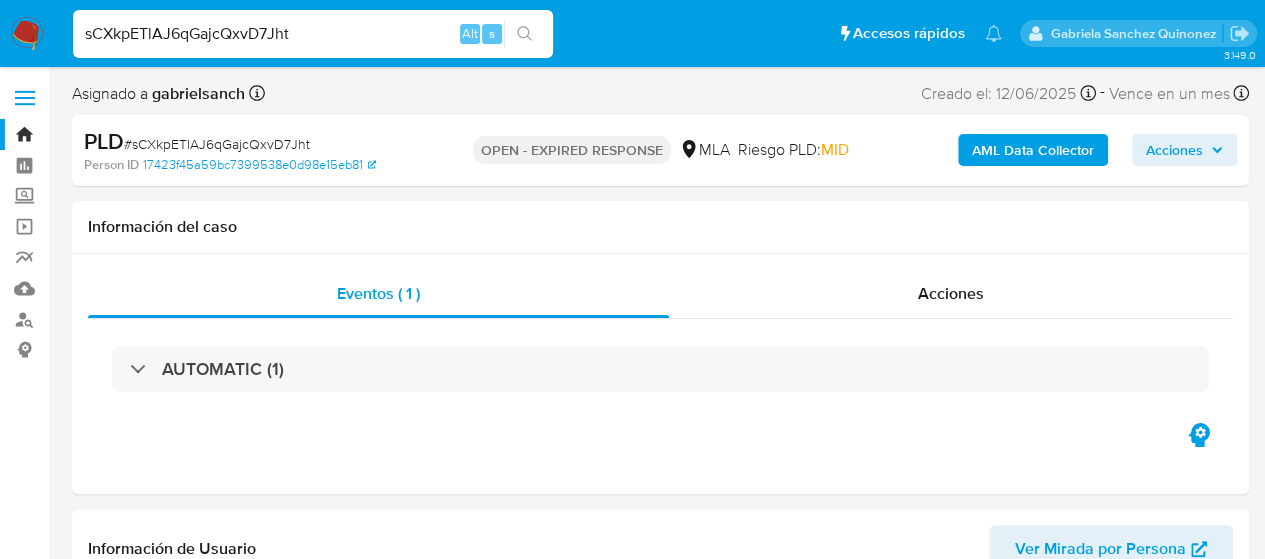 select on "10" 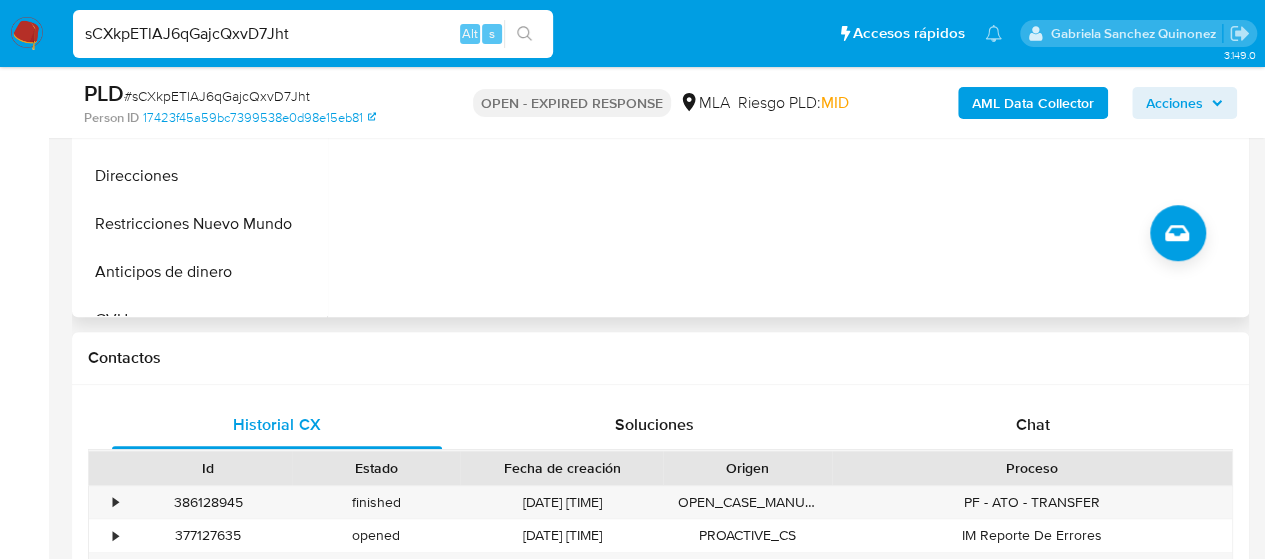 scroll, scrollTop: 800, scrollLeft: 0, axis: vertical 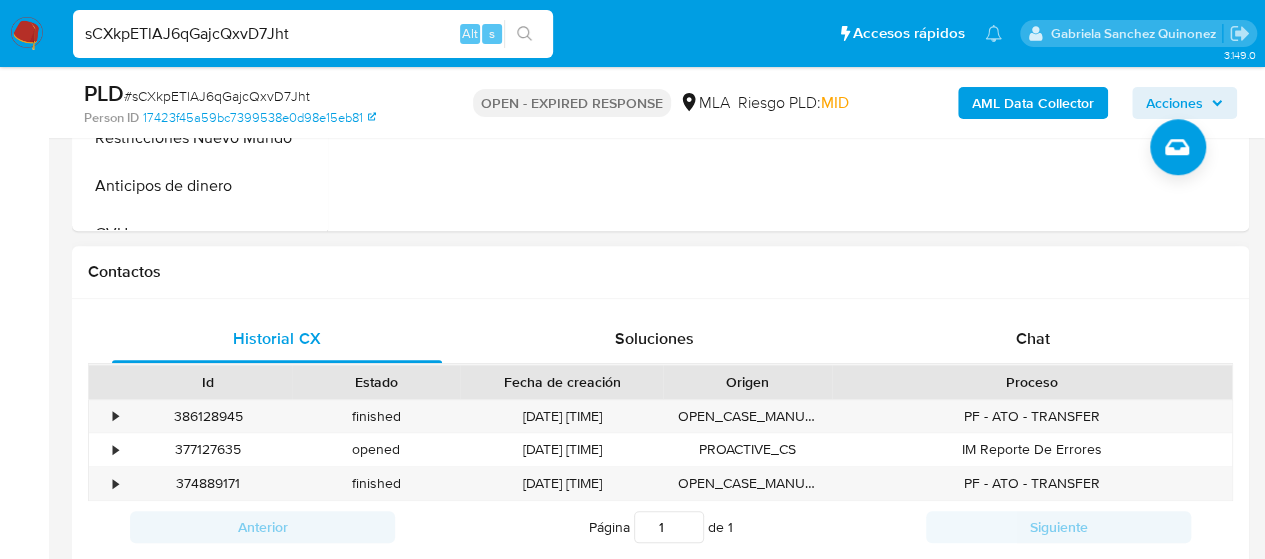 click on "Chat" at bounding box center [1033, 339] 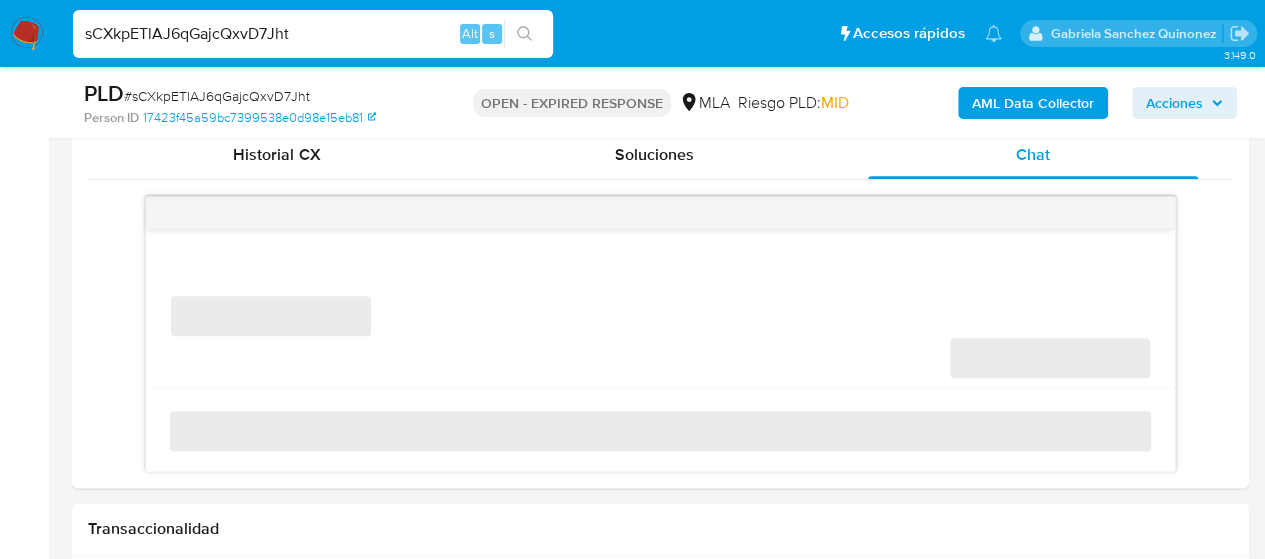 scroll, scrollTop: 1000, scrollLeft: 0, axis: vertical 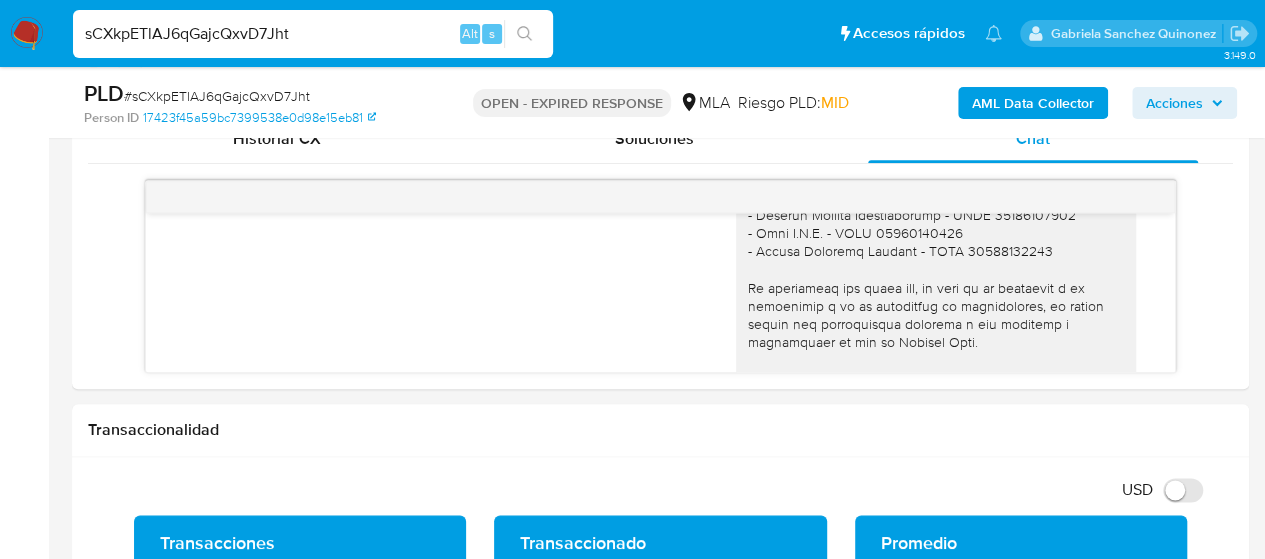 click on "sCXkpETlAJ6qGajcQxvD7Jht" at bounding box center (313, 34) 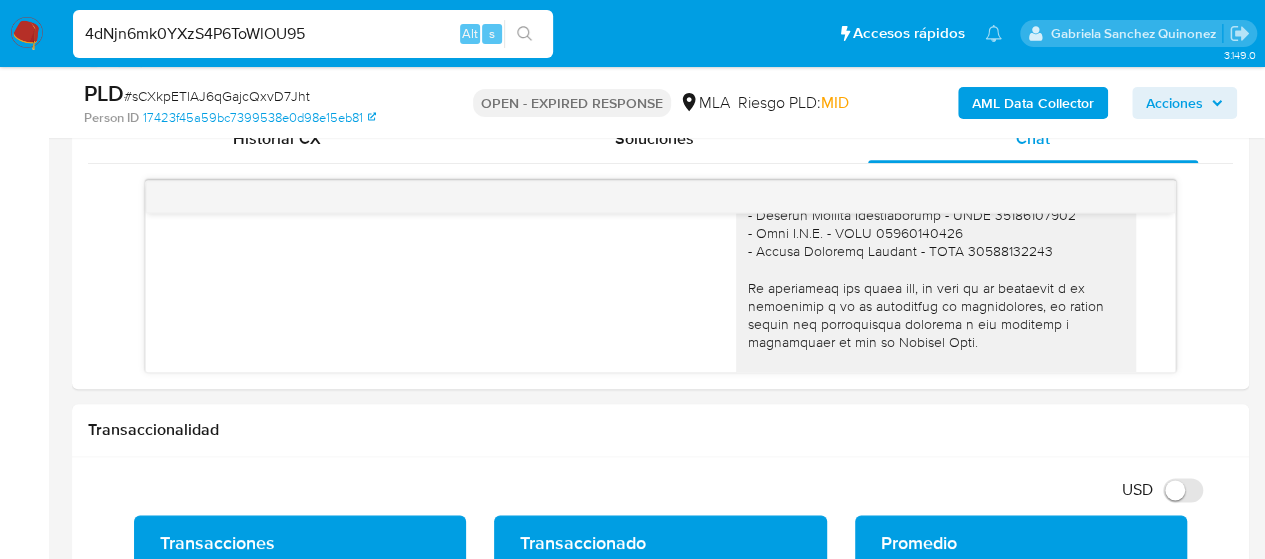 type on "4dNjn6mk0YXzS4P6ToWlOU95" 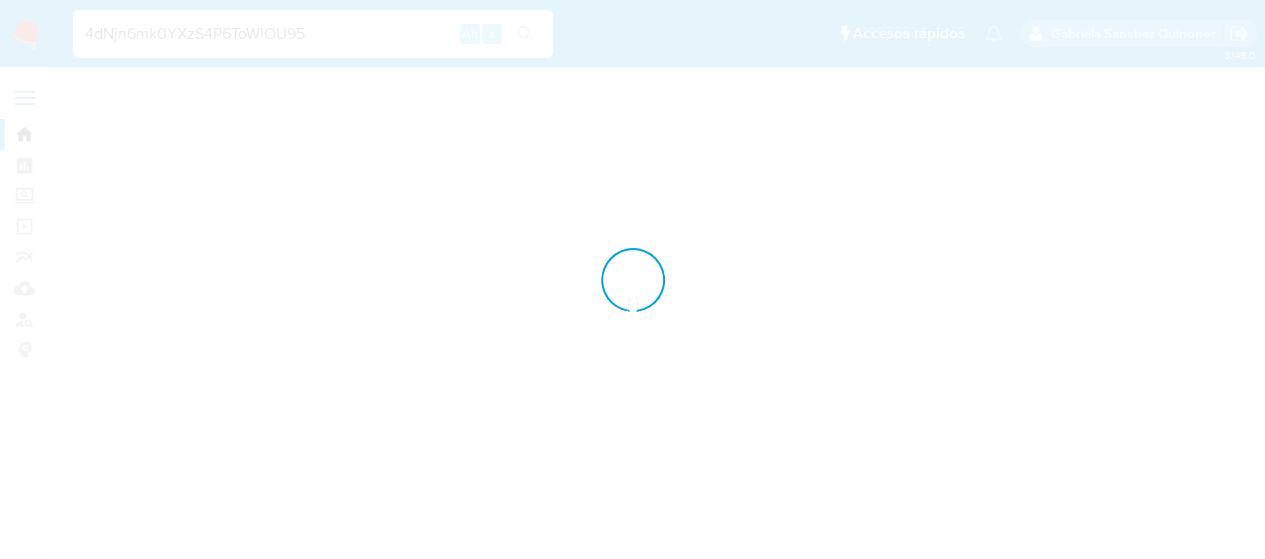 scroll, scrollTop: 0, scrollLeft: 0, axis: both 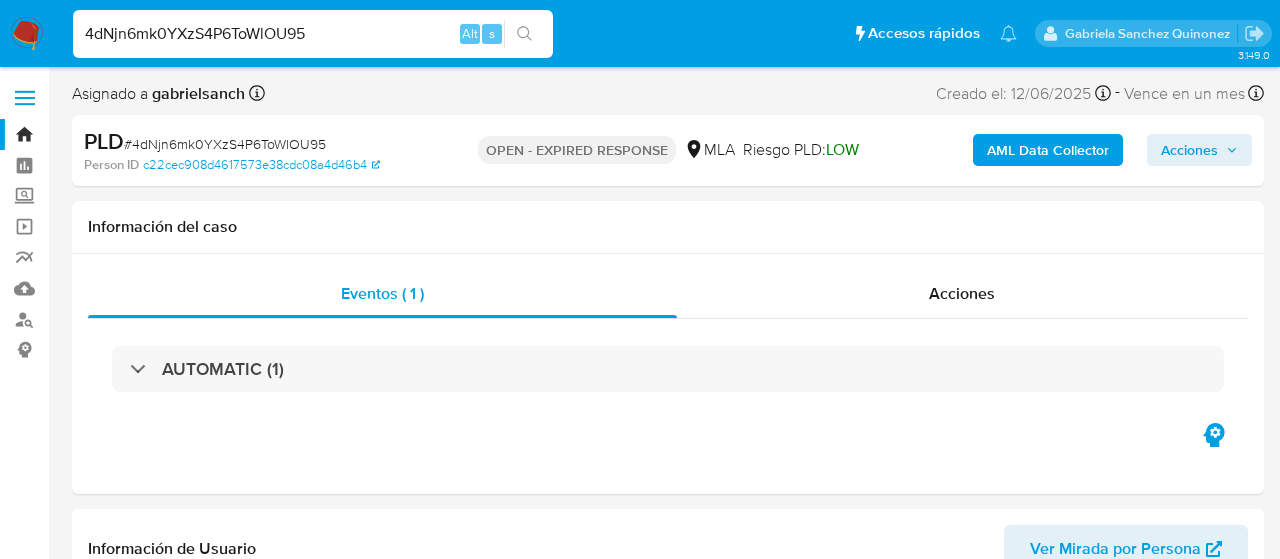select on "10" 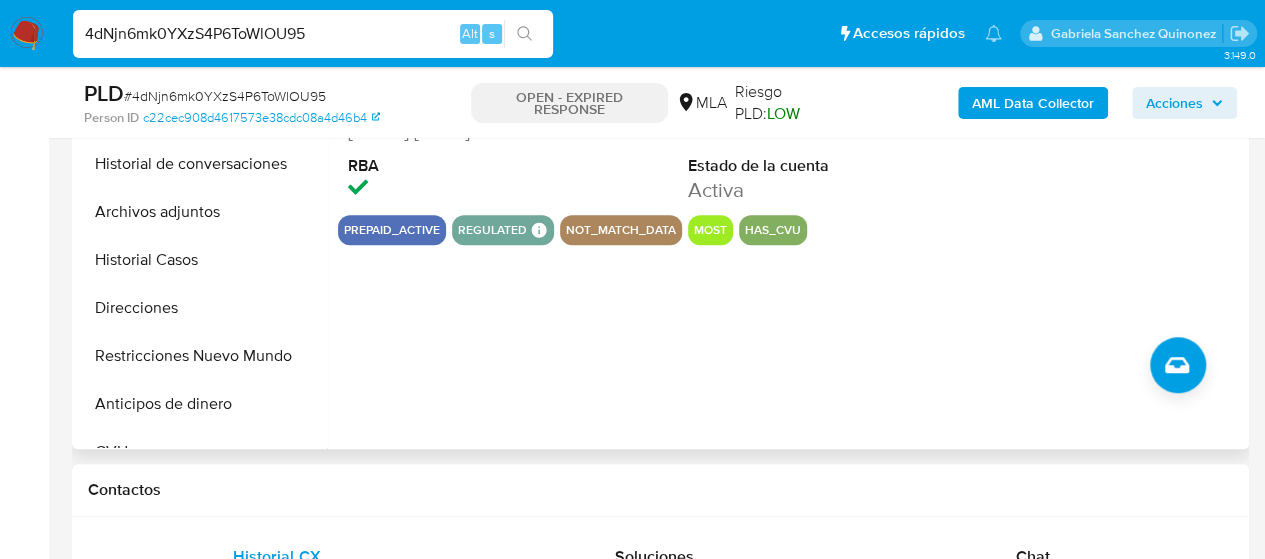 scroll, scrollTop: 800, scrollLeft: 0, axis: vertical 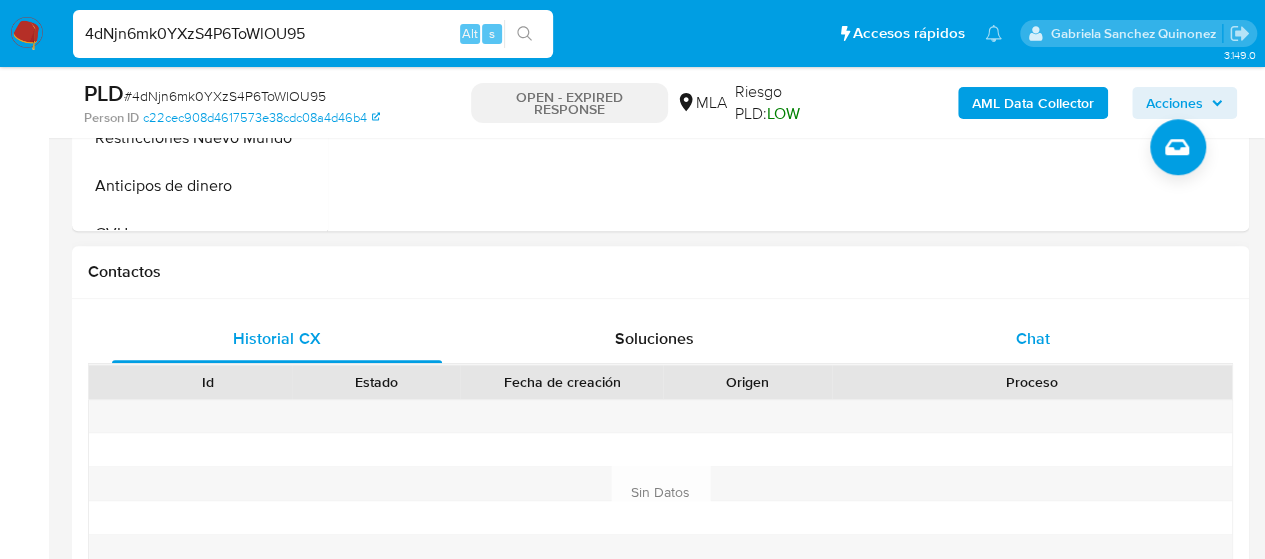 click on "Chat" at bounding box center (1033, 339) 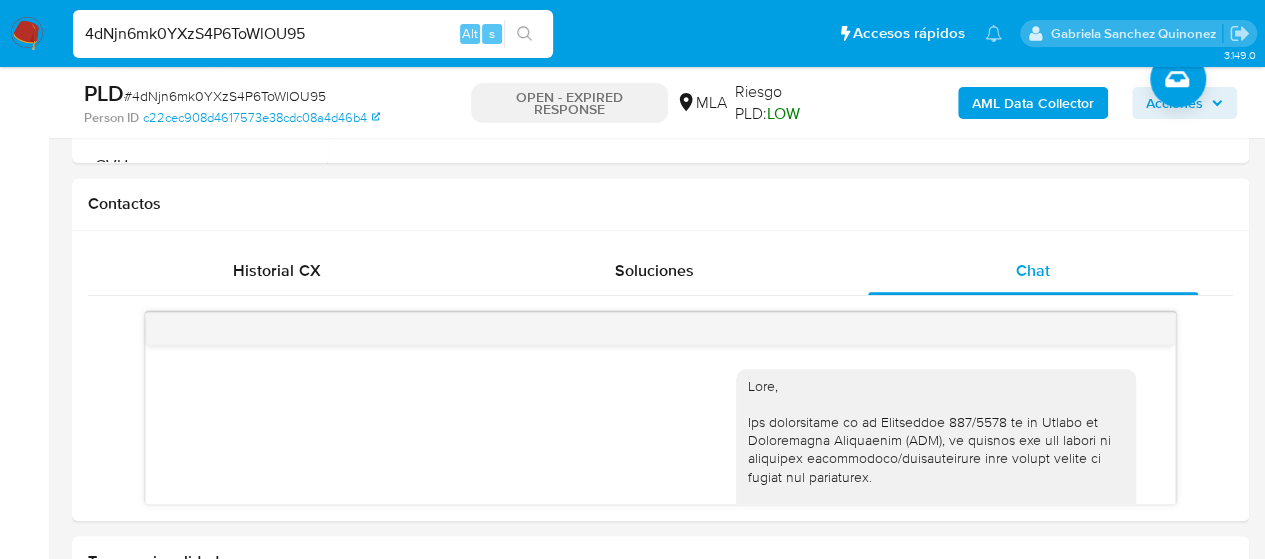 scroll, scrollTop: 990, scrollLeft: 0, axis: vertical 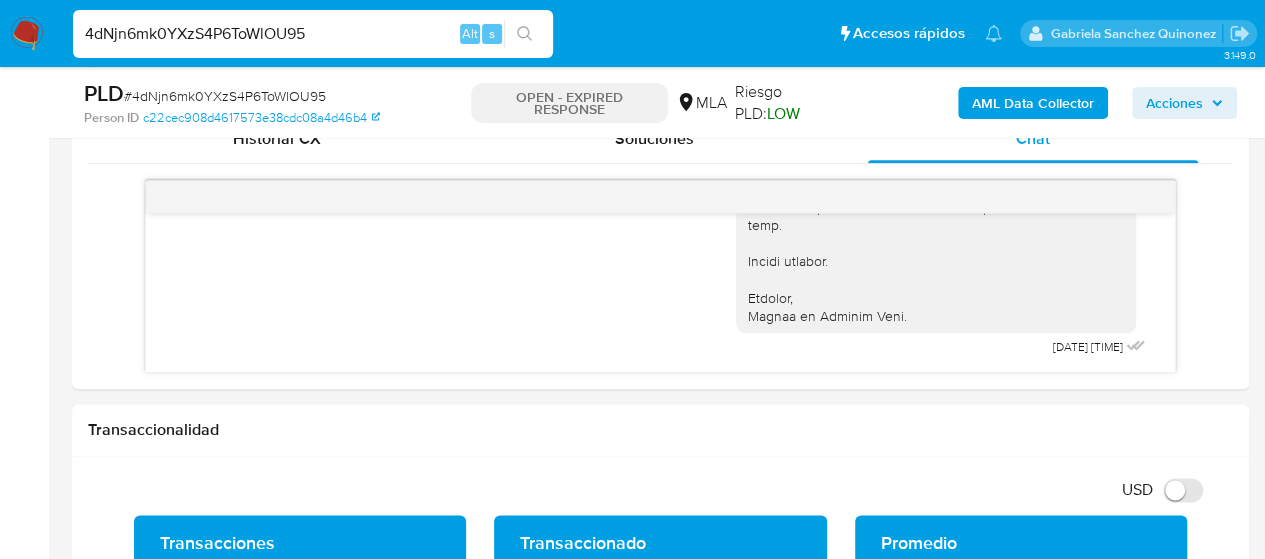 click on "4dNjn6mk0YXzS4P6ToWlOU95" at bounding box center [313, 34] 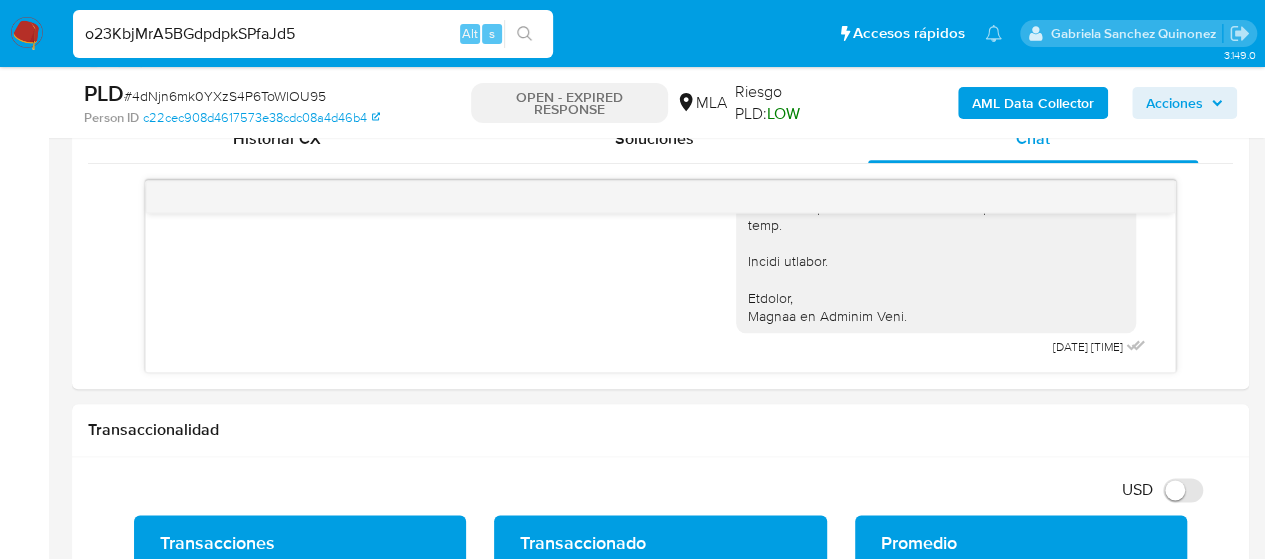 type on "o23KbjMrA5BGdpdpkSPfaJd5" 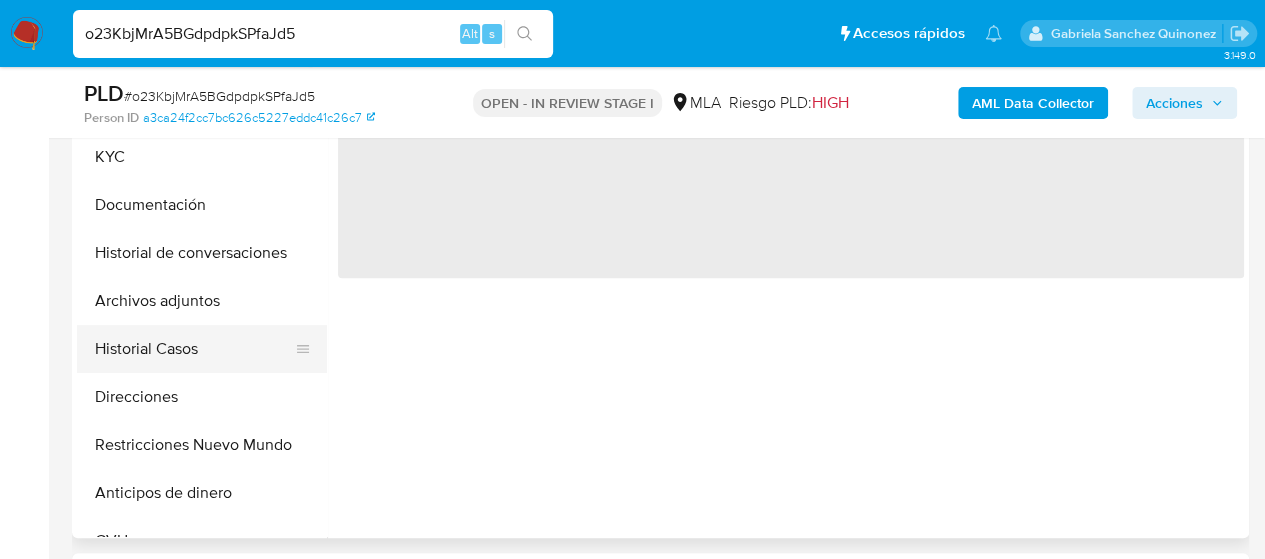 scroll, scrollTop: 500, scrollLeft: 0, axis: vertical 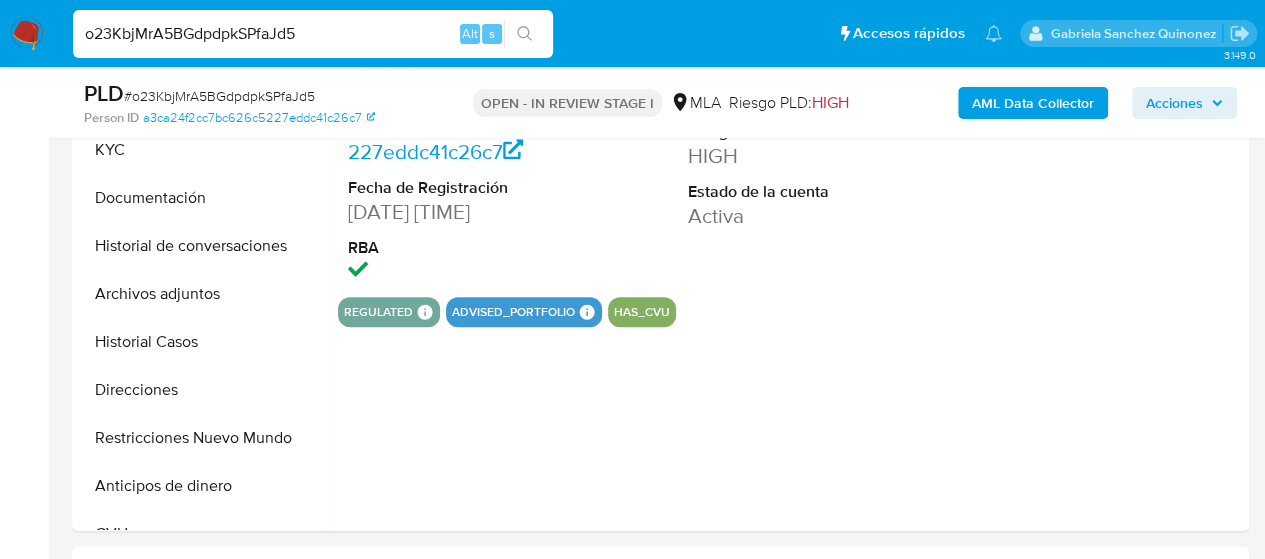 click on "Archivos adjuntos" at bounding box center [202, 294] 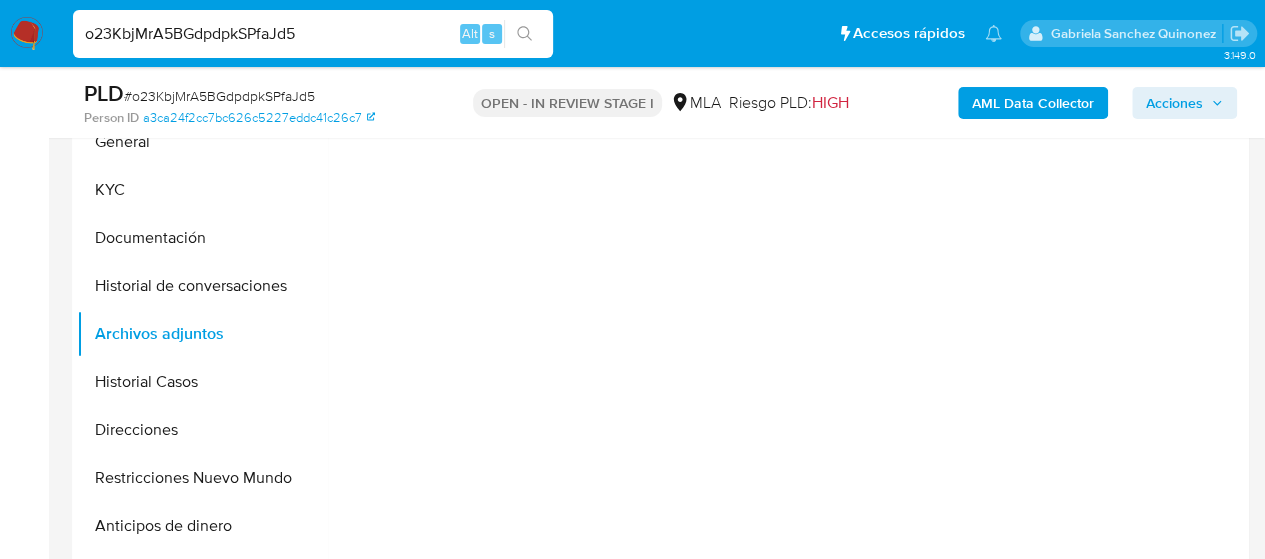 scroll, scrollTop: 400, scrollLeft: 0, axis: vertical 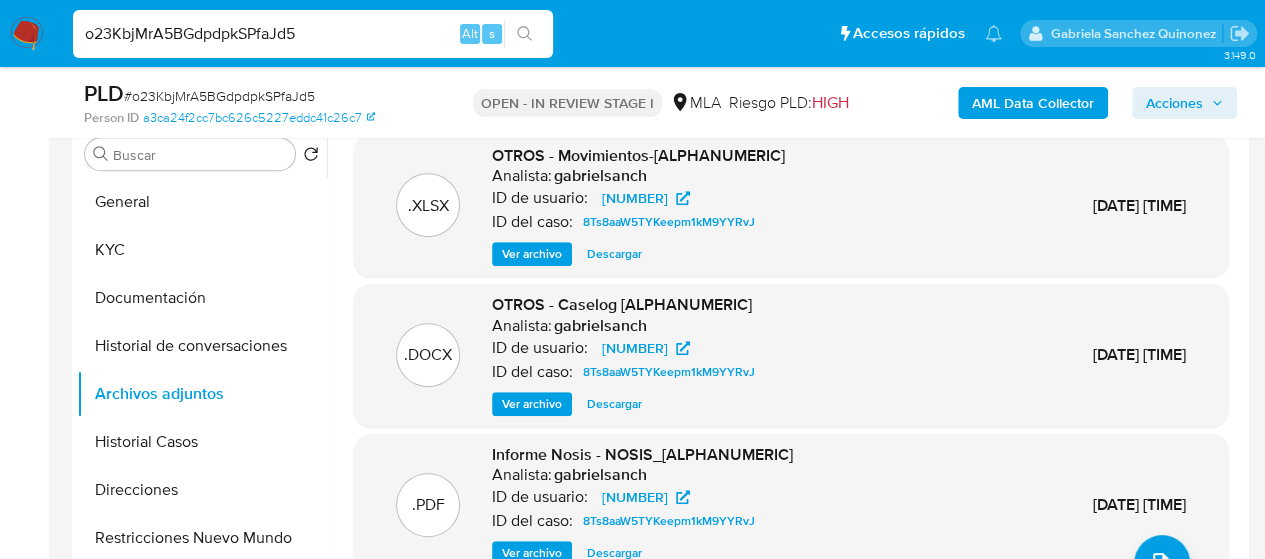 click on "Acciones" at bounding box center (1174, 103) 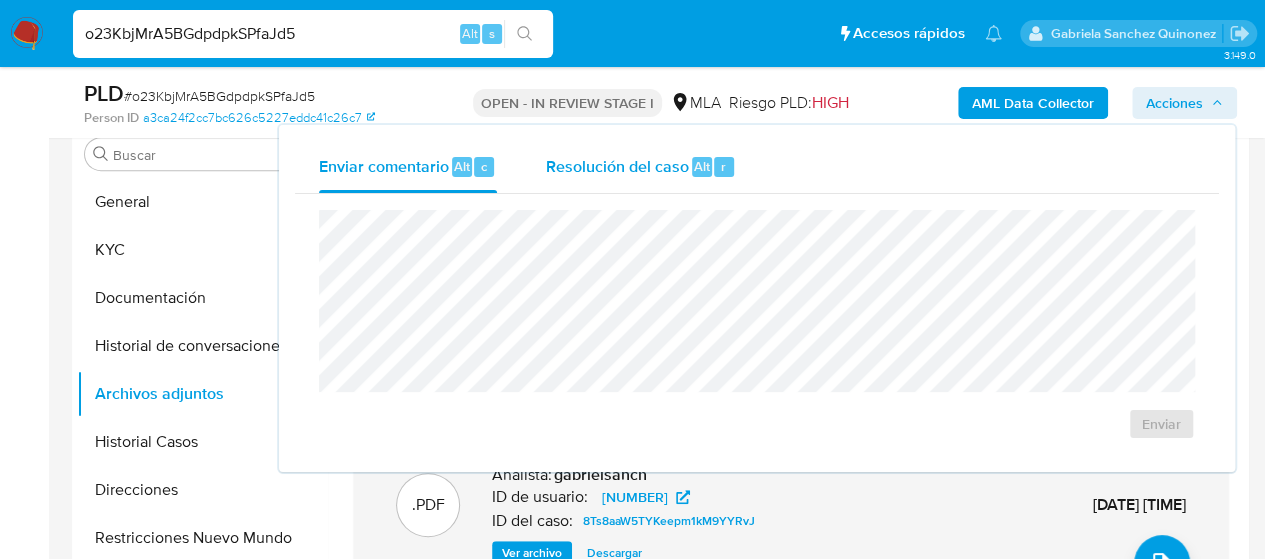 click on "Resolución del caso Alt r" at bounding box center (640, 167) 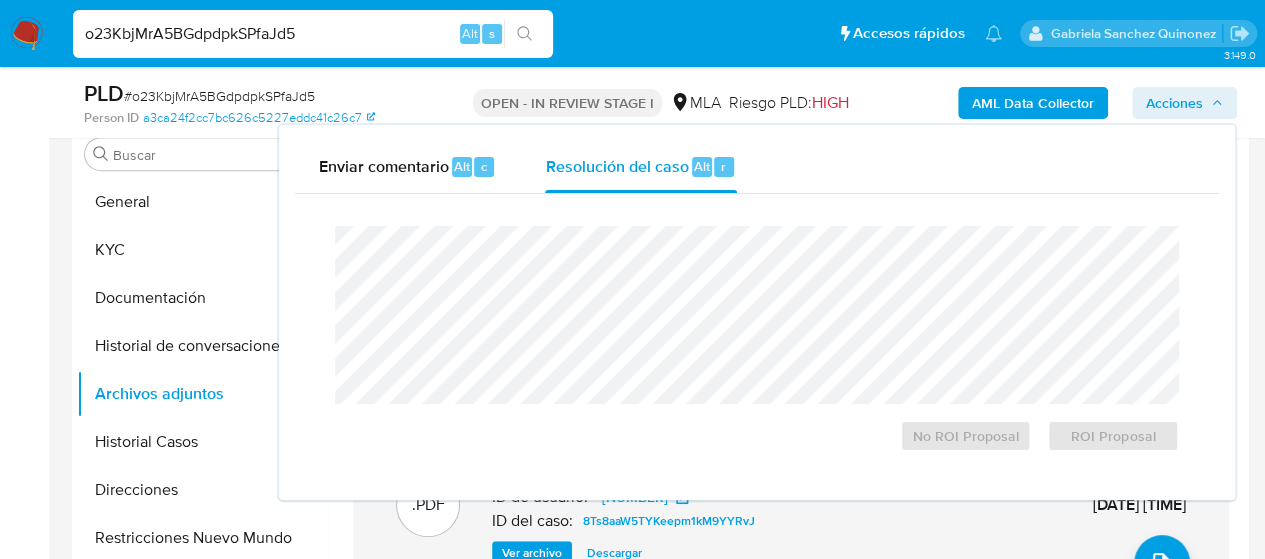 click on "Acciones" at bounding box center (1184, 103) 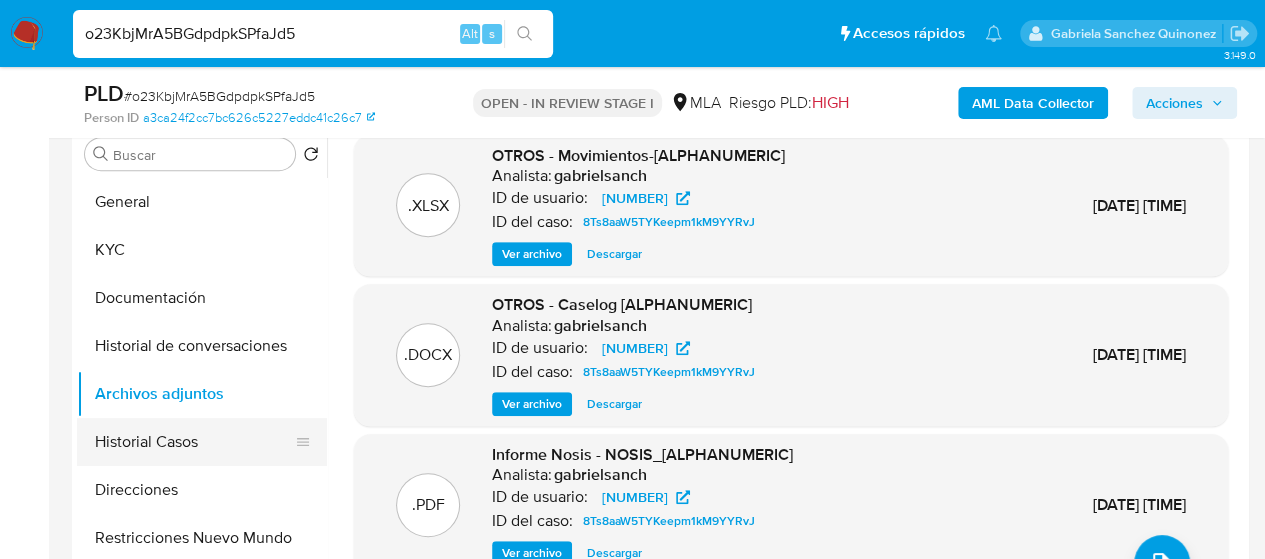 click on "Historial Casos" at bounding box center (194, 442) 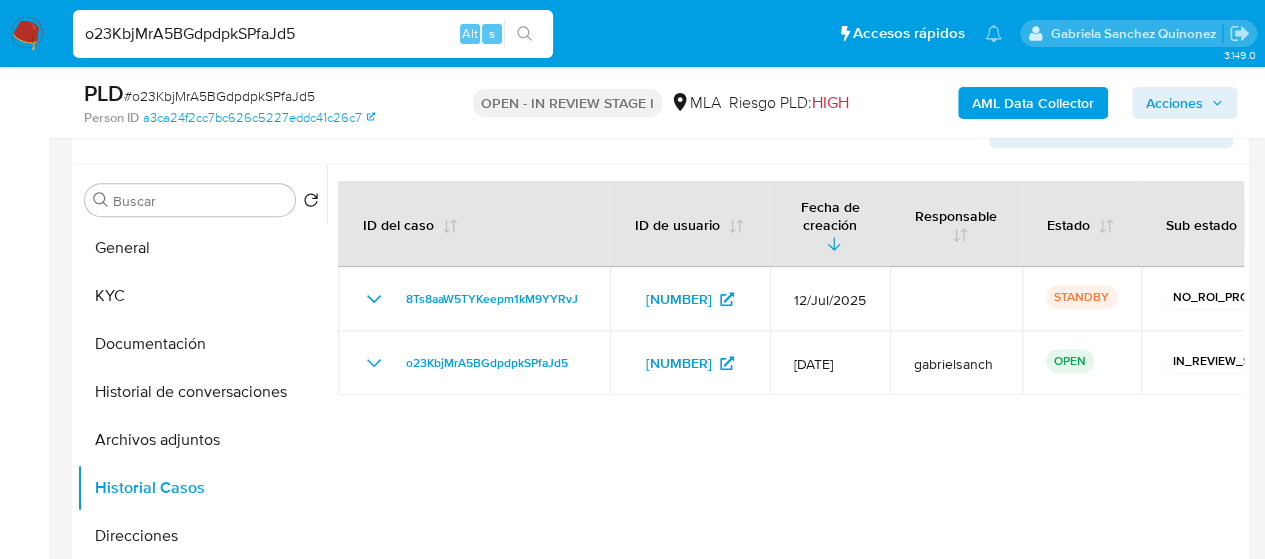 scroll, scrollTop: 400, scrollLeft: 0, axis: vertical 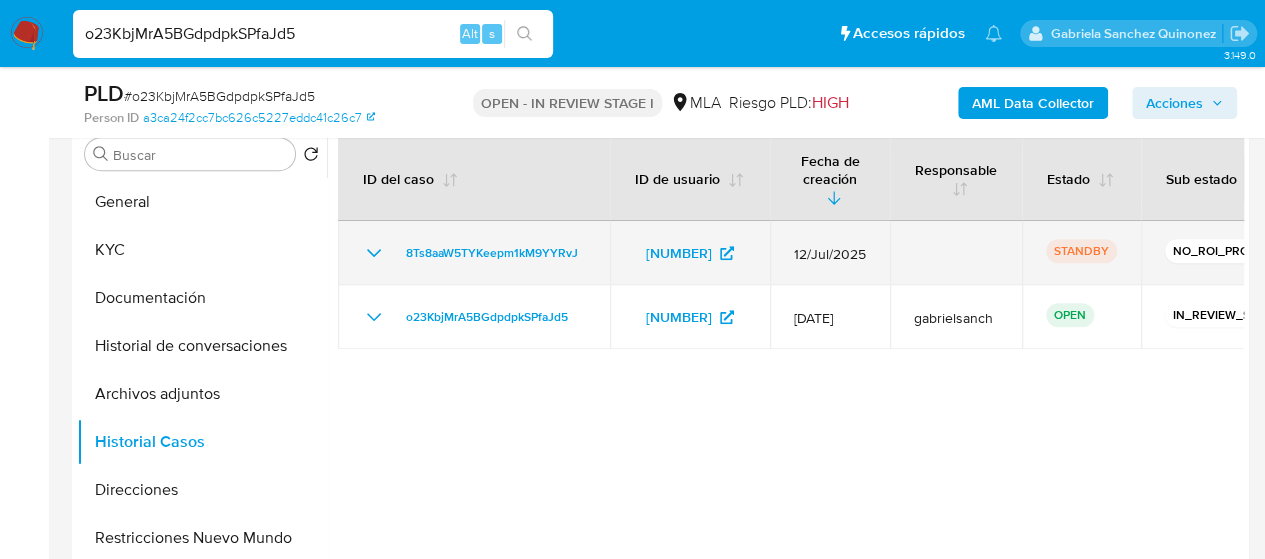 drag, startPoint x: 788, startPoint y: 259, endPoint x: 882, endPoint y: 253, distance: 94.19129 